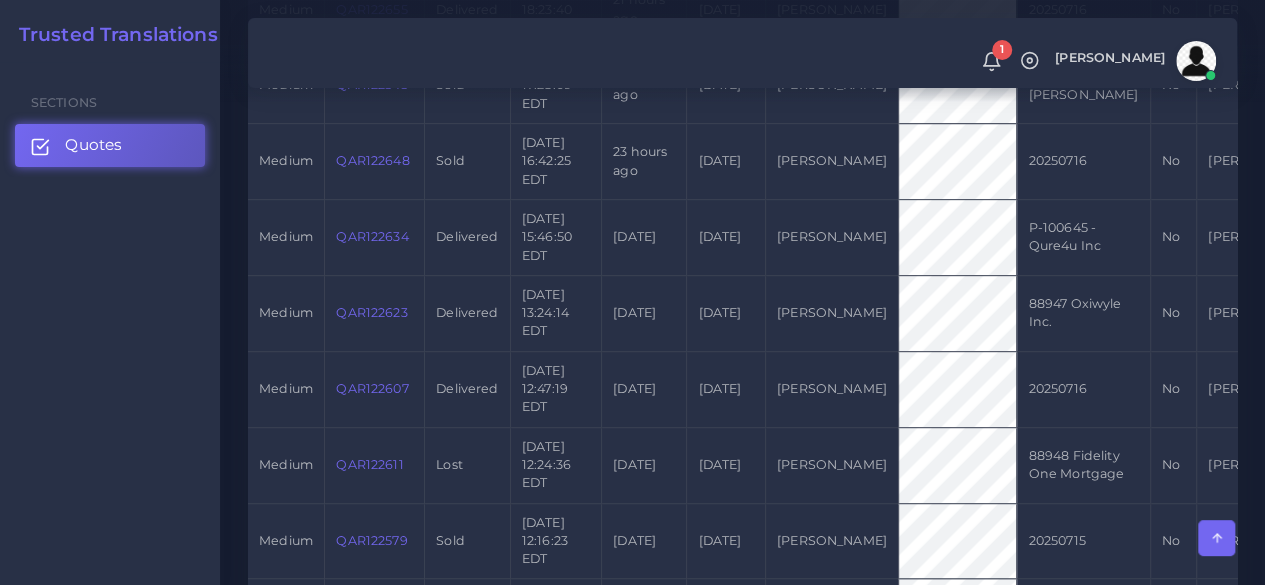 scroll, scrollTop: 1000, scrollLeft: 0, axis: vertical 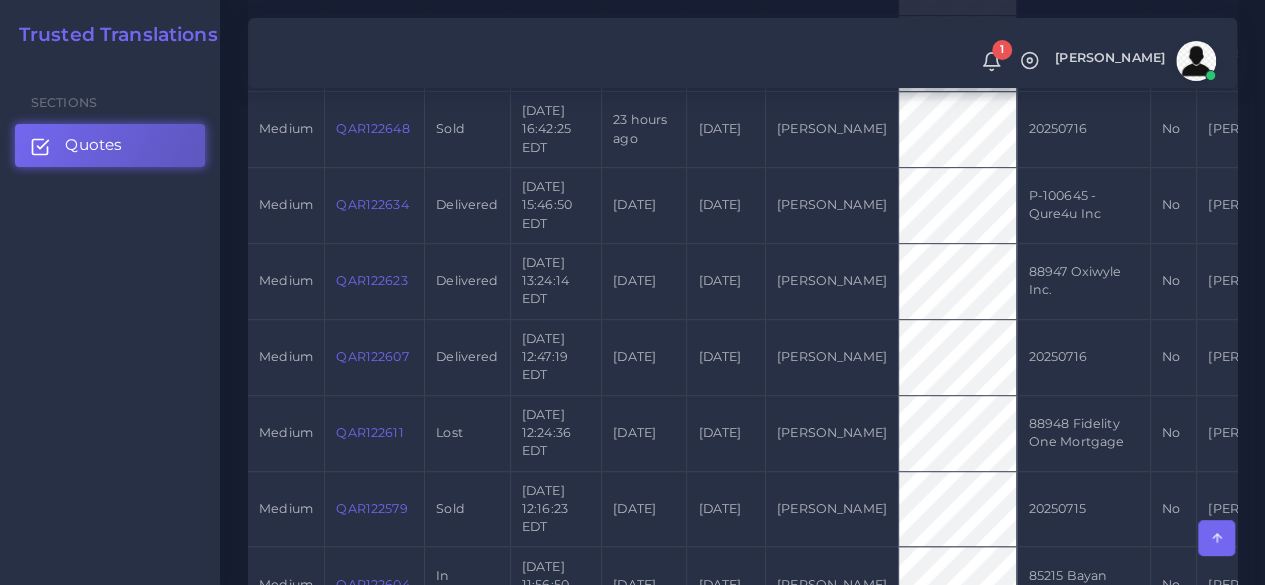 click on "QAR122623" at bounding box center [375, 281] 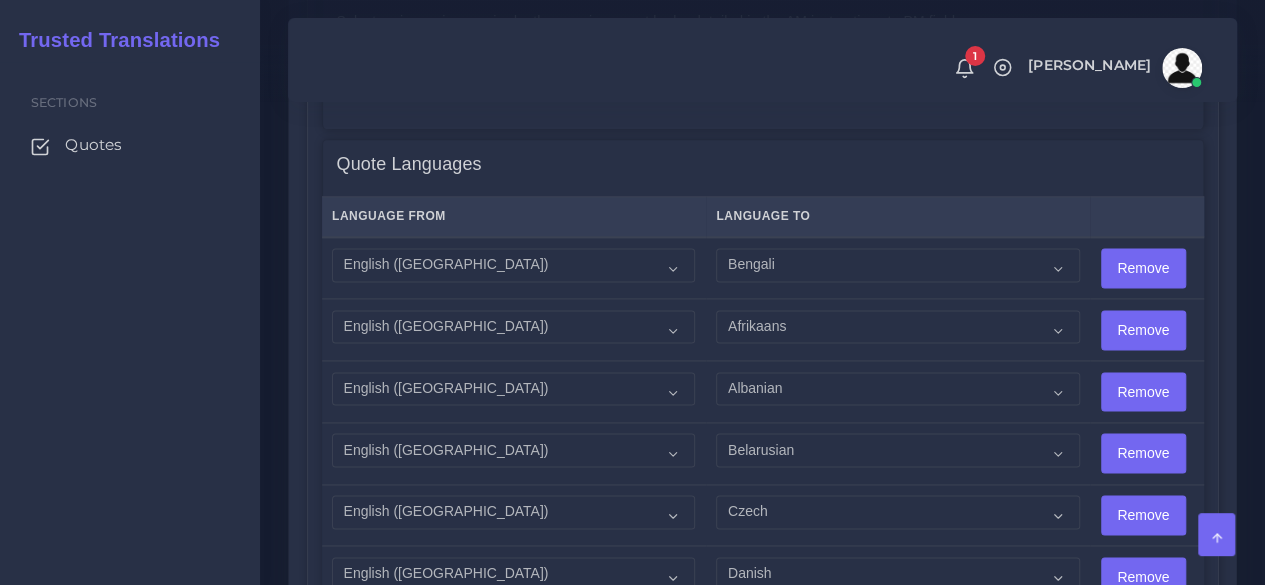 scroll, scrollTop: 1300, scrollLeft: 0, axis: vertical 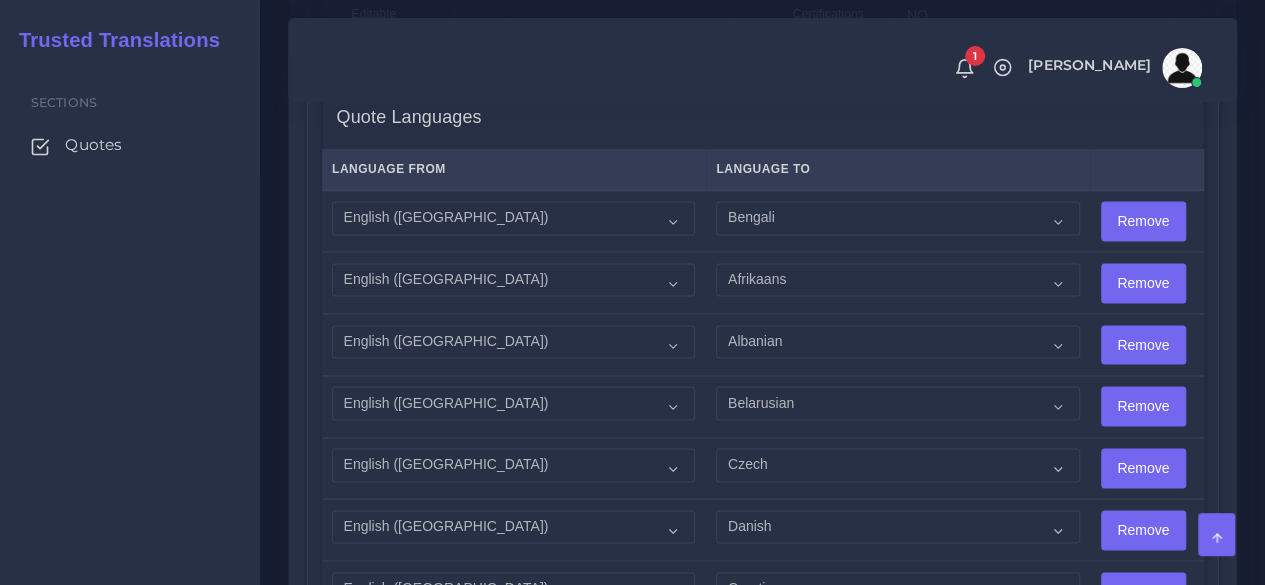 click on "Sections
Quotes" at bounding box center [130, 323] 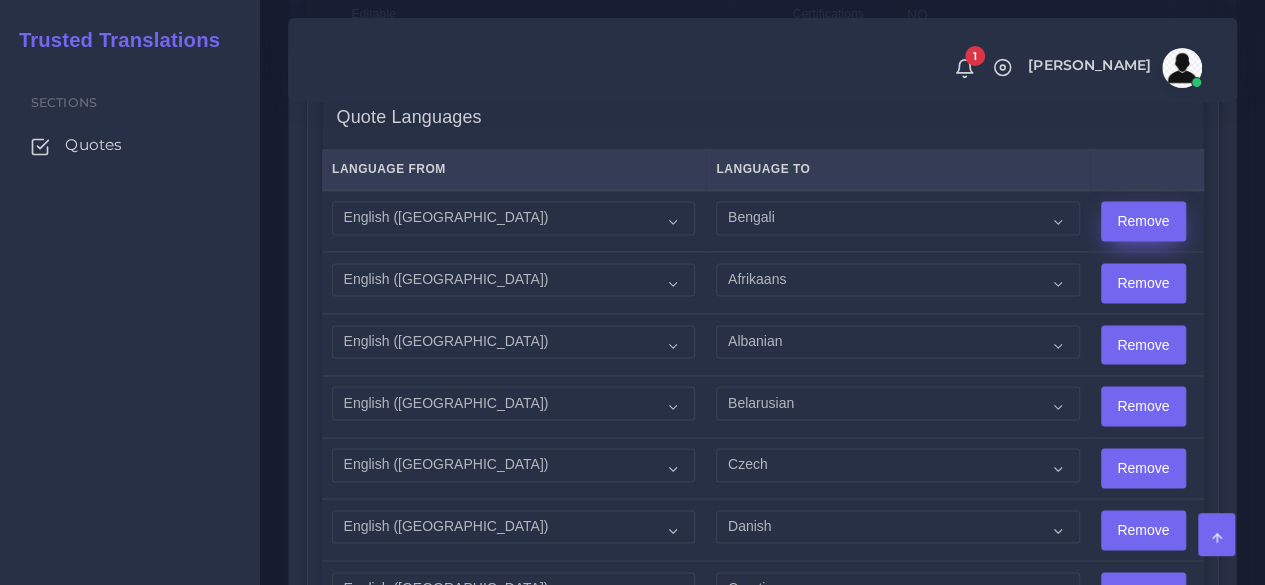 click on "Remove" at bounding box center (1143, 221) 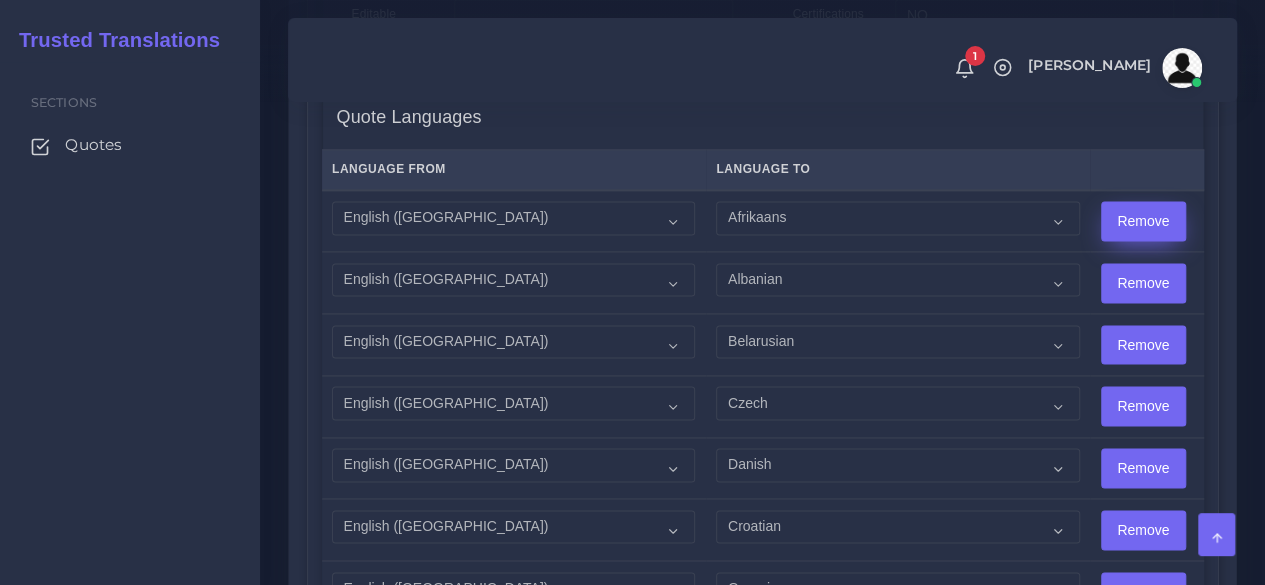 click on "Remove" at bounding box center (1143, 221) 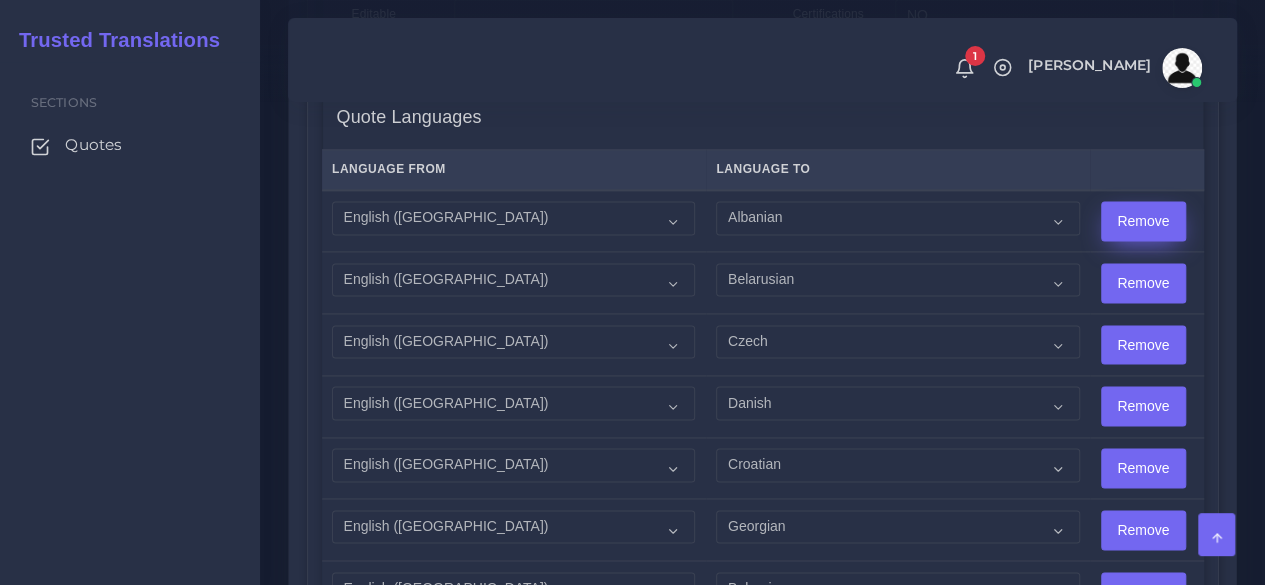 click on "Remove" at bounding box center [1143, 221] 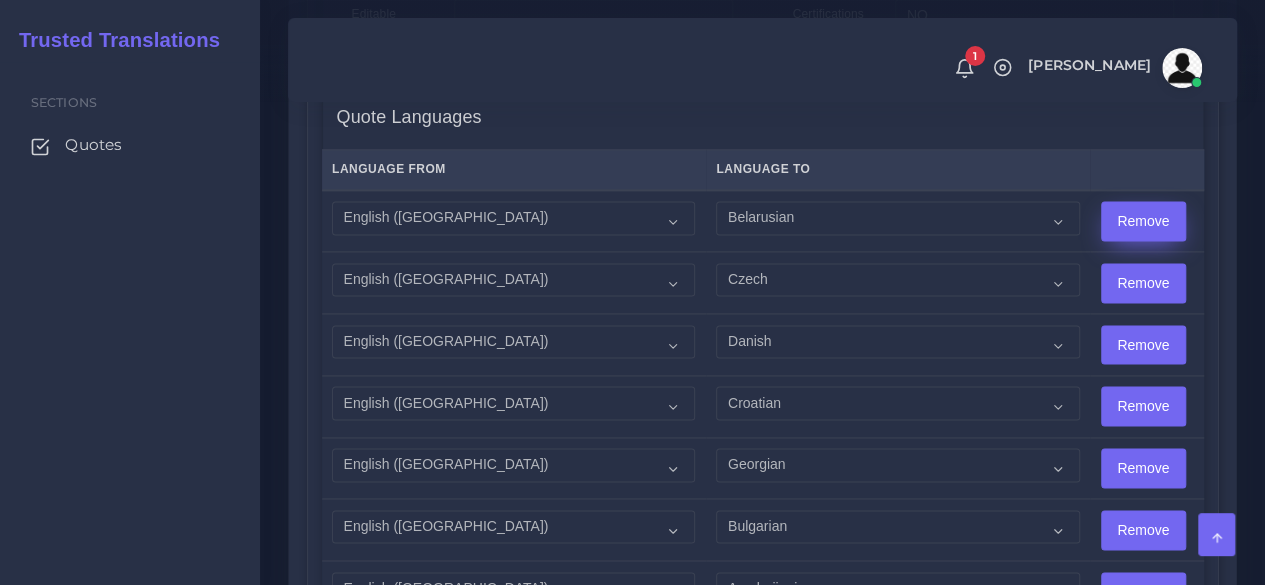 click on "Remove" at bounding box center [1143, 221] 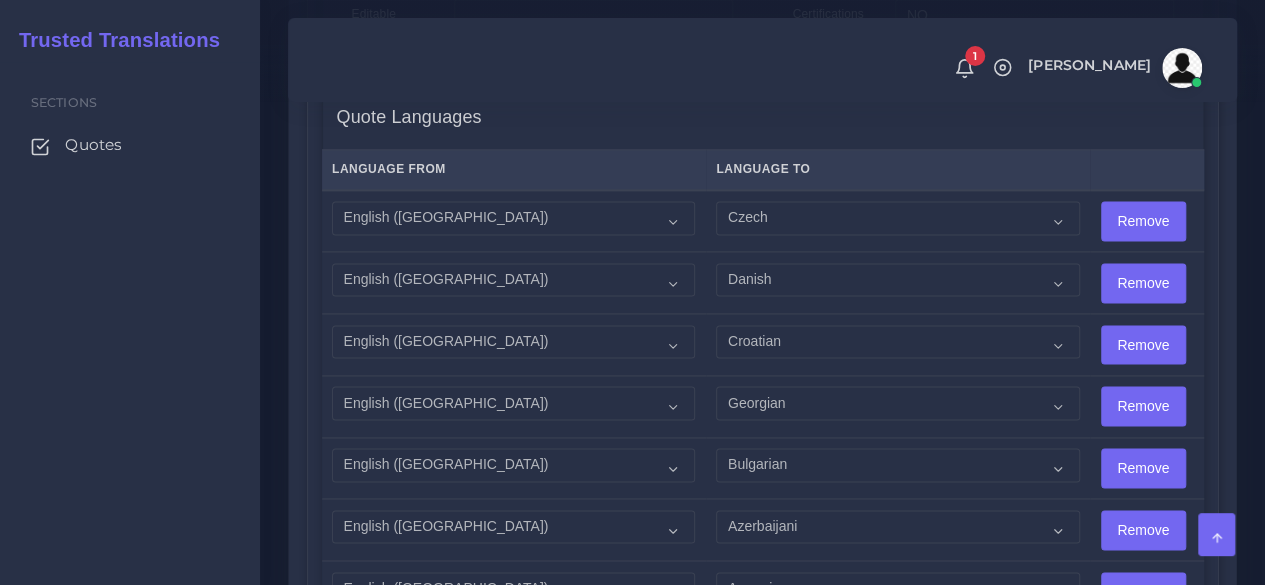 click on "Sections
Quotes" at bounding box center [130, 323] 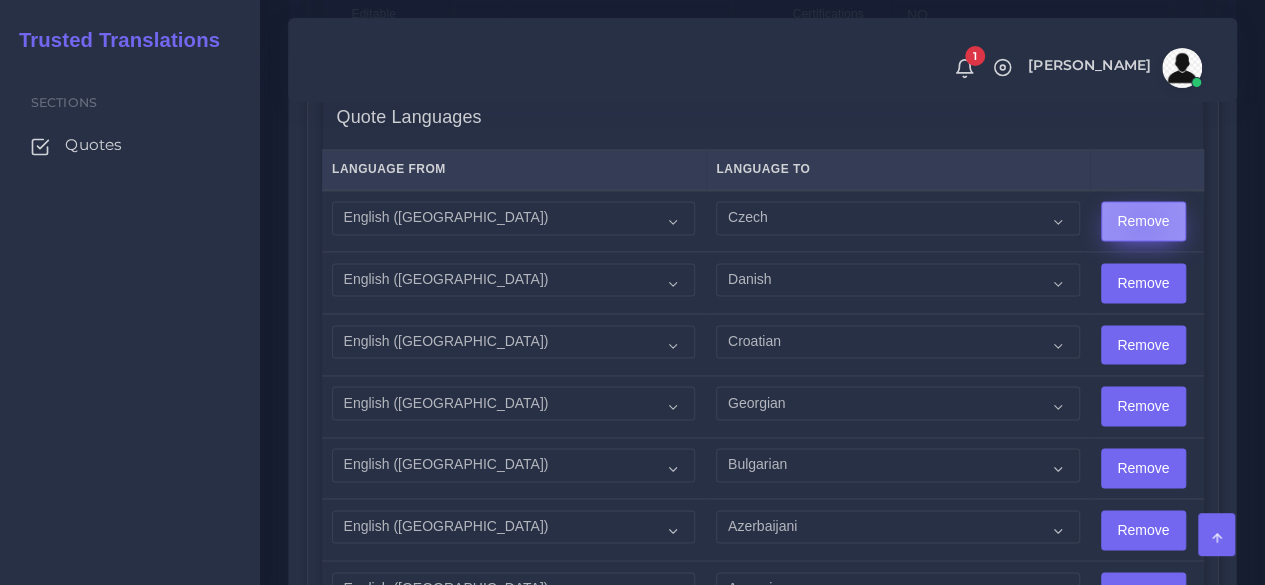 click on "Remove" at bounding box center [1143, 221] 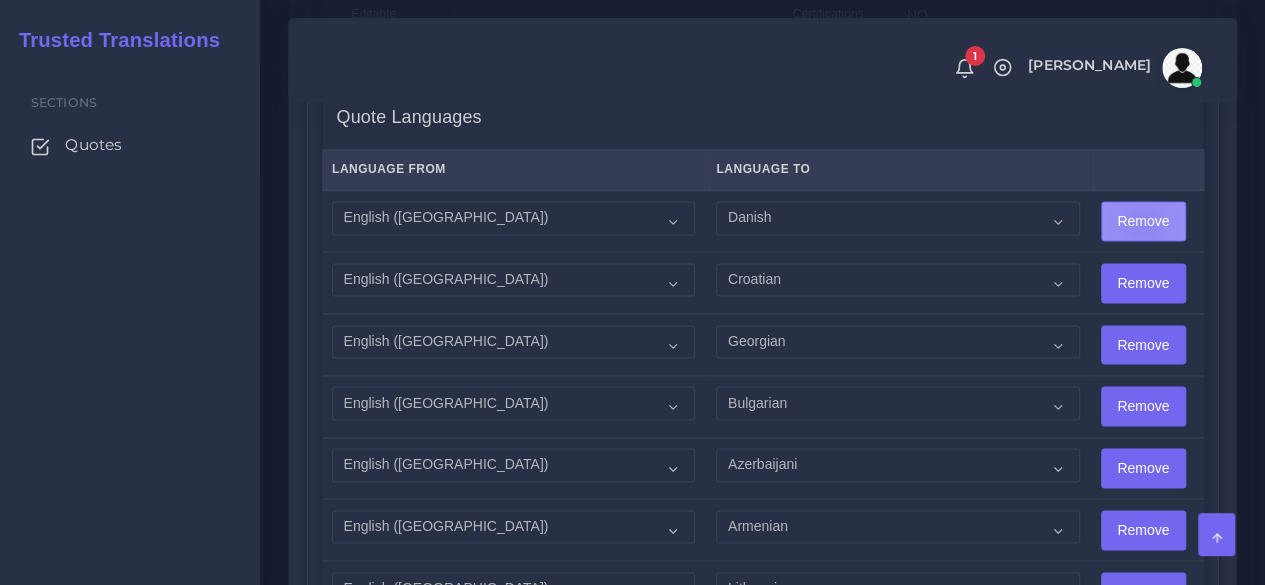 click on "Remove" at bounding box center (1143, 221) 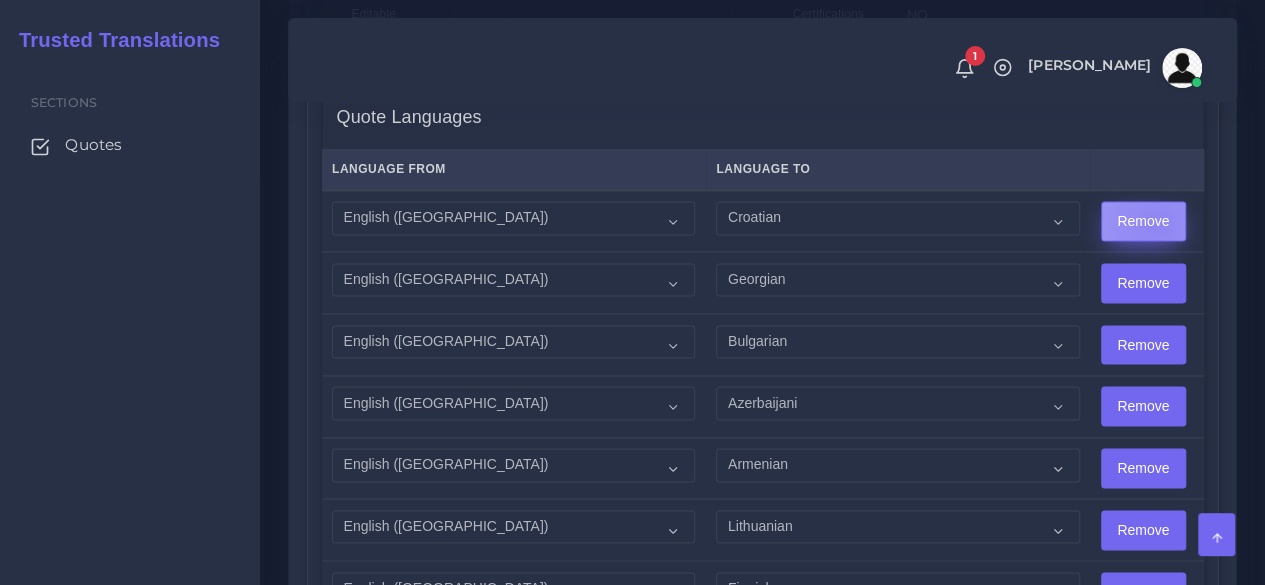 click on "Remove" at bounding box center (1143, 221) 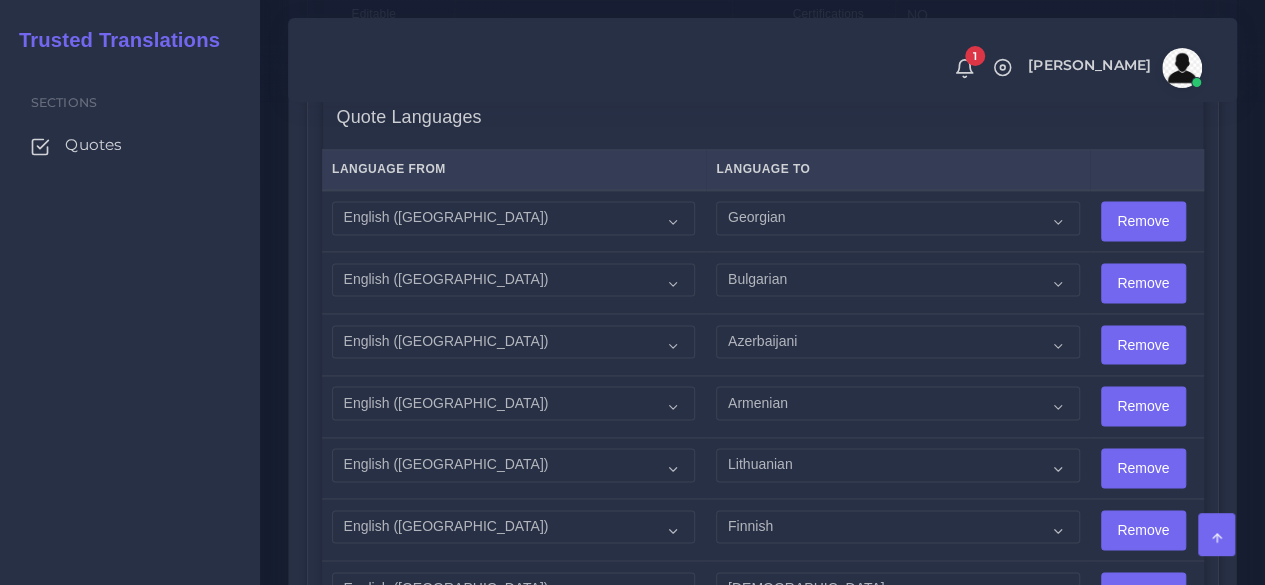 click on "Remove" at bounding box center [1143, 221] 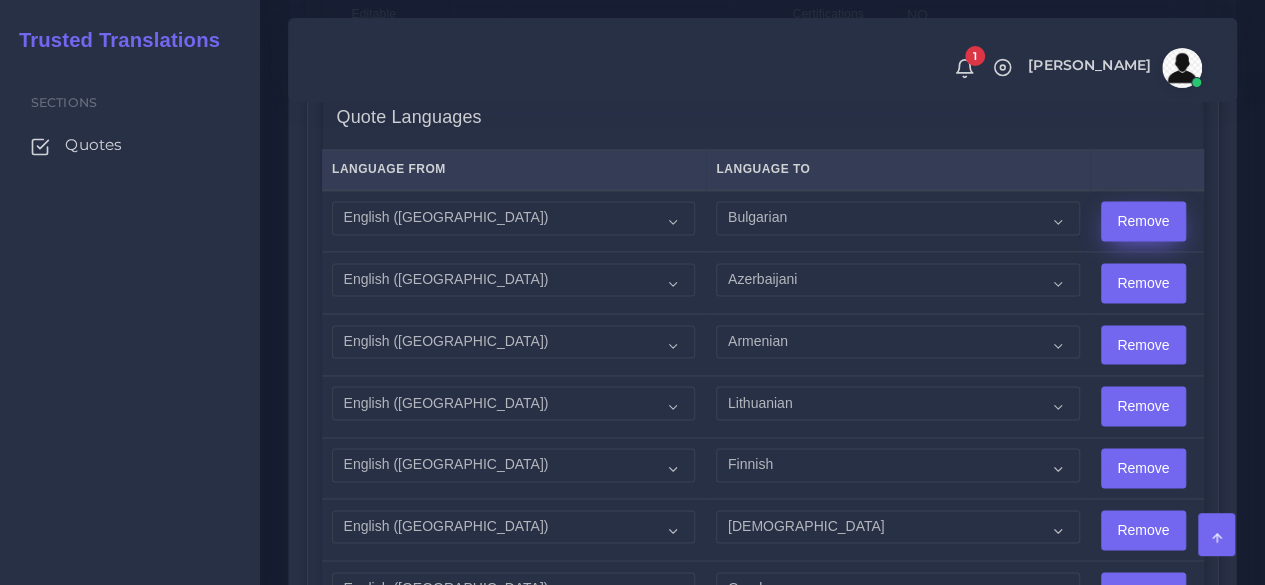 click on "Remove" at bounding box center [1143, 221] 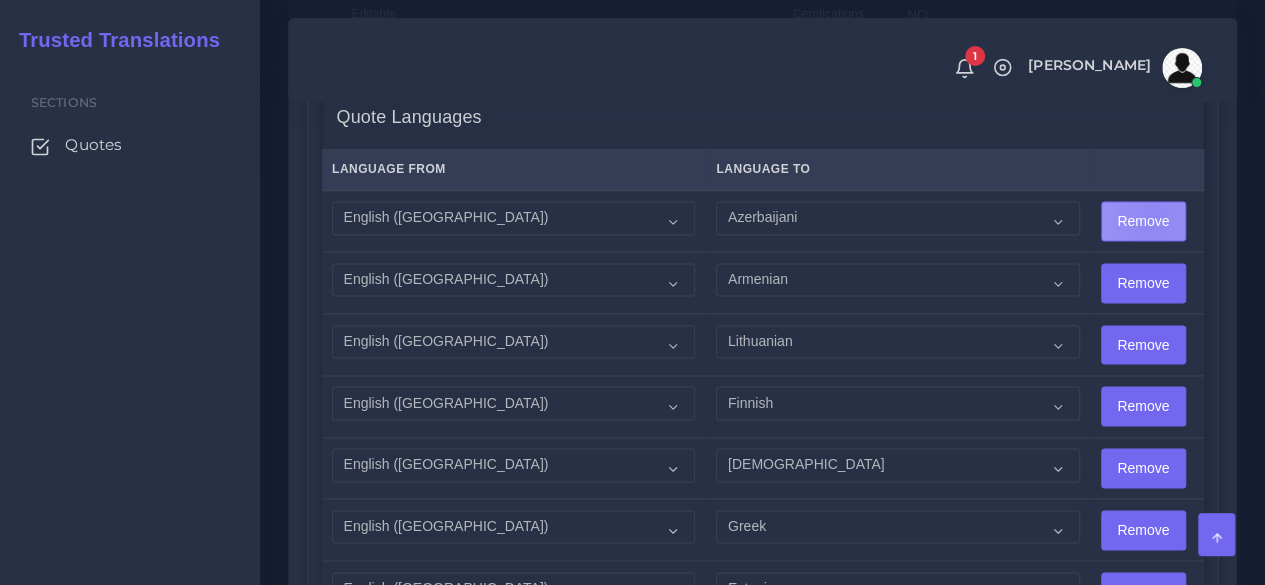 click on "Remove" at bounding box center (1143, 221) 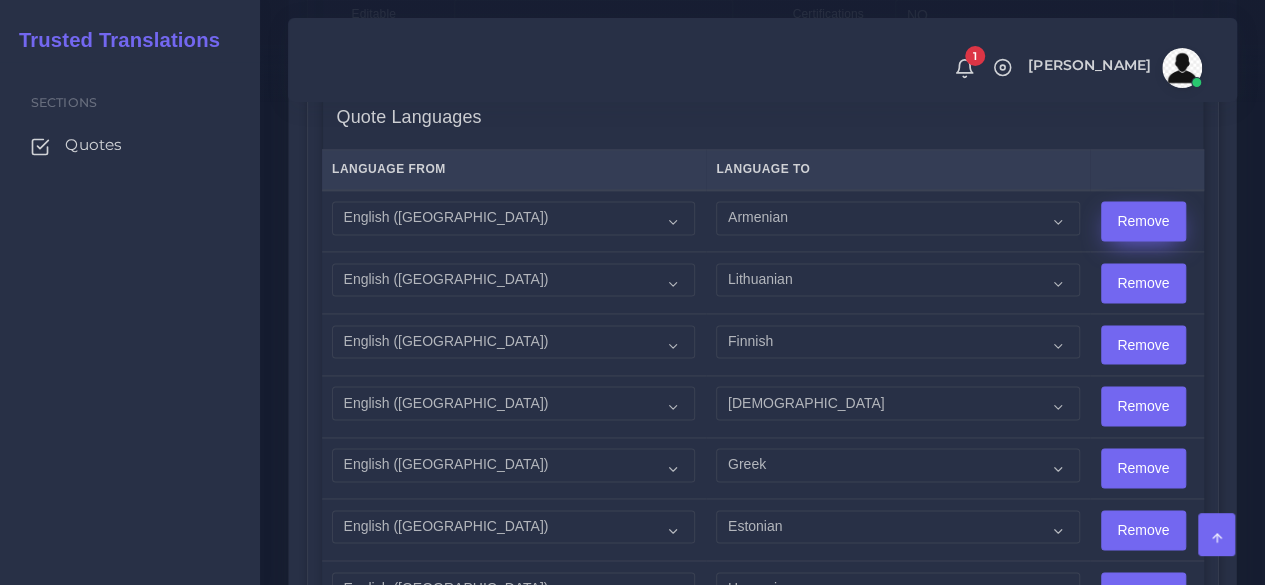 click on "Remove" at bounding box center (1143, 221) 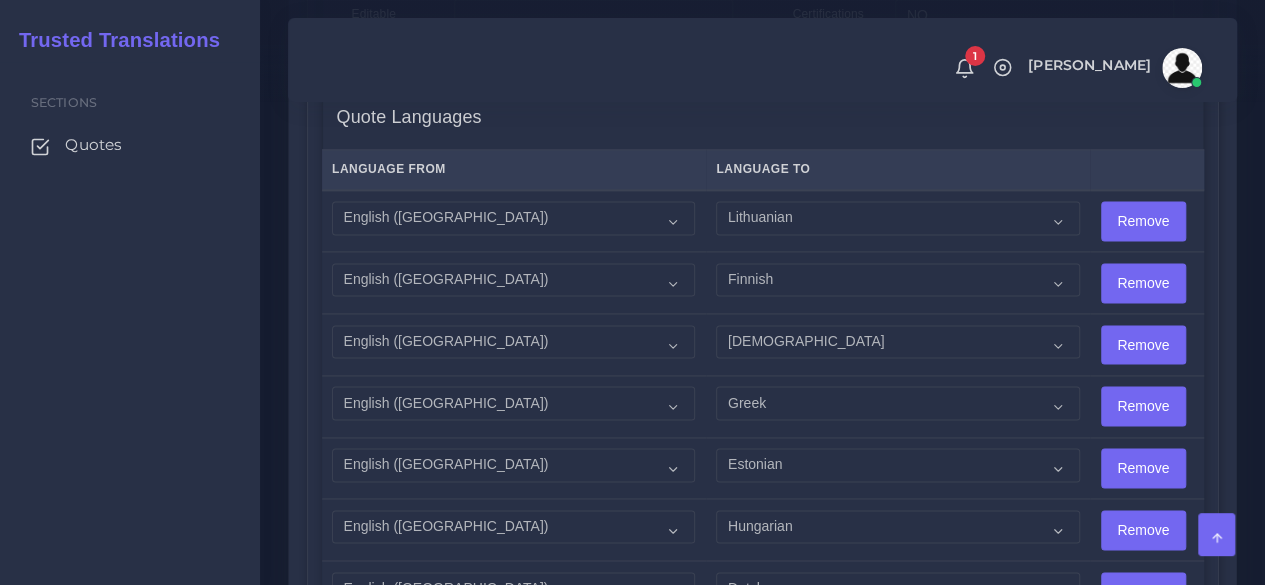 click on "Remove" at bounding box center (1143, 221) 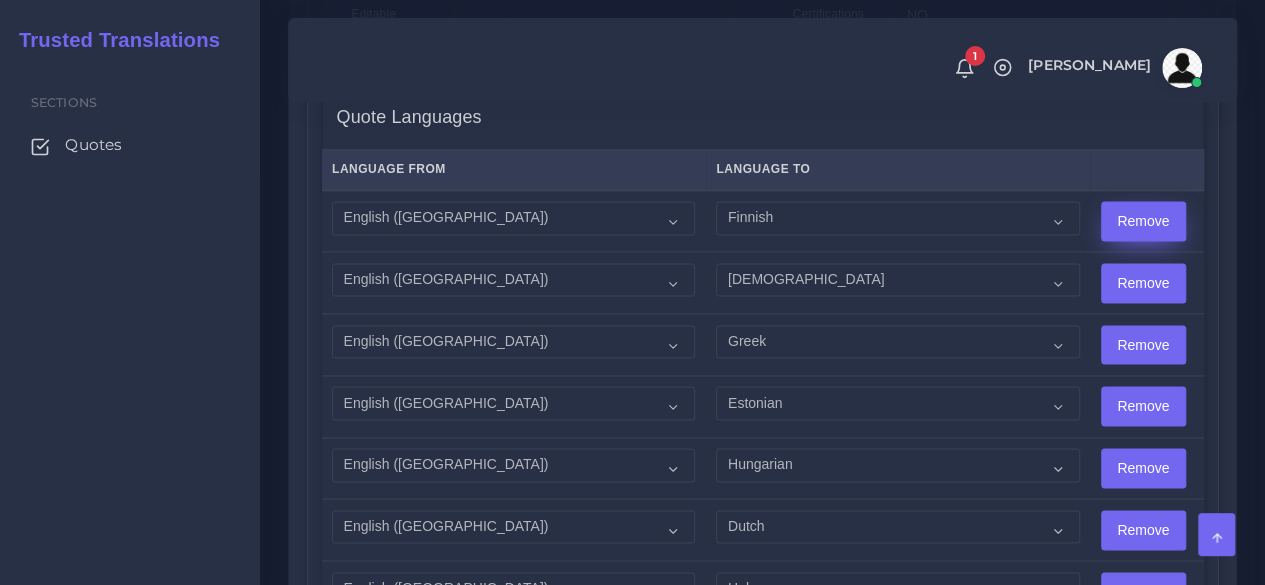 click on "Remove" at bounding box center (1143, 221) 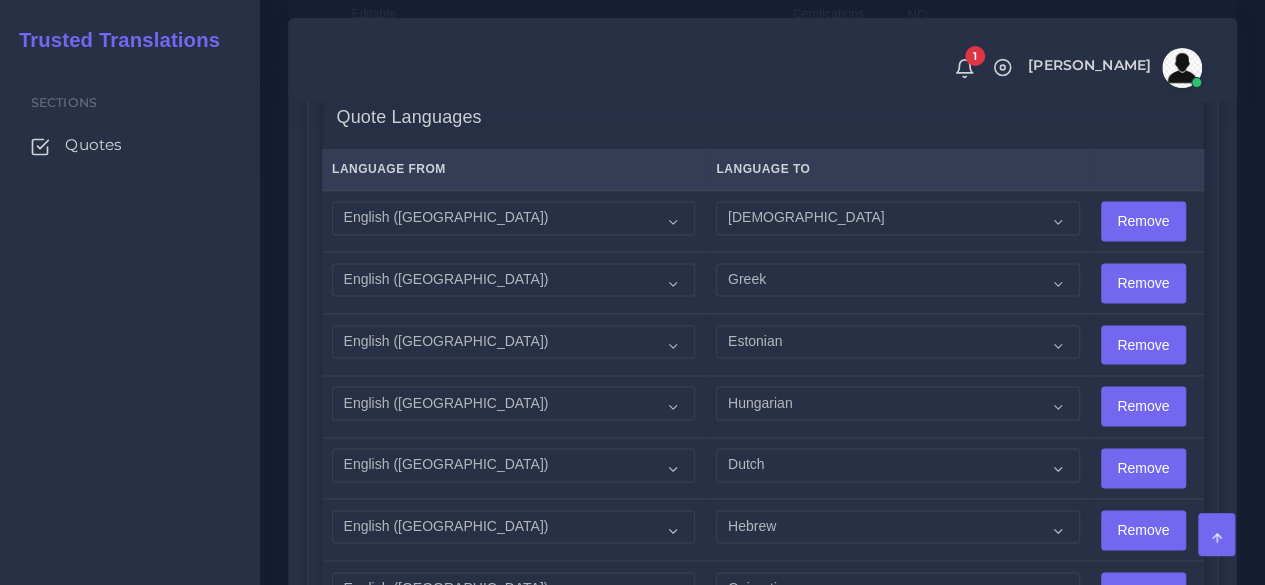 click on "Remove" at bounding box center (1143, 221) 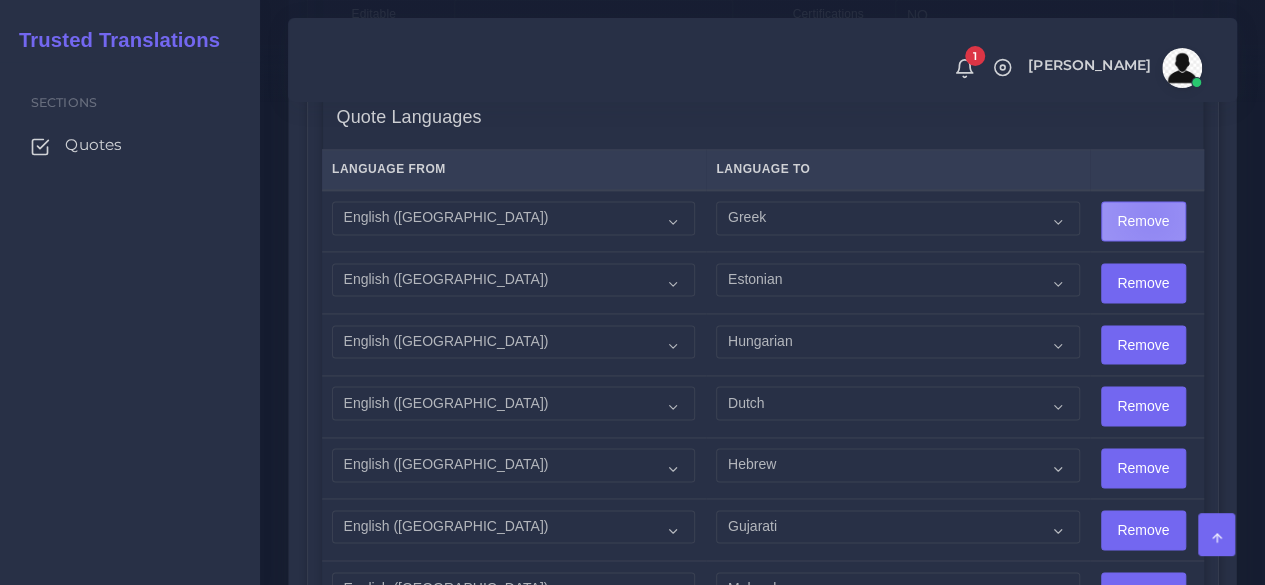 click on "Remove" at bounding box center [1143, 221] 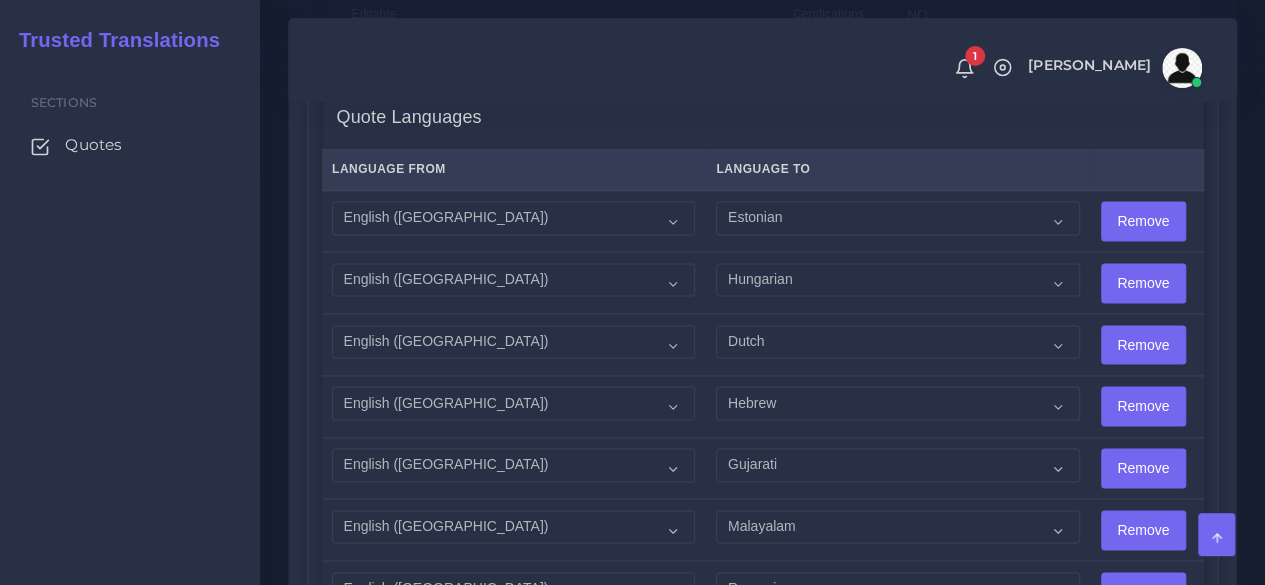 click on "Remove" at bounding box center [1143, 221] 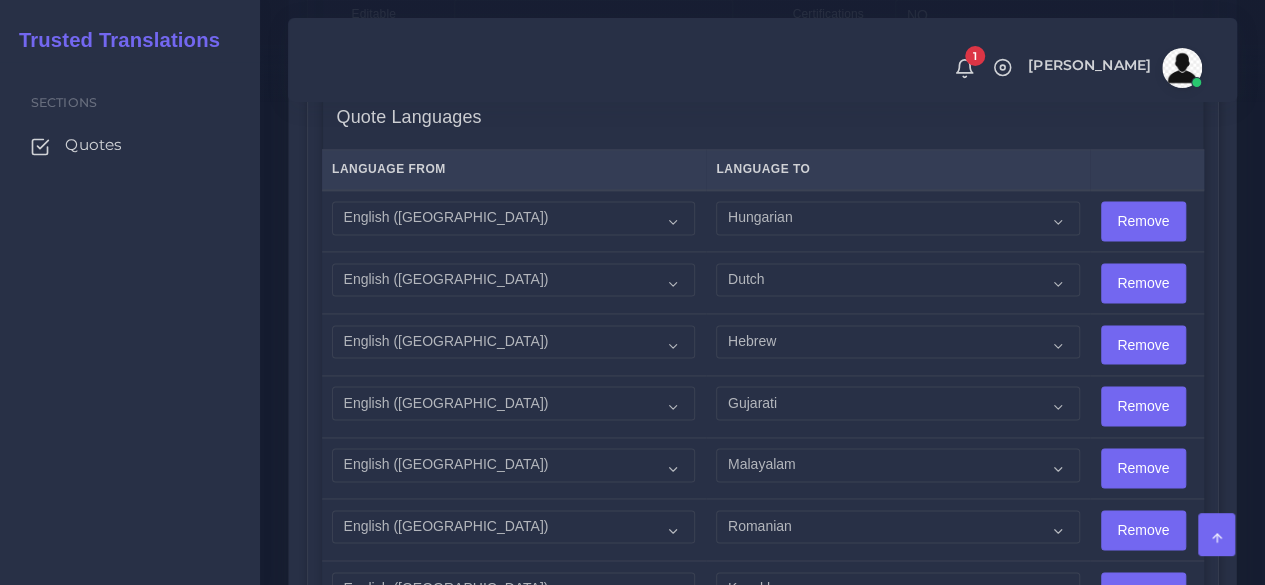 click on "Remove" at bounding box center (1143, 221) 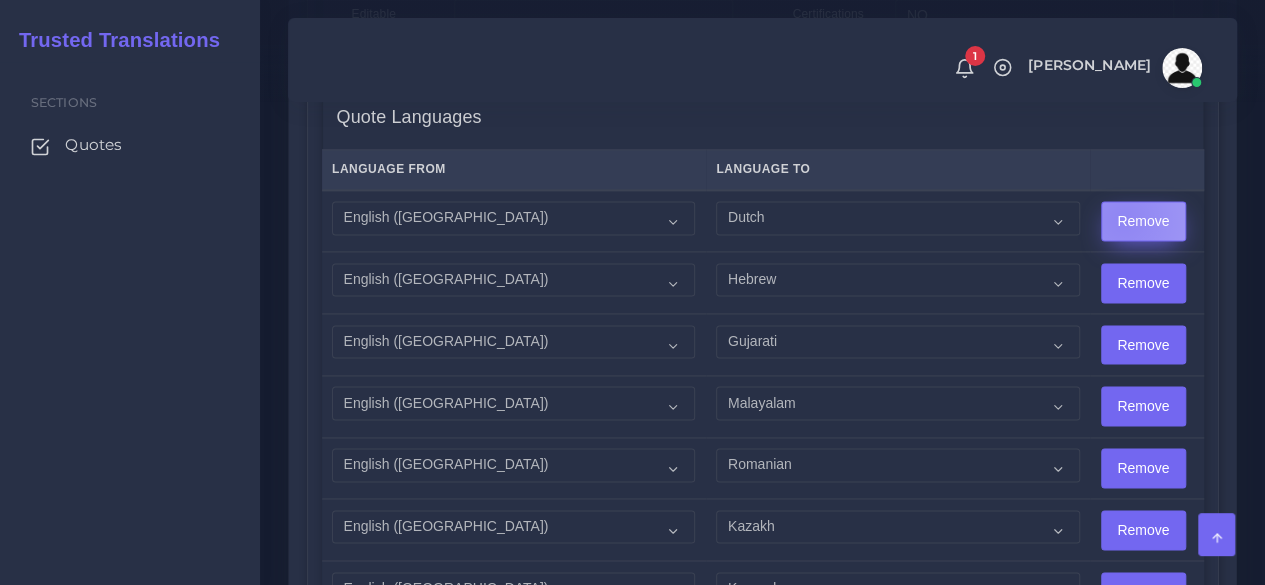 click on "Remove" at bounding box center [1143, 221] 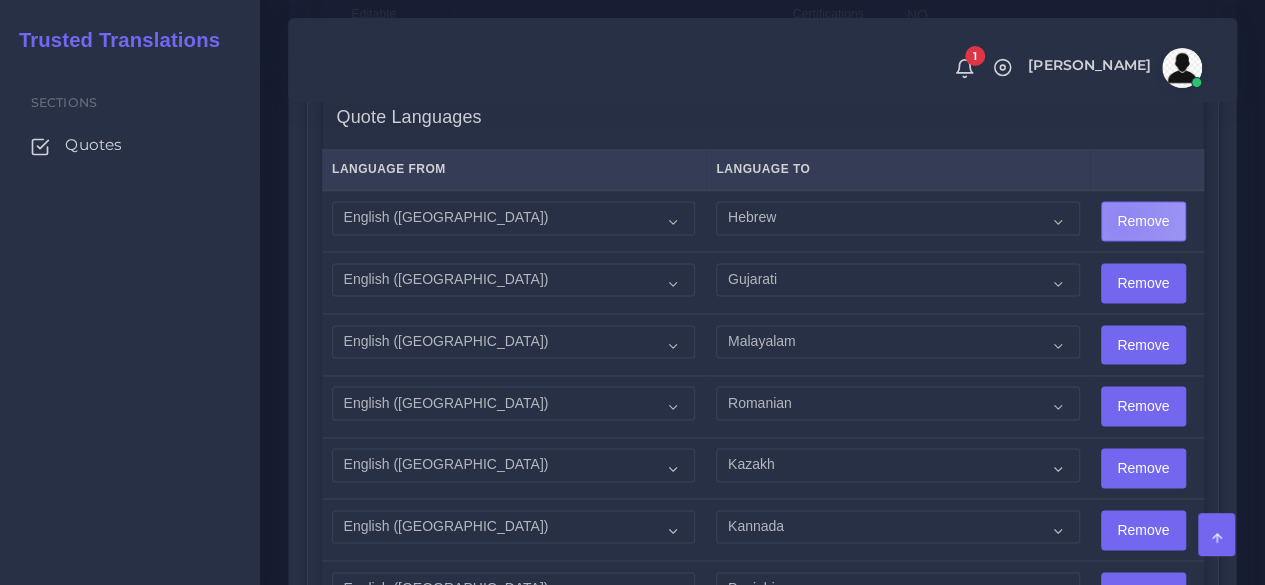 click on "Remove" at bounding box center [1143, 221] 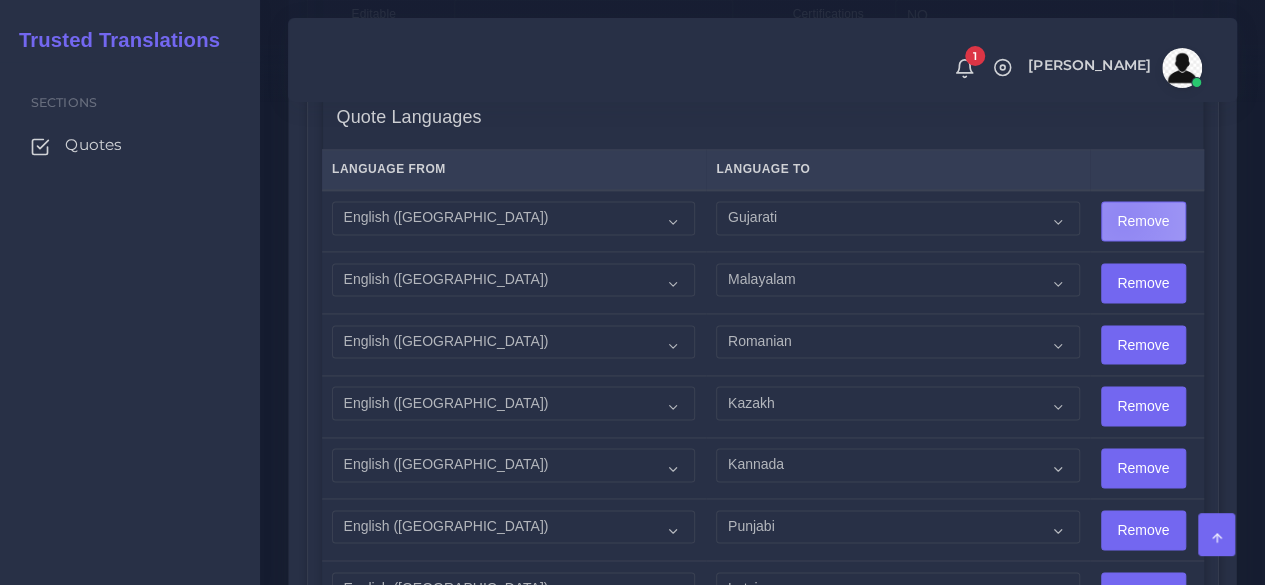 click on "Remove" at bounding box center (1143, 221) 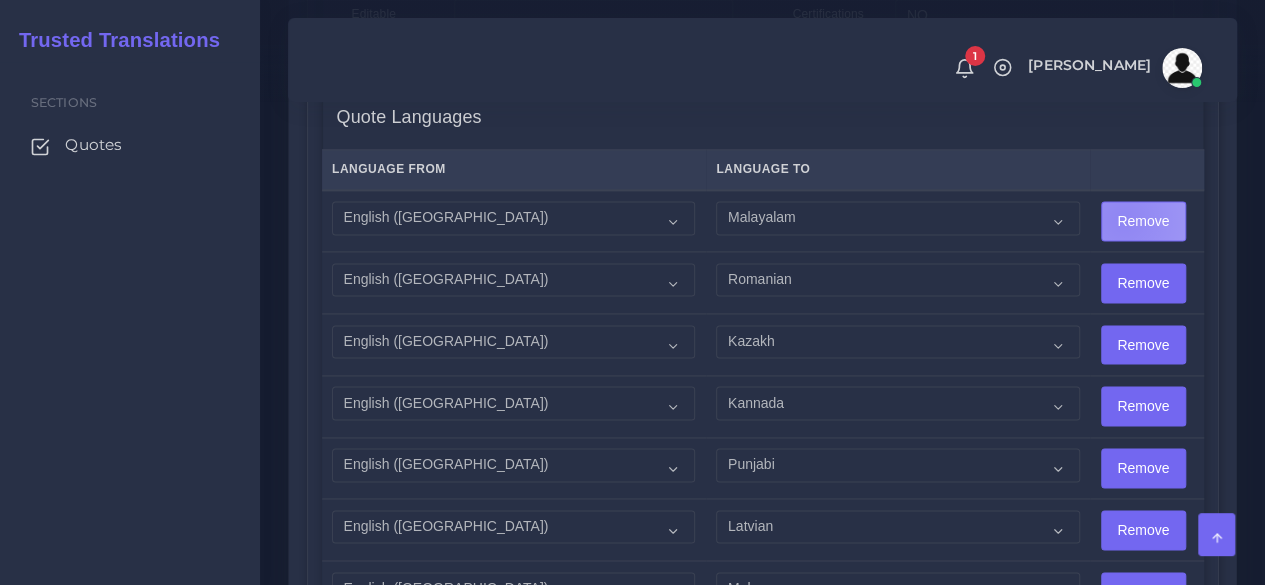 click on "Remove" at bounding box center [1143, 221] 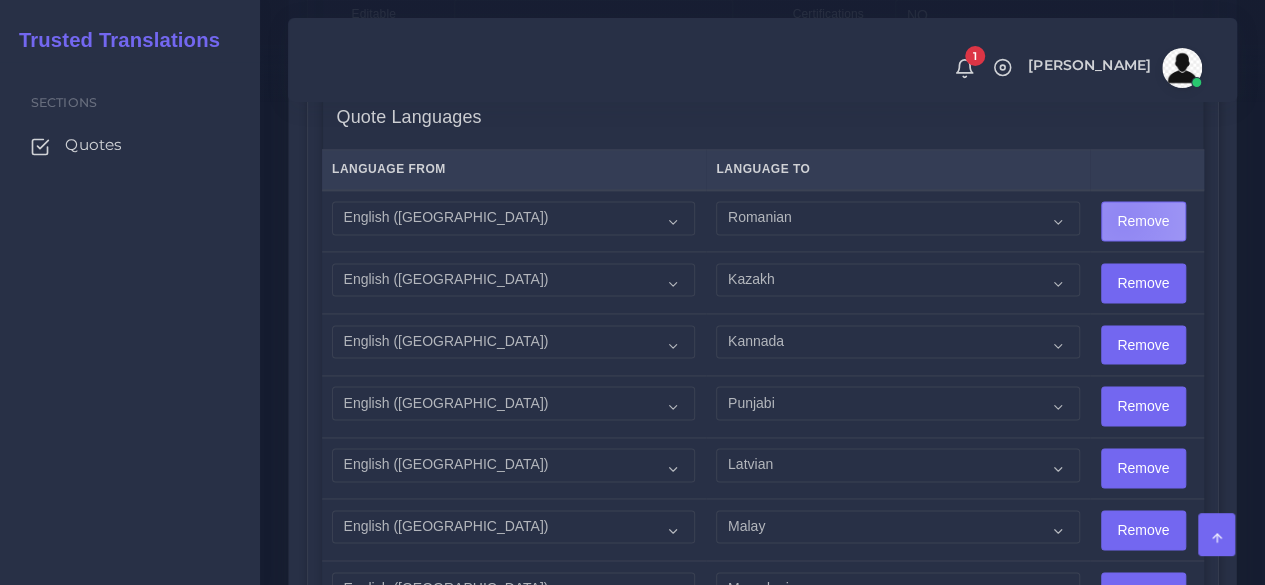 click on "Remove" at bounding box center (1143, 221) 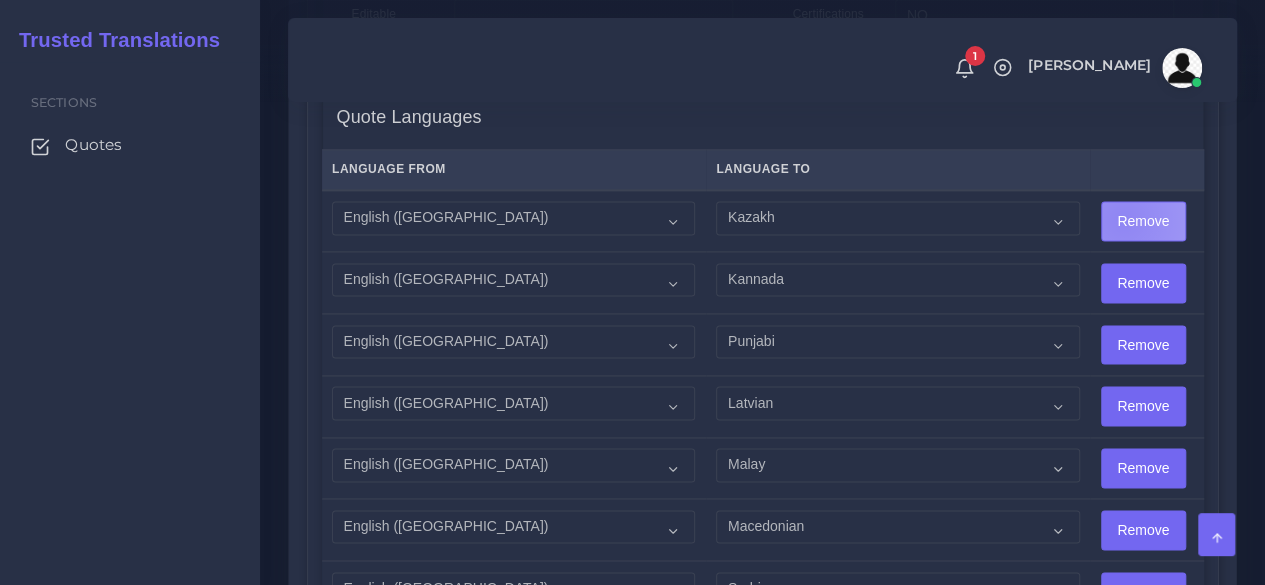 click on "Remove" at bounding box center (1143, 221) 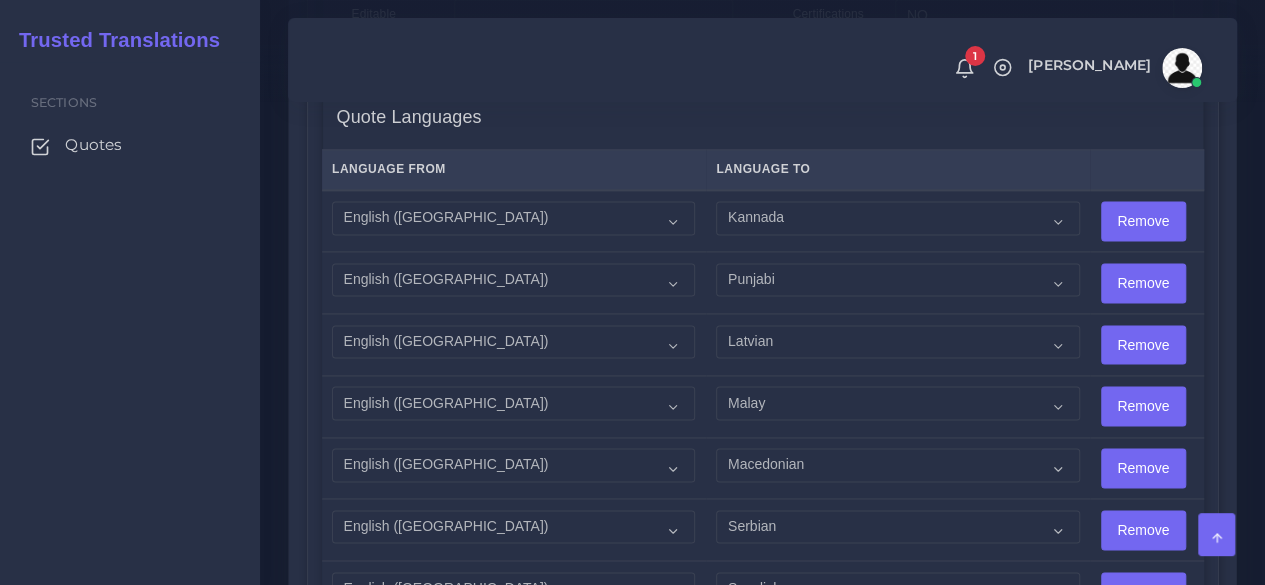 click on "Remove" at bounding box center (1143, 221) 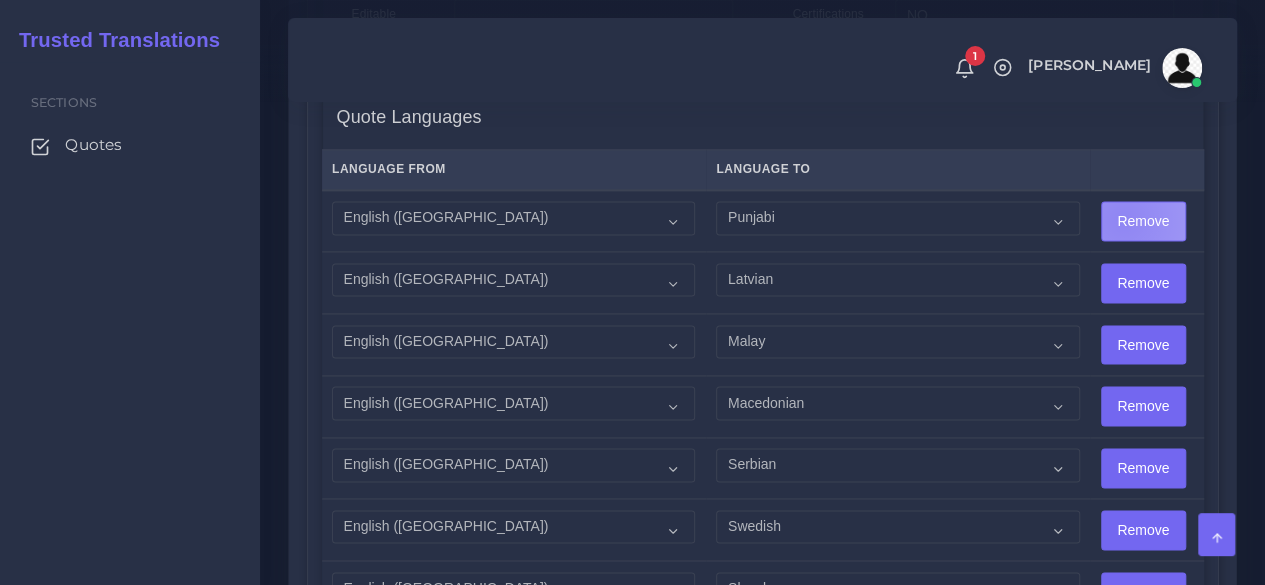 click on "Remove" at bounding box center [1143, 221] 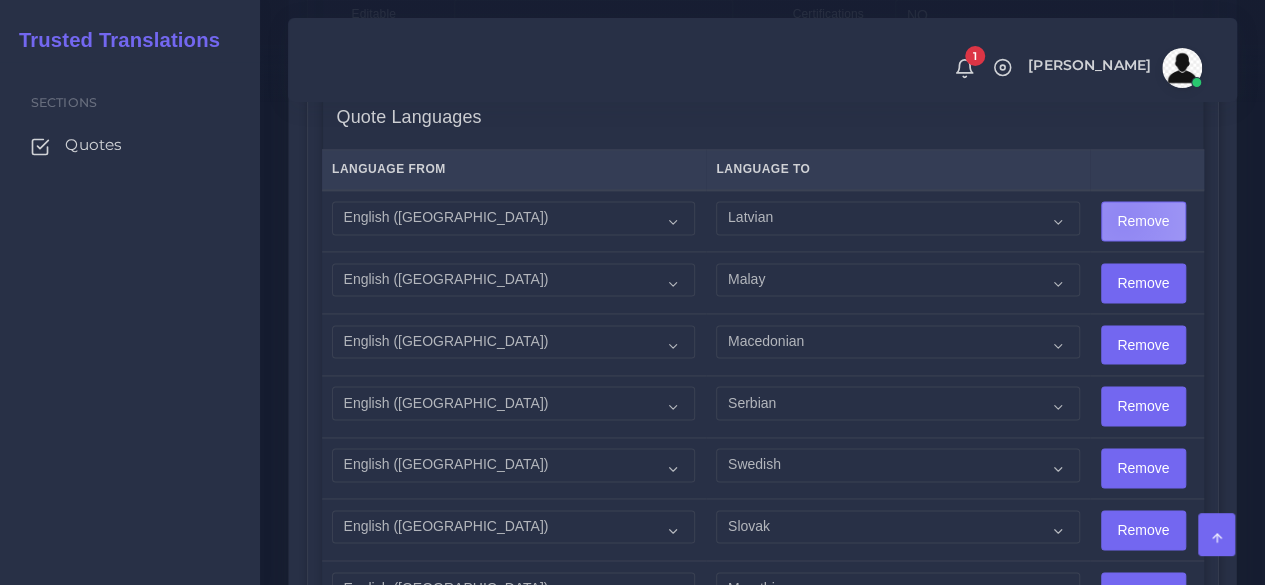 click on "Remove" at bounding box center [1143, 221] 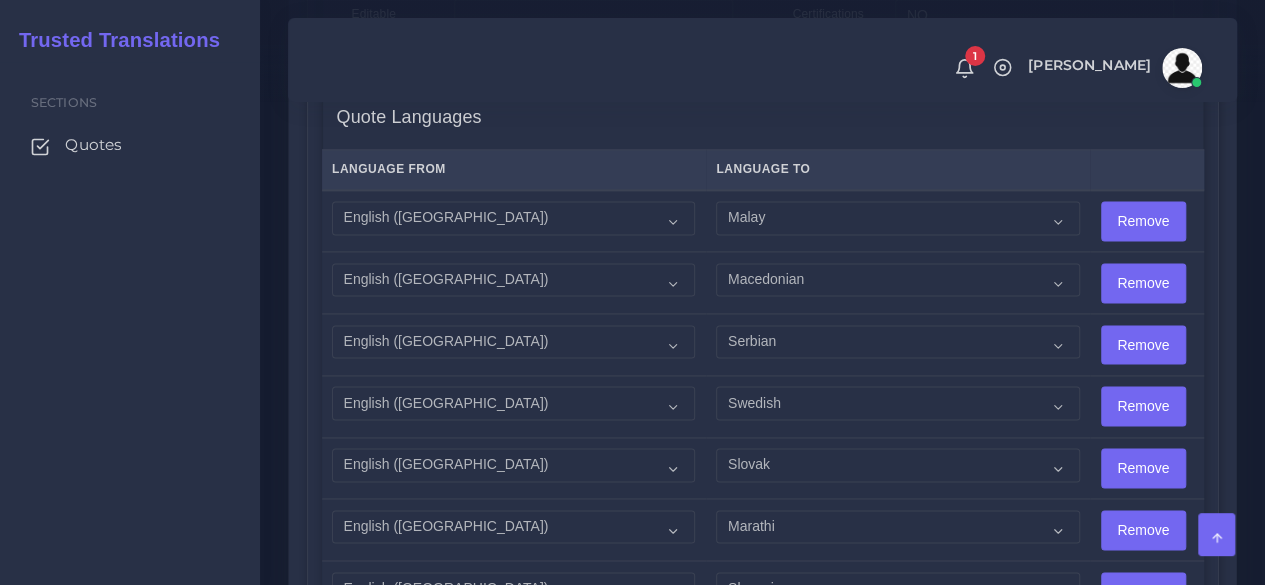 click on "Remove" at bounding box center [1143, 221] 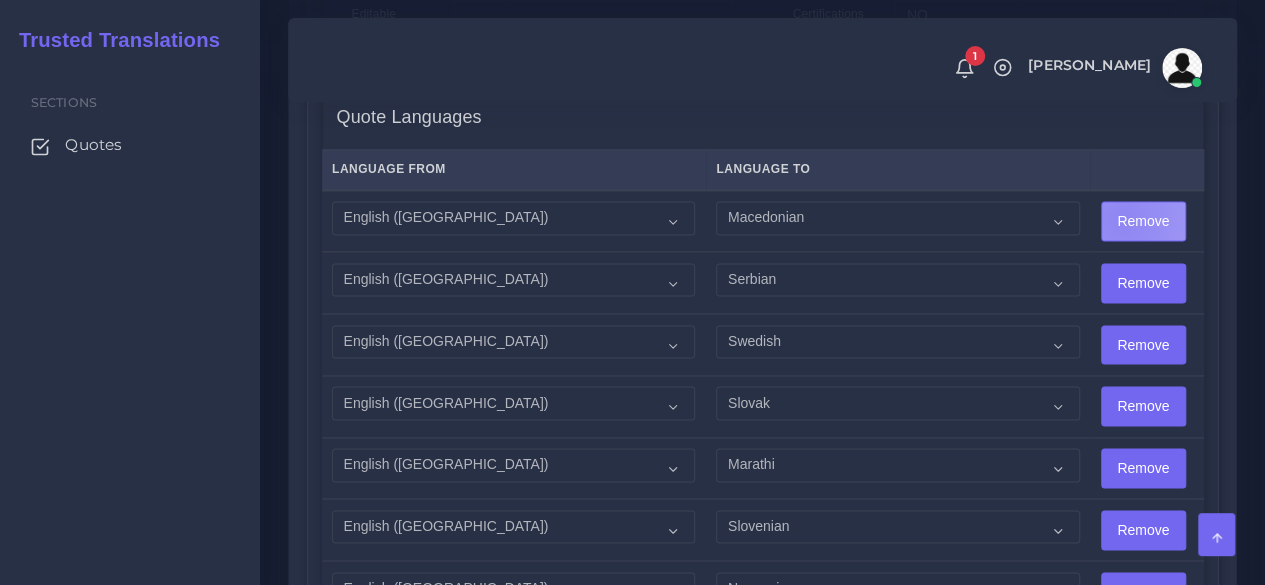 click on "Remove" at bounding box center [1143, 221] 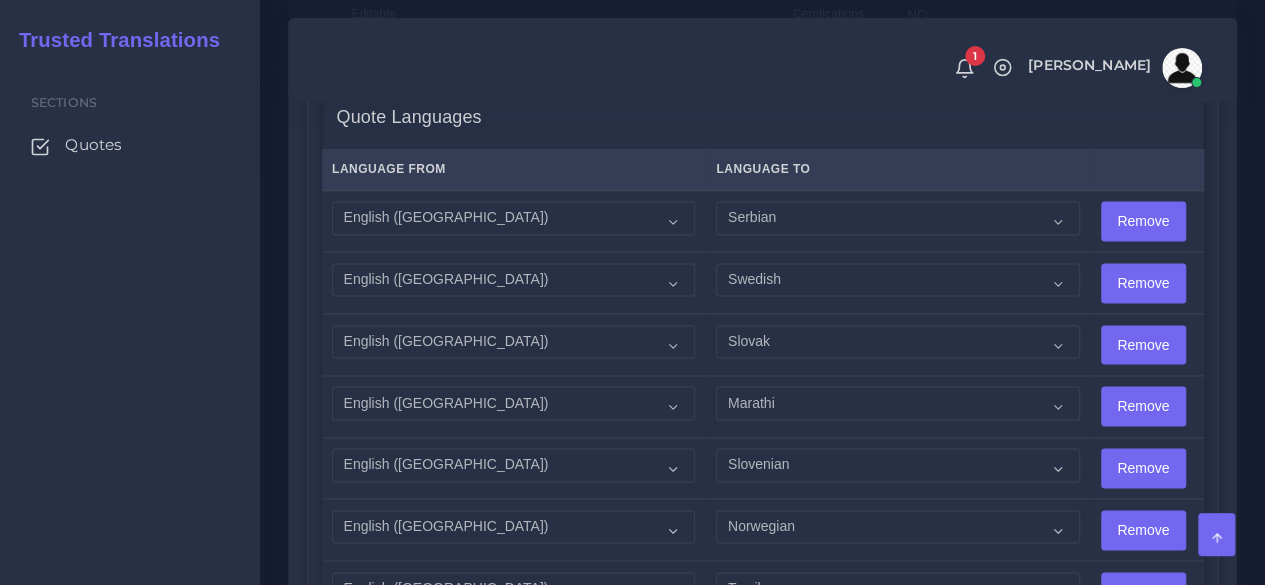 click on "Remove" at bounding box center [1143, 221] 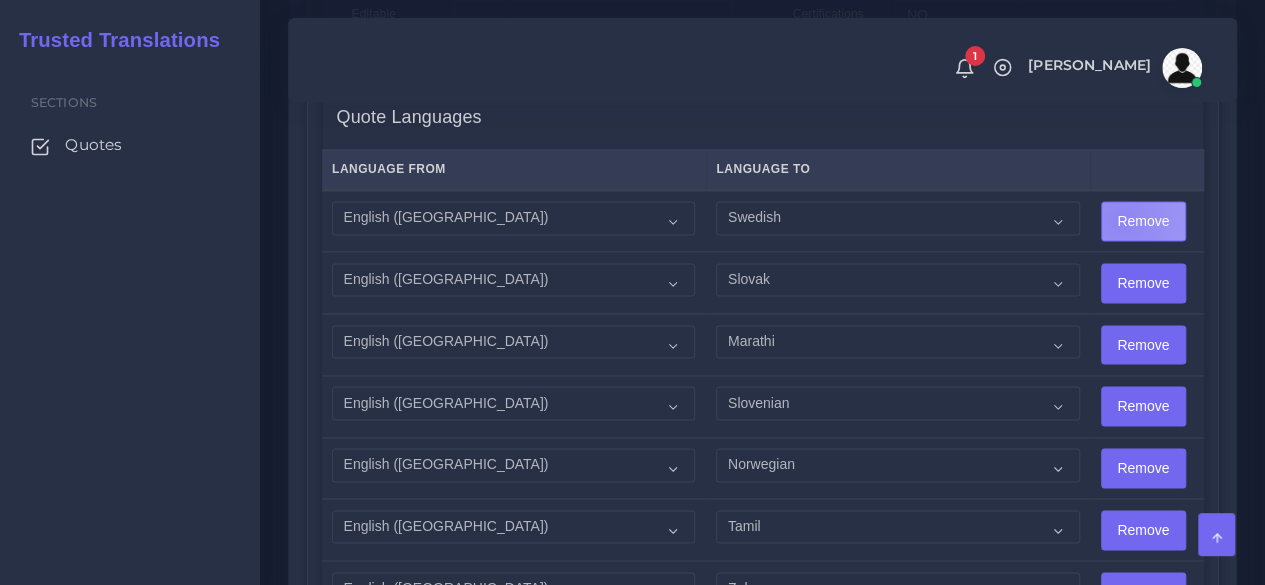 click on "Remove" at bounding box center [1143, 221] 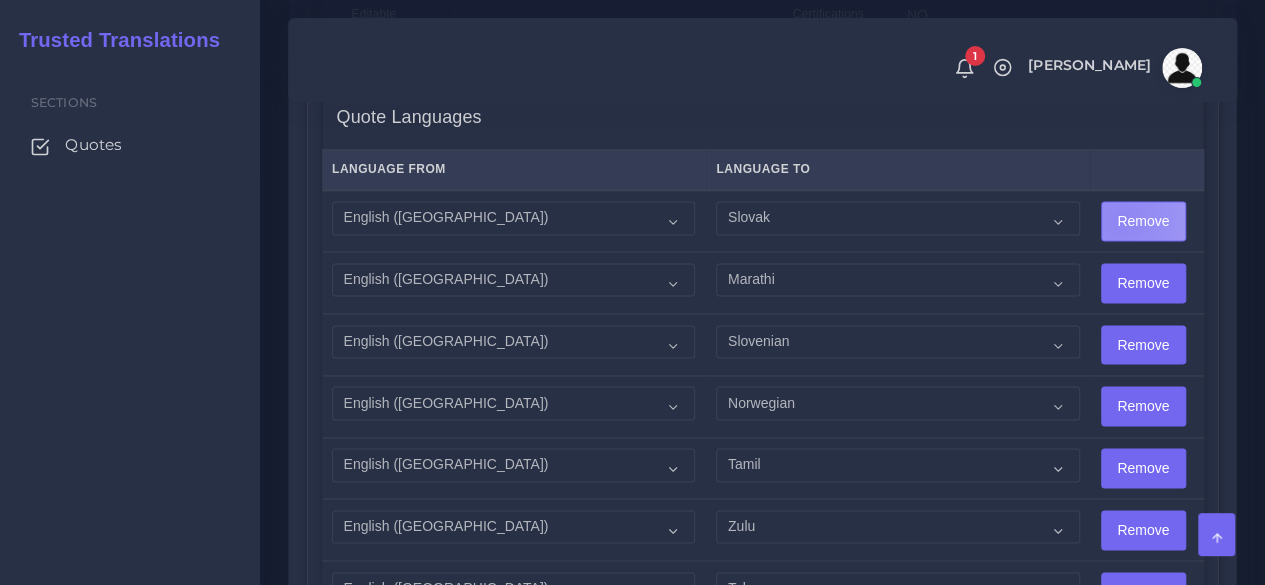 click on "Remove" at bounding box center [1143, 221] 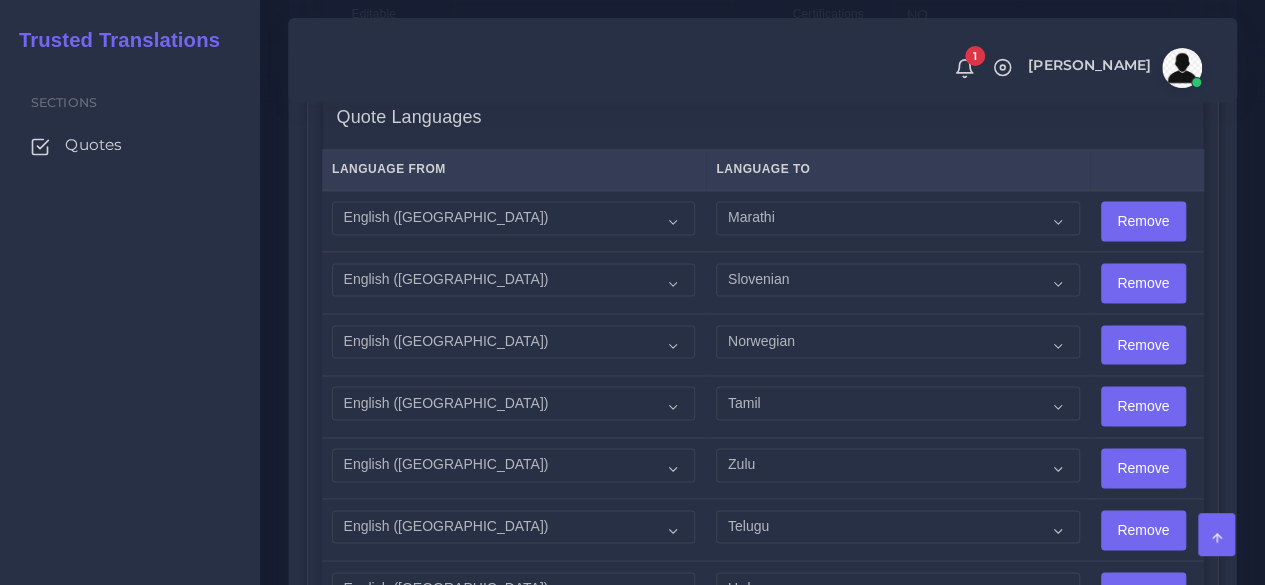 click on "Remove" at bounding box center (1143, 221) 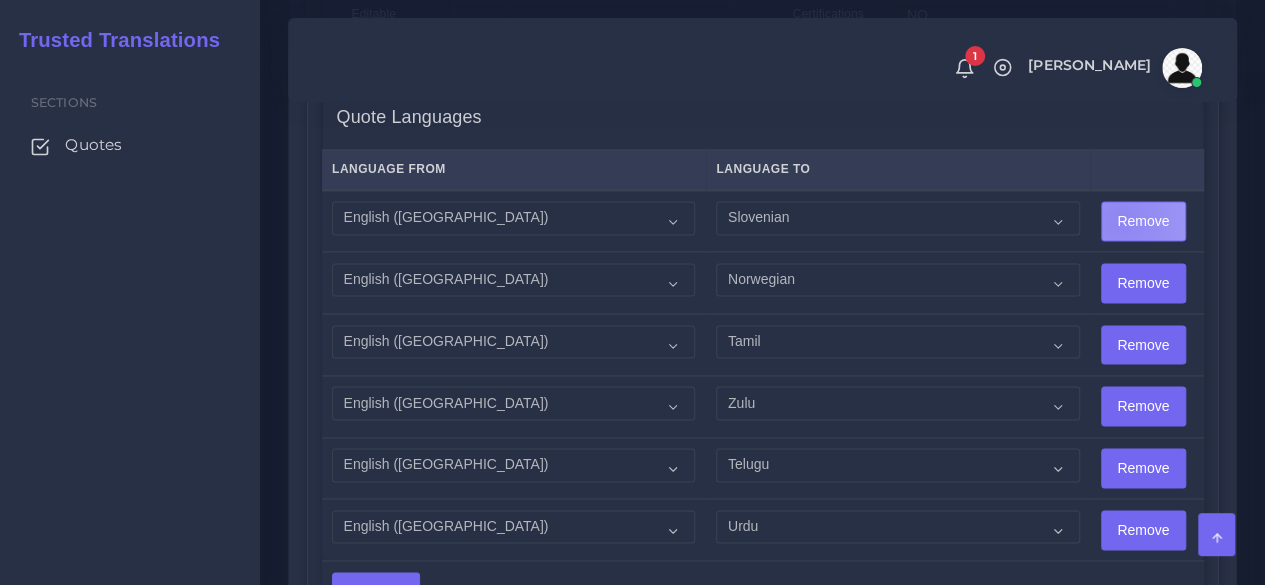 click on "Remove" at bounding box center [1143, 221] 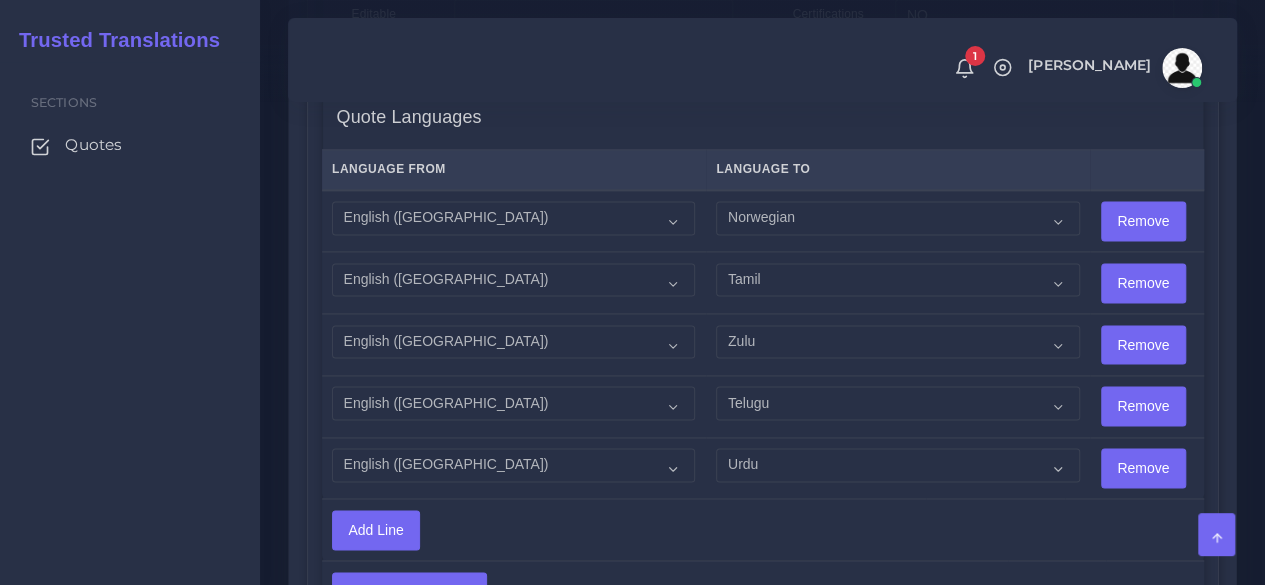 click on "Sections
Quotes" at bounding box center [130, 323] 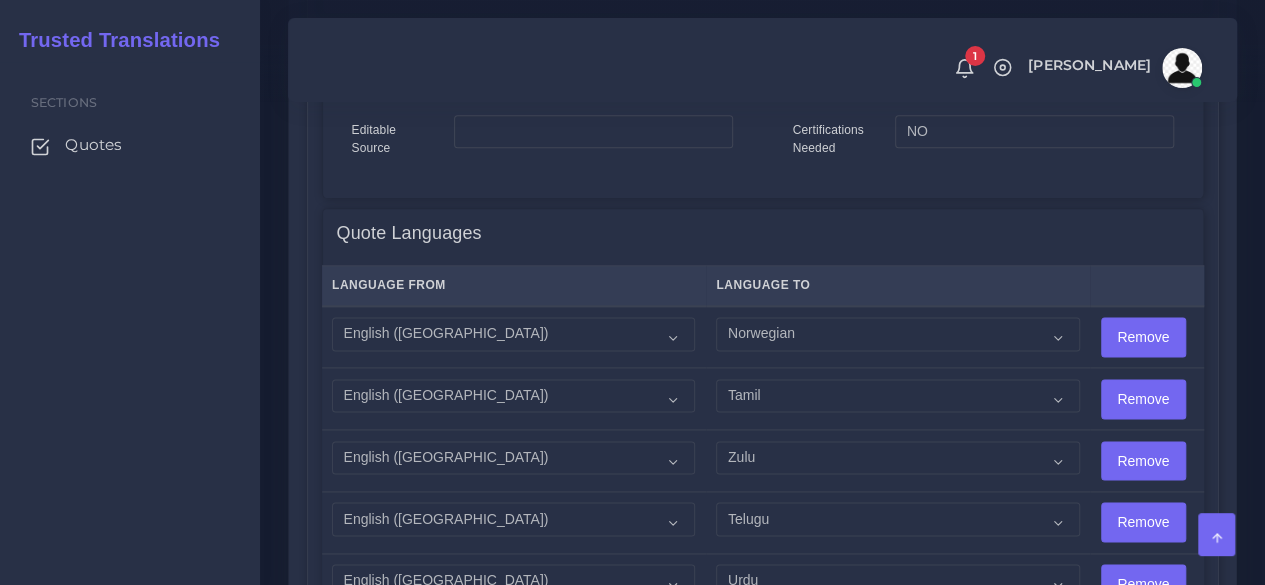 scroll, scrollTop: 1300, scrollLeft: 0, axis: vertical 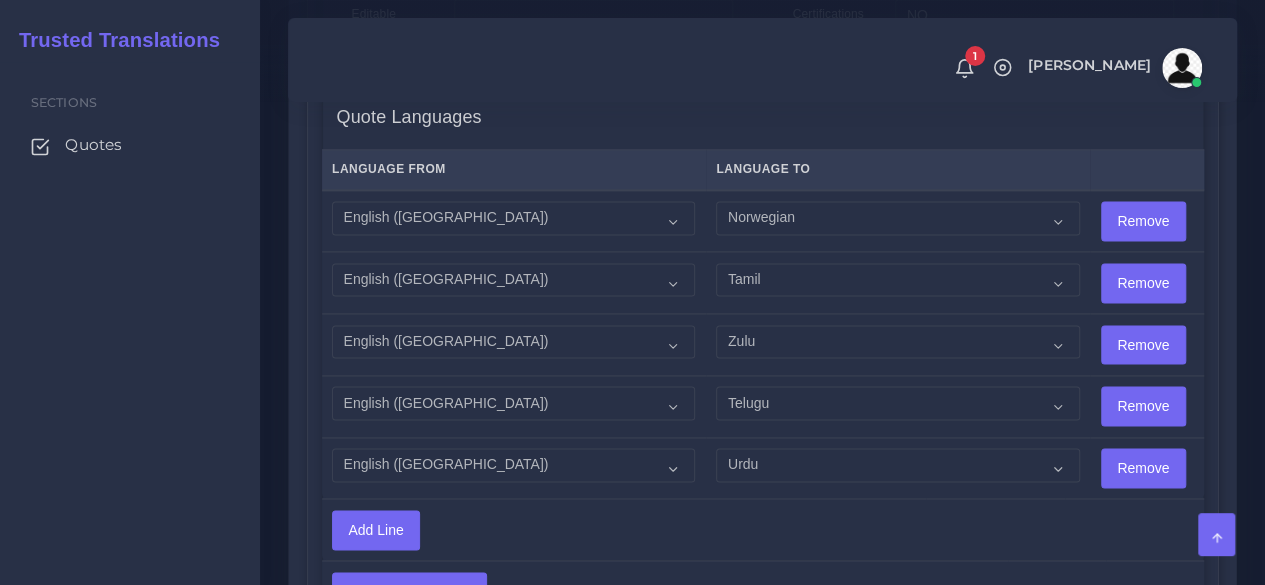 drag, startPoint x: 234, startPoint y: 380, endPoint x: 247, endPoint y: 375, distance: 13.928389 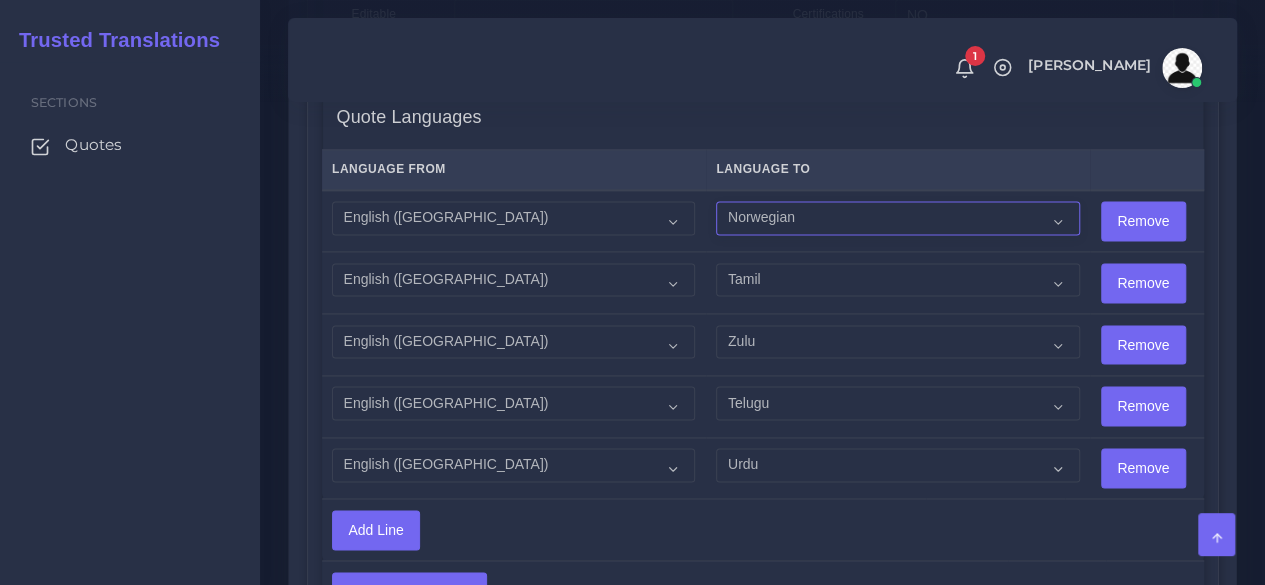 click on "Acoli
Afar
Afrikaans
Akan
Akateko
Albanian
American Sign Language (ASL)
Amharic
Arabic
Arabic (Egypt)" at bounding box center (897, 218) 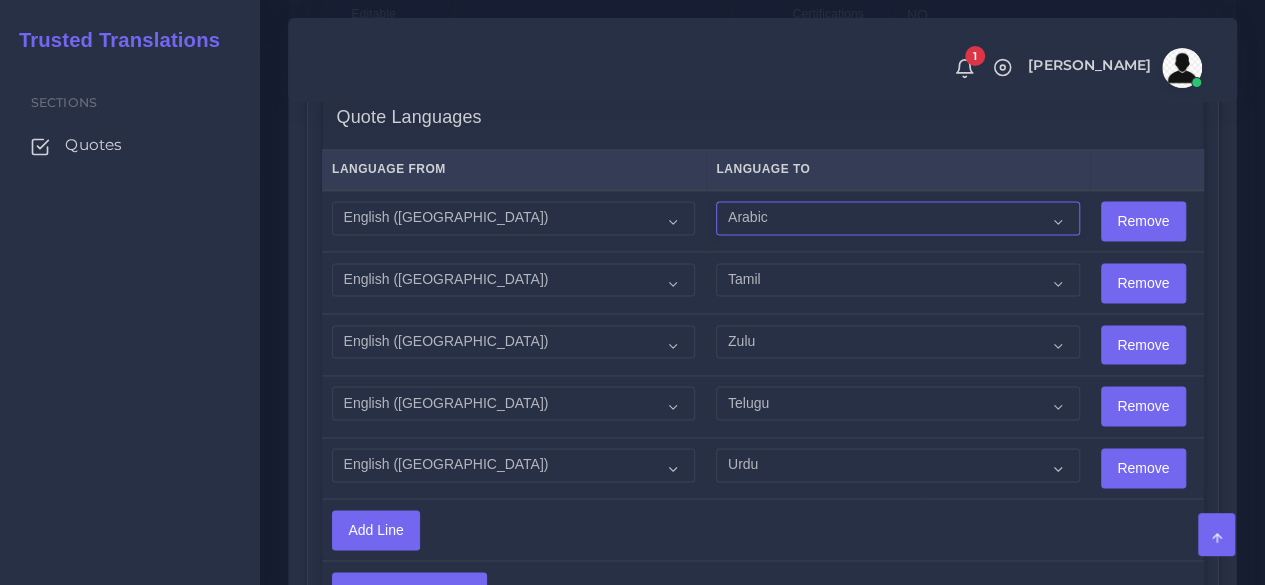 click on "Acoli
Afar
Afrikaans
Akan
Akateko
Albanian
American Sign Language (ASL)
Amharic
Arabic
Arabic (Egypt)" at bounding box center (897, 218) 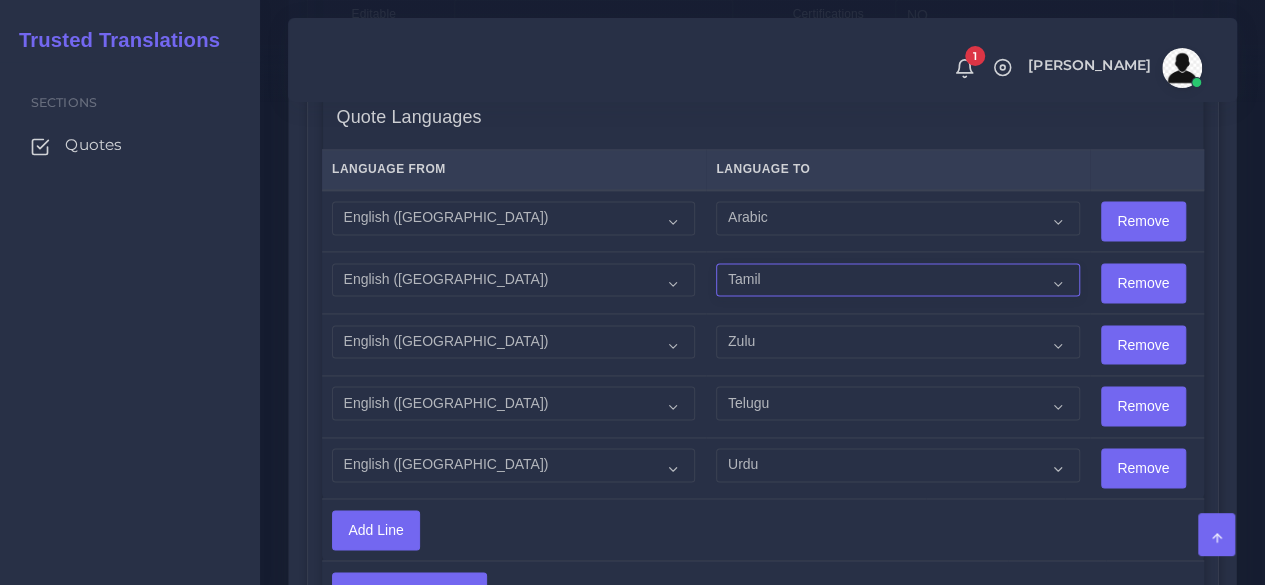 click on "Acoli
Afar
Afrikaans
Akan
Akateko
Albanian
American Sign Language (ASL)
Amharic
Arabic
Arabic (Egypt)" at bounding box center (897, 280) 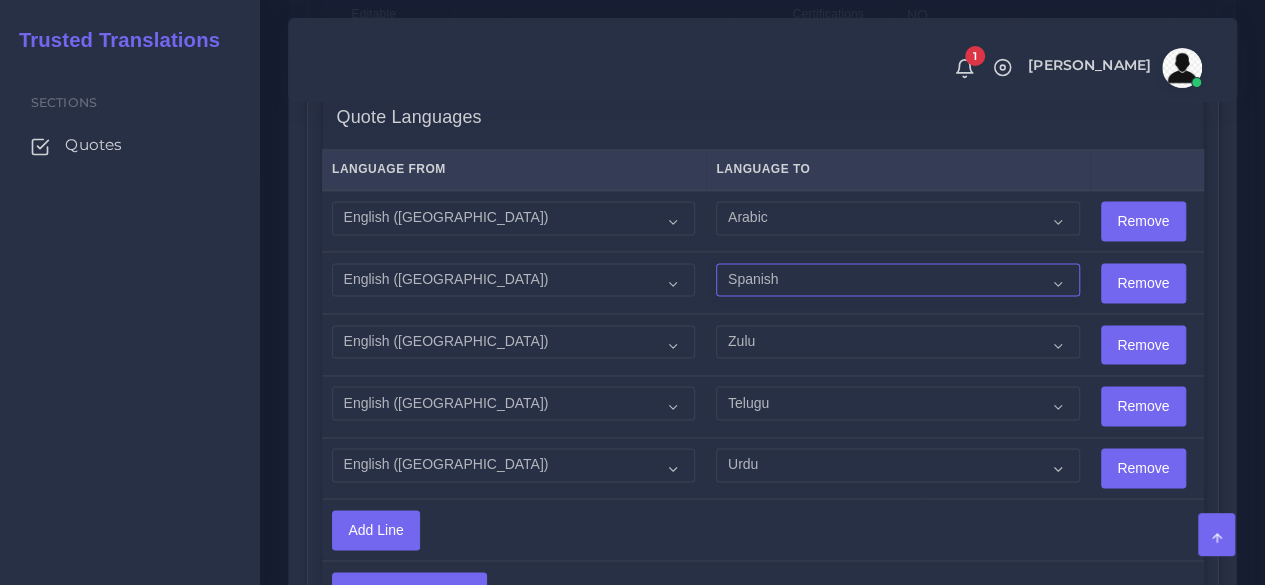 click on "Acoli
Afar
Afrikaans
Akan
Akateko
Albanian
American Sign Language (ASL)
Amharic
Arabic
Arabic (Egypt)" at bounding box center [897, 280] 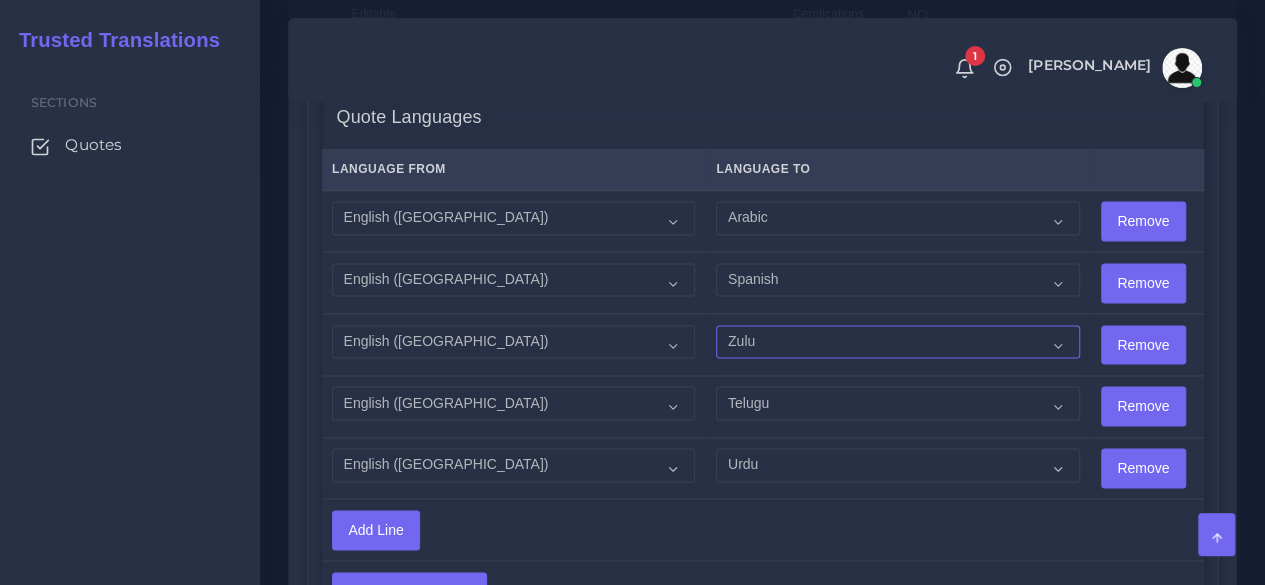 click on "Acoli
Afar
Afrikaans
Akan
Akateko
Albanian
American Sign Language (ASL)
Amharic
Arabic
Arabic (Egypt)" at bounding box center [897, 342] 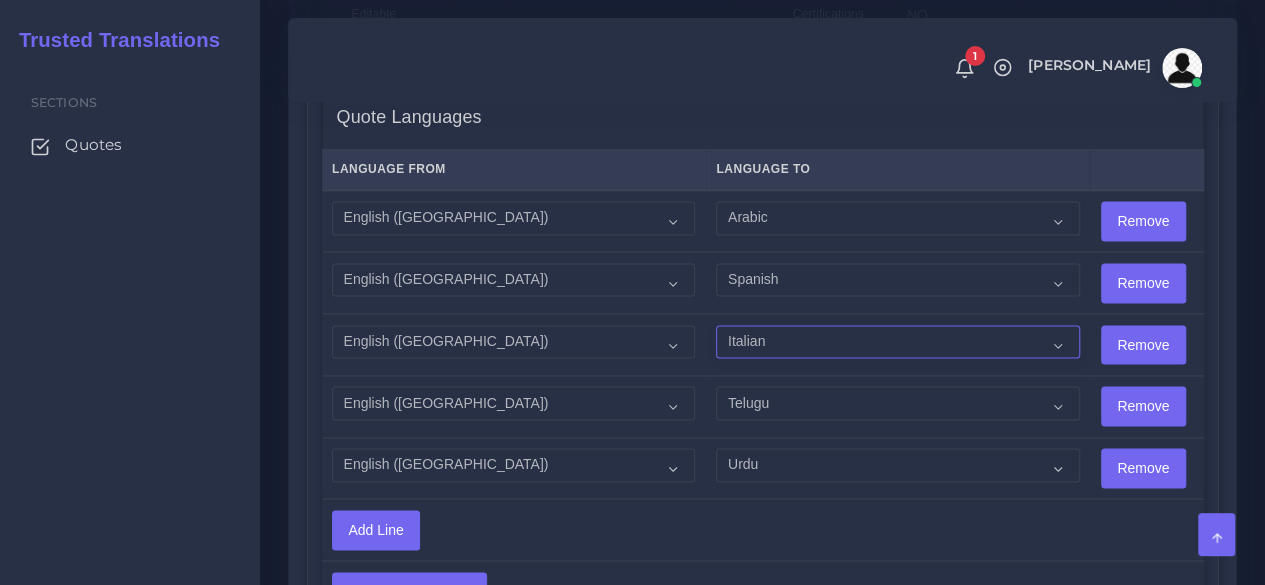 click on "Acoli
Afar
Afrikaans
Akan
Akateko
Albanian
American Sign Language (ASL)
Amharic
Arabic
Arabic (Egypt)" at bounding box center [897, 342] 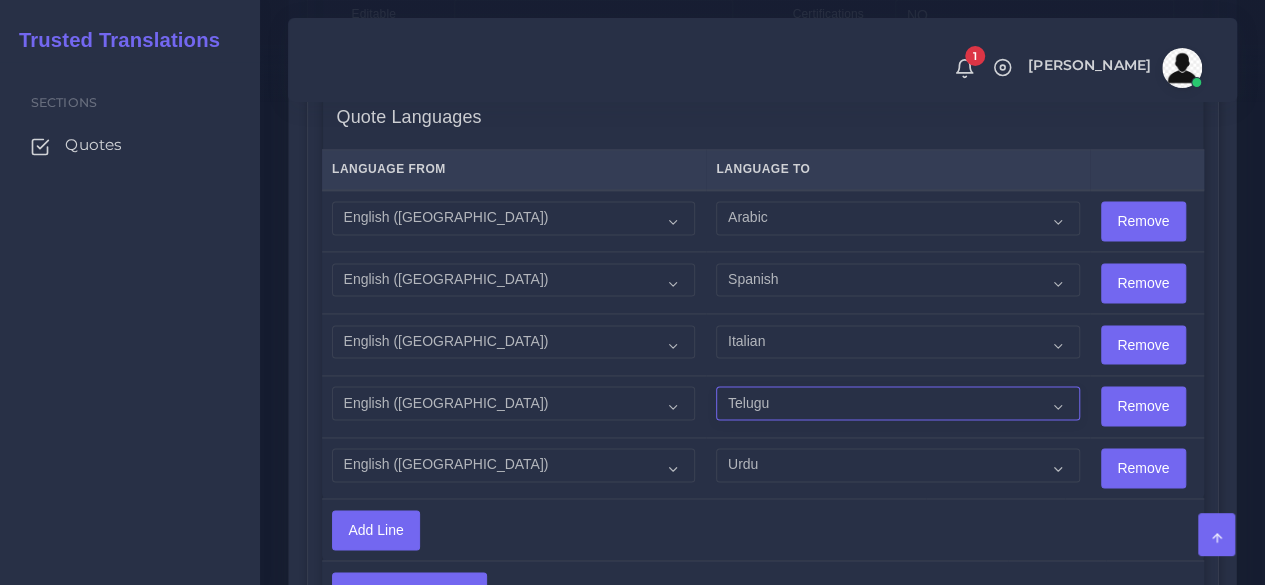 click on "Acoli
Afar
Afrikaans
Akan
Akateko
Albanian
American Sign Language (ASL)
Amharic
Arabic
Arabic (Egypt)" at bounding box center (897, 403) 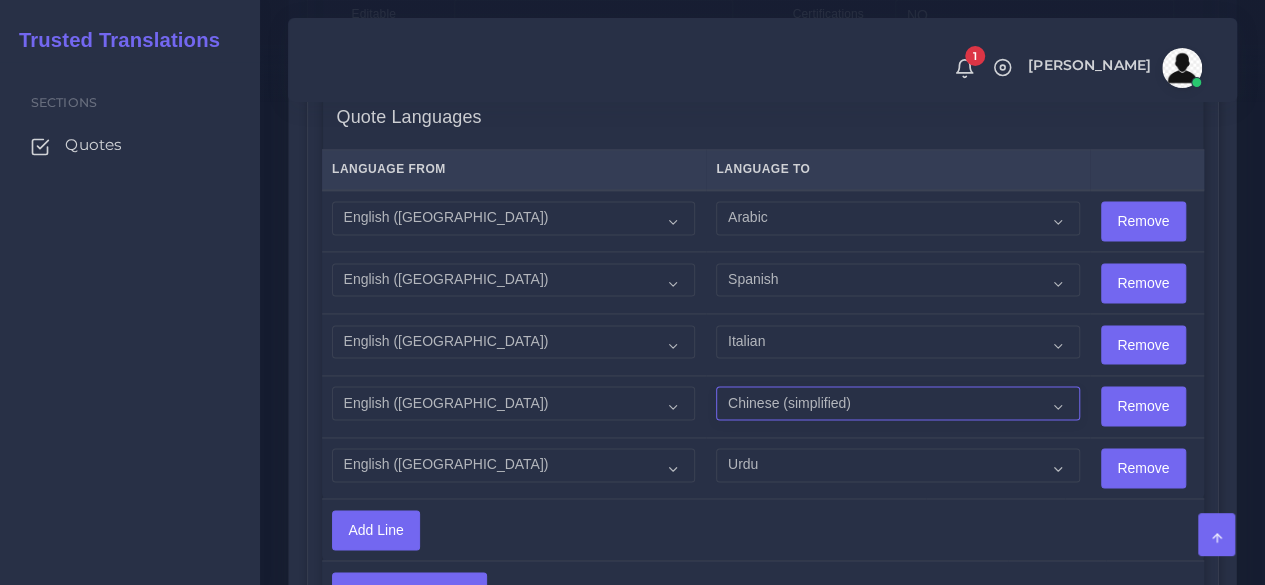 click on "Acoli
Afar
Afrikaans
Akan
Akateko
Albanian
American Sign Language (ASL)
Amharic
Arabic
Arabic (Egypt)" at bounding box center [897, 403] 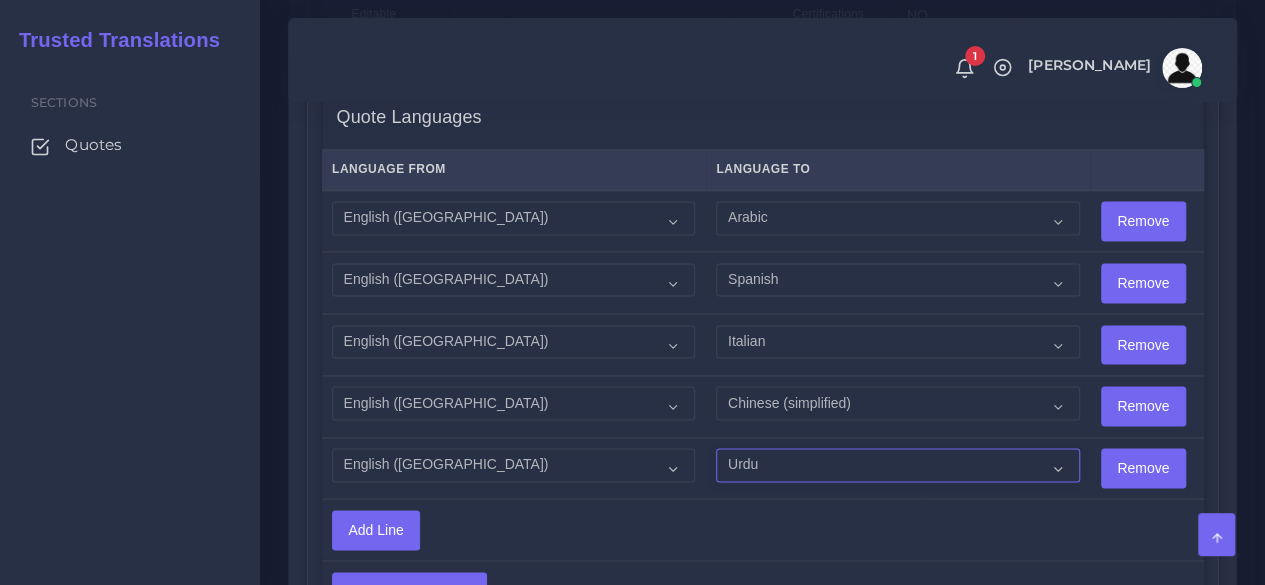 click on "Acoli
Afar
Afrikaans
Akan
Akateko
Albanian
American Sign Language (ASL)
Amharic
Arabic
Arabic (Egypt)" at bounding box center (897, 465) 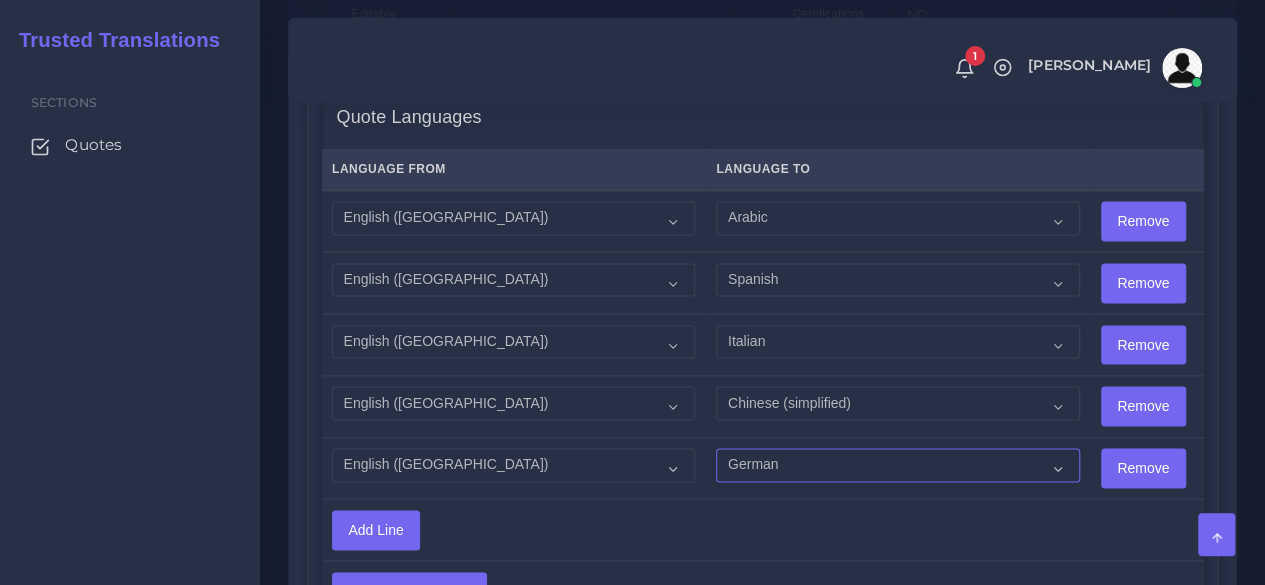 click on "Acoli
Afar
Afrikaans
Akan
Akateko
Albanian
American Sign Language (ASL)
Amharic
Arabic
Arabic (Egypt)" at bounding box center (897, 465) 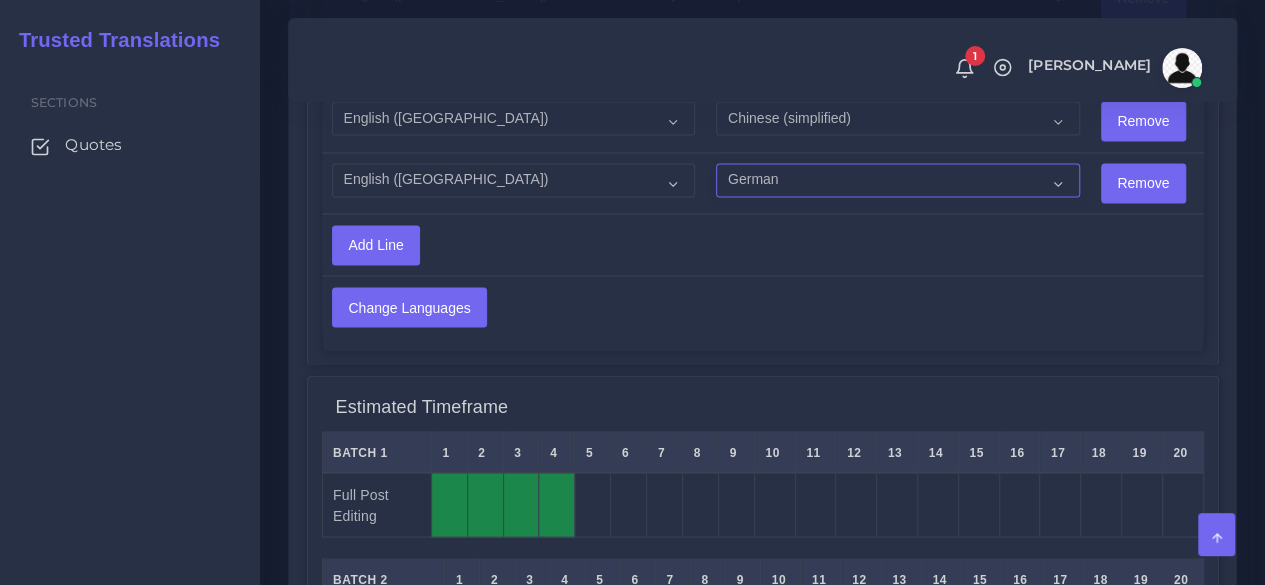 scroll, scrollTop: 1500, scrollLeft: 0, axis: vertical 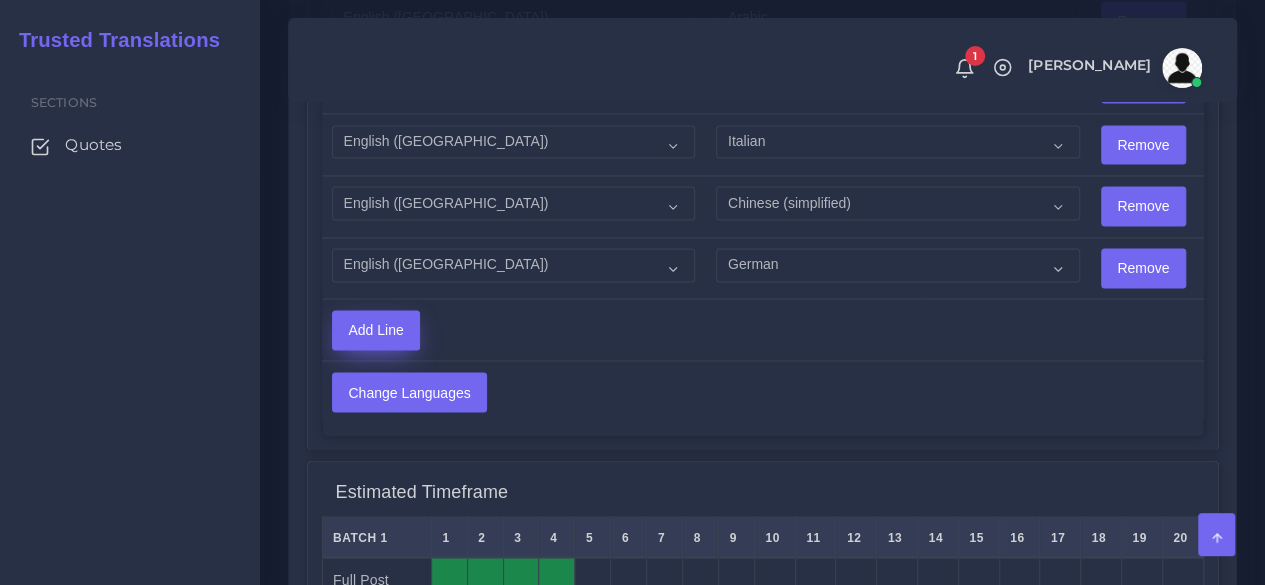 click on "Add Line" at bounding box center (376, 330) 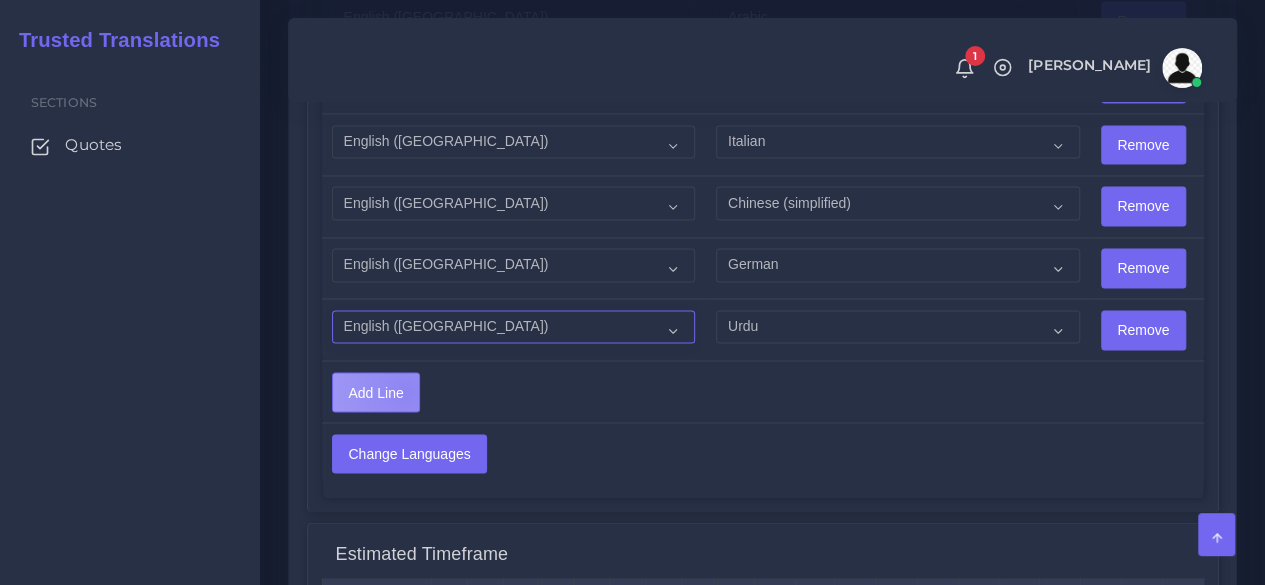click on "Acoli
Afar
Afrikaans
Akan
Akateko
Albanian
American Sign Language (ASL)
Amharic
Arabic" at bounding box center (513, 327) 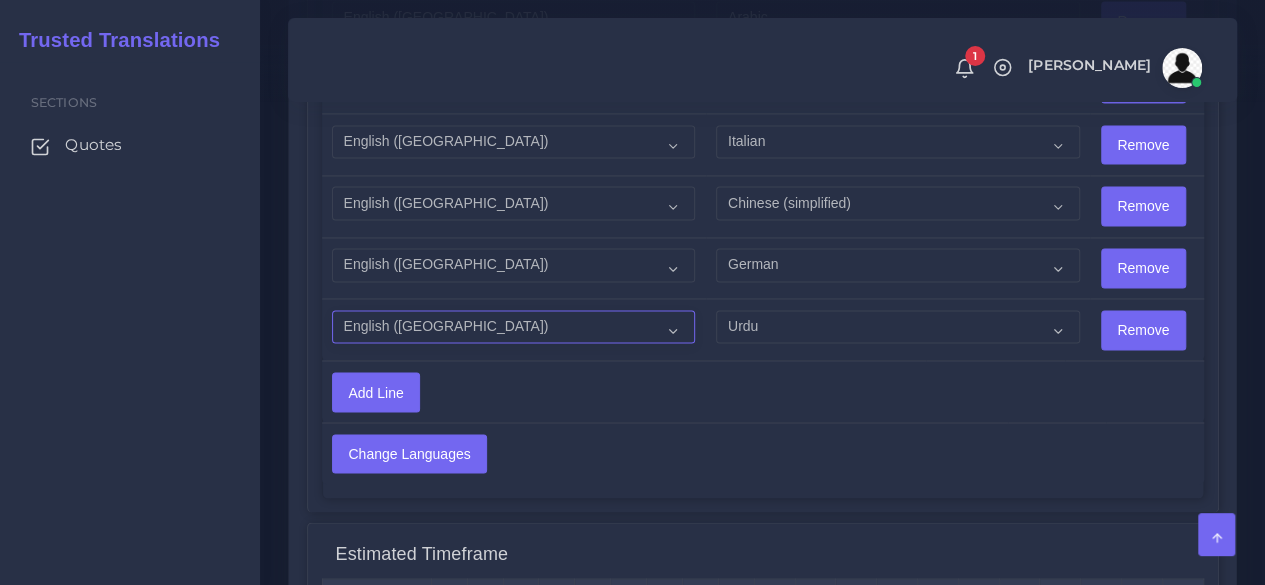 click on "Acoli
Afar
Afrikaans
Akan
Akateko
Albanian
American Sign Language (ASL)
Amharic
Arabic" at bounding box center (513, 327) 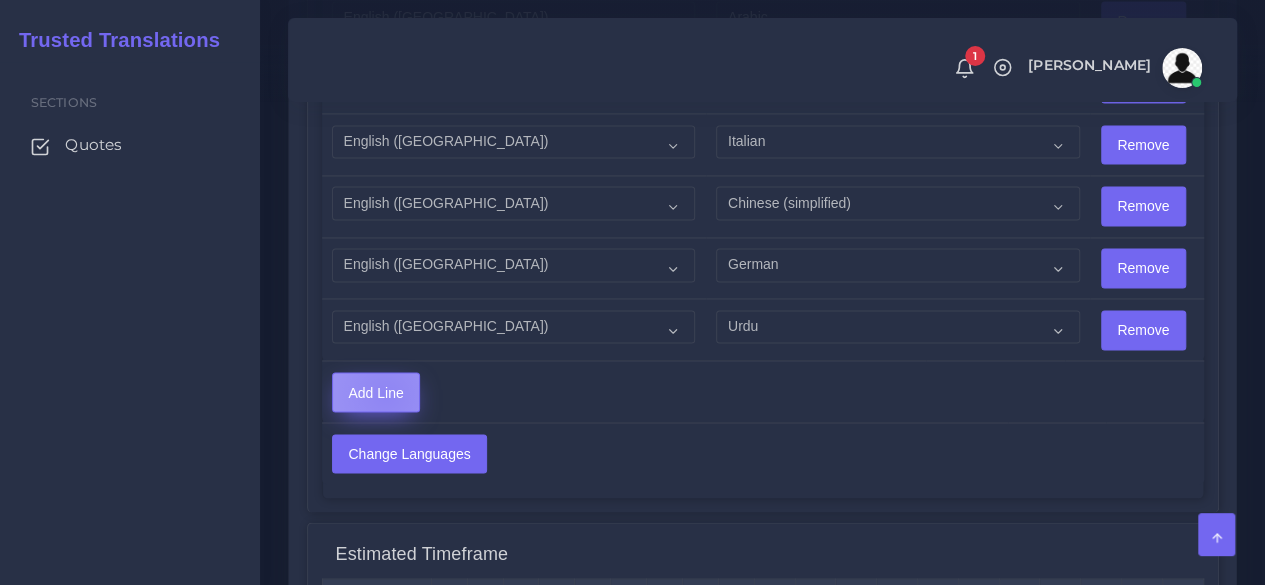 click on "Add Line" at bounding box center [376, 392] 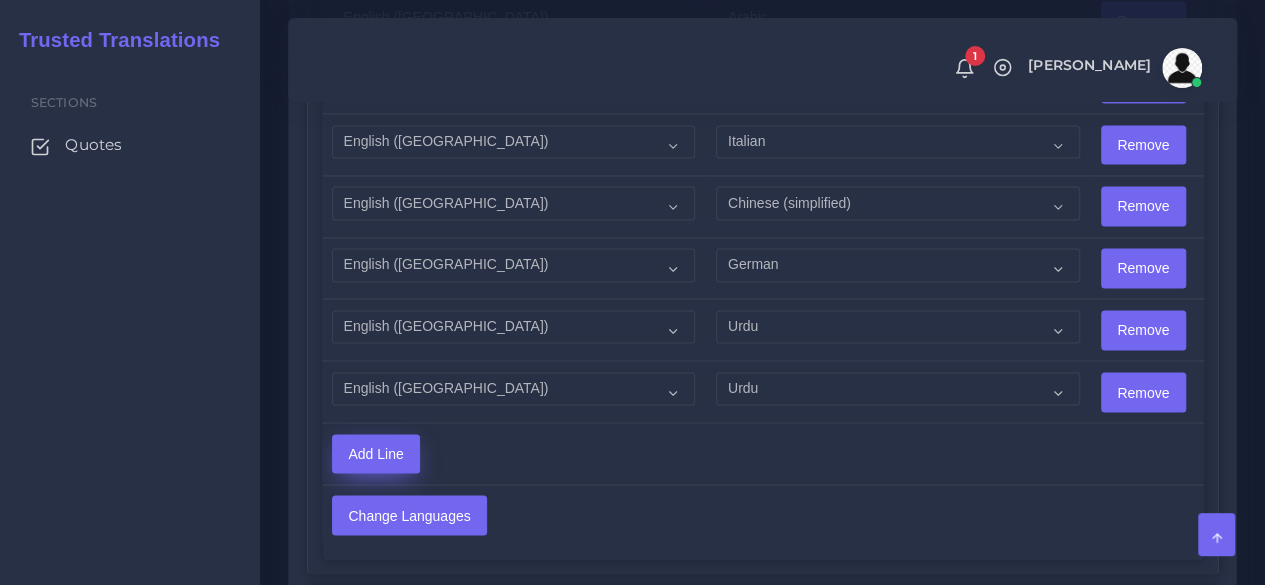 click on "Add Line" at bounding box center [376, 454] 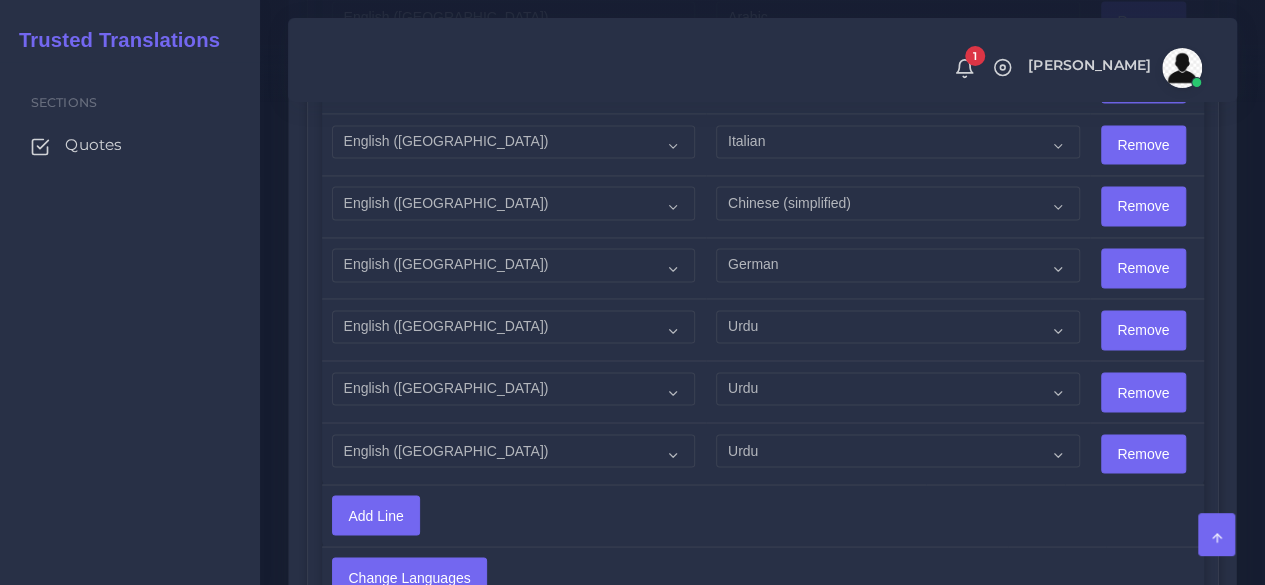 click on "Sections
Quotes" at bounding box center (130, 323) 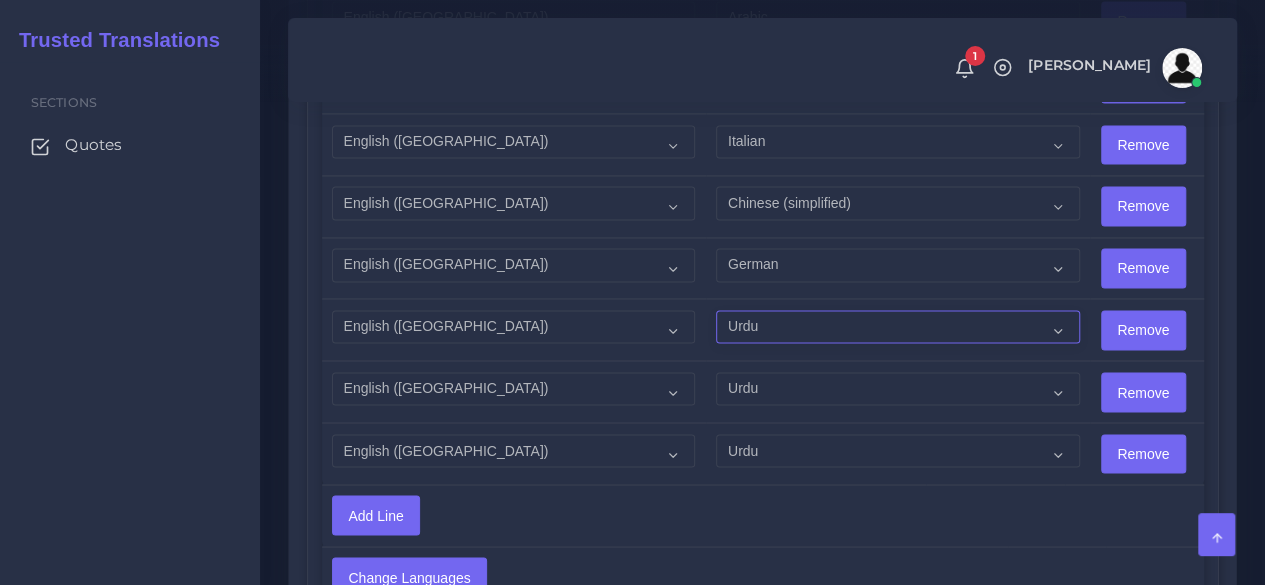 click on "Acoli
Afar
Afrikaans
Akan
Akateko
Albanian
American Sign Language (ASL)
Amharic
Arabic
Arabic (Egypt)" at bounding box center [897, 327] 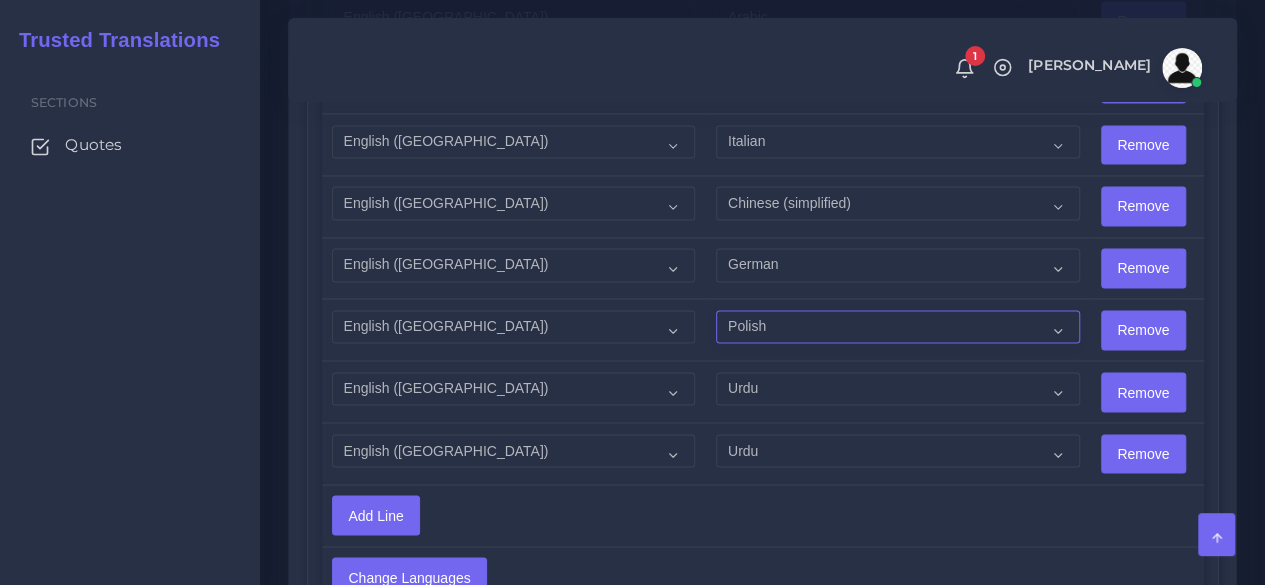 click on "Acoli
Afar
Afrikaans
Akan
Akateko
Albanian
American Sign Language (ASL)
Amharic
Arabic
Arabic (Egypt)" at bounding box center [897, 327] 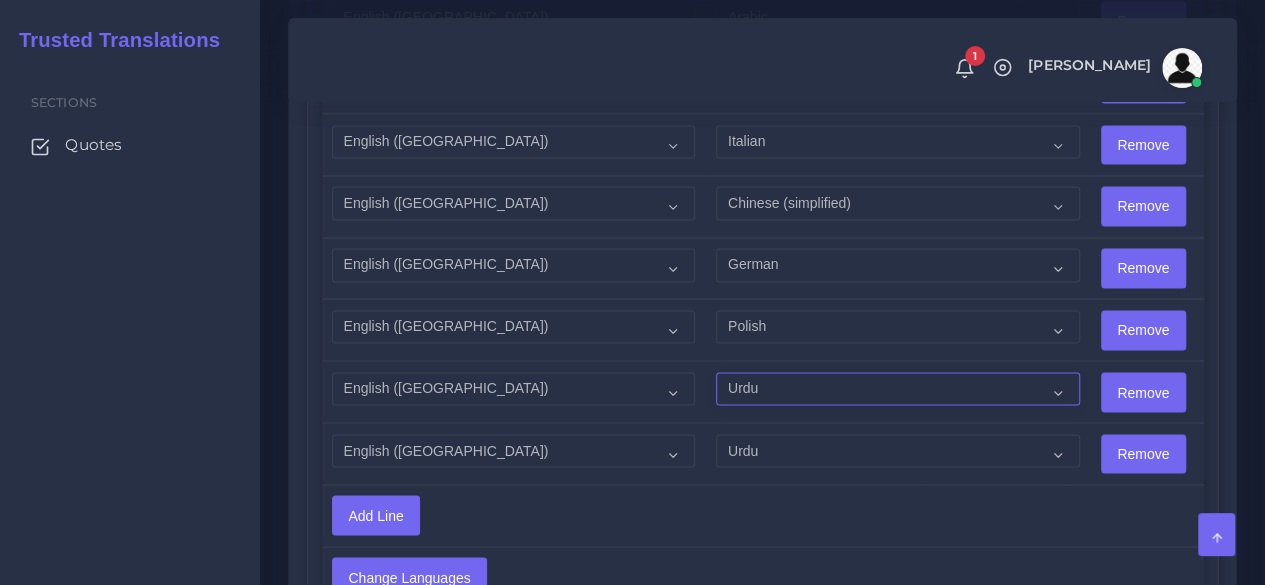 click on "Acoli
Afar
Afrikaans
Akan
Akateko
Albanian
American Sign Language (ASL)
Amharic
Arabic
Arabic (Egypt)" at bounding box center [897, 389] 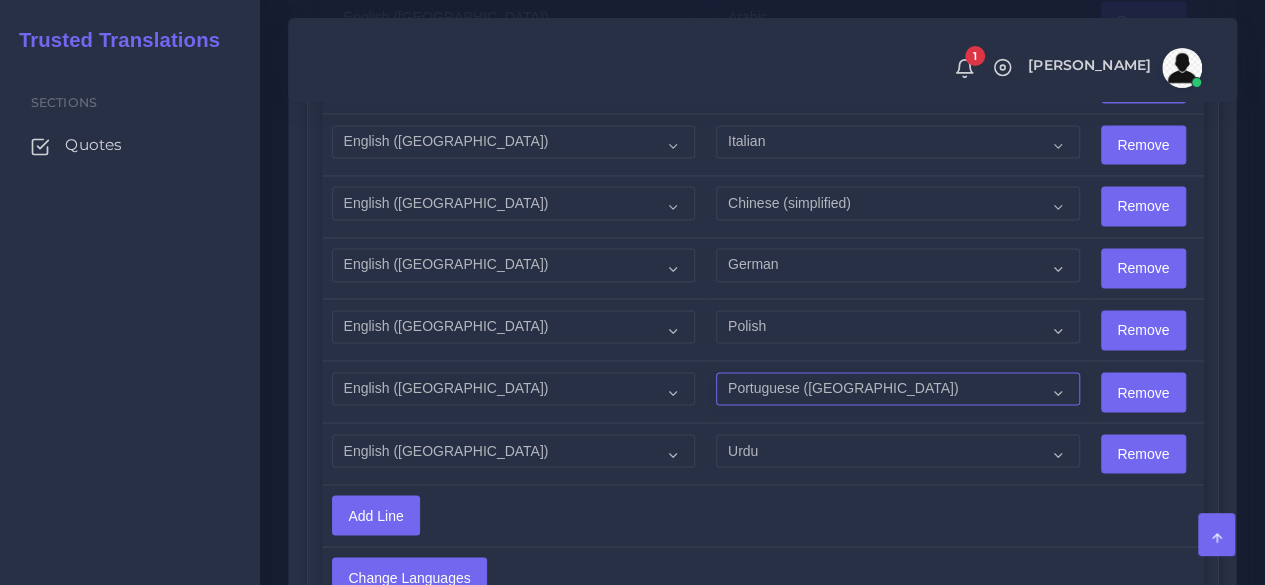 click on "Acoli
Afar
Afrikaans
Akan
Akateko
Albanian
American Sign Language (ASL)
Amharic
Arabic
Arabic (Egypt)" at bounding box center (897, 389) 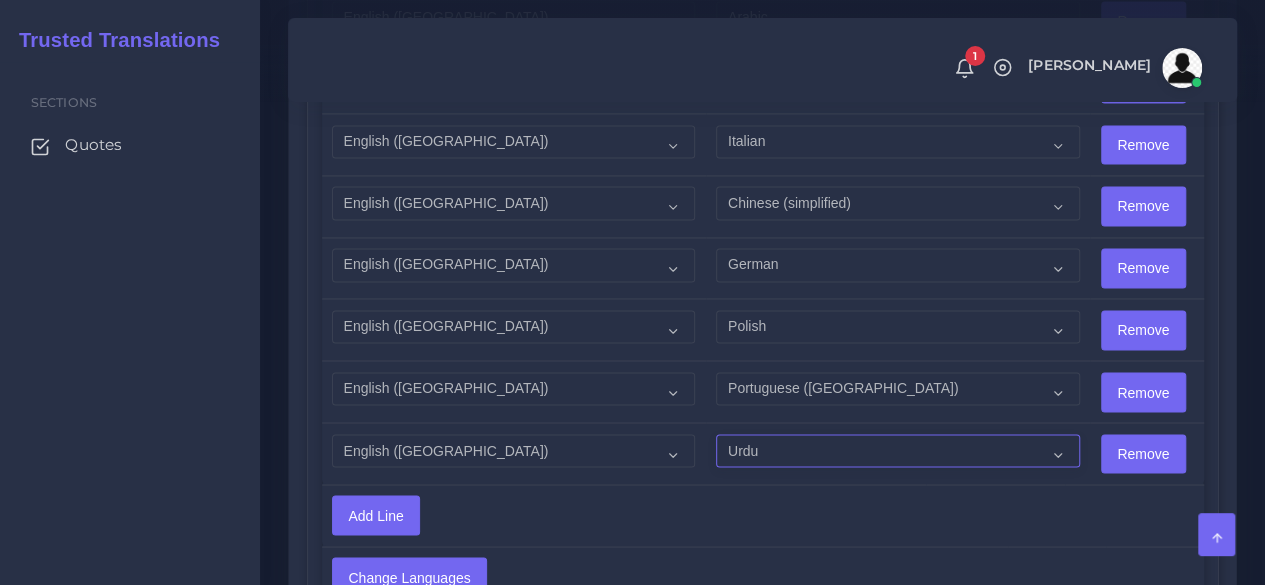 click on "Acoli
Afar
Afrikaans
Akan
Akateko
Albanian
American Sign Language (ASL)
Amharic
Arabic
Arabic (Egypt)" at bounding box center [897, 451] 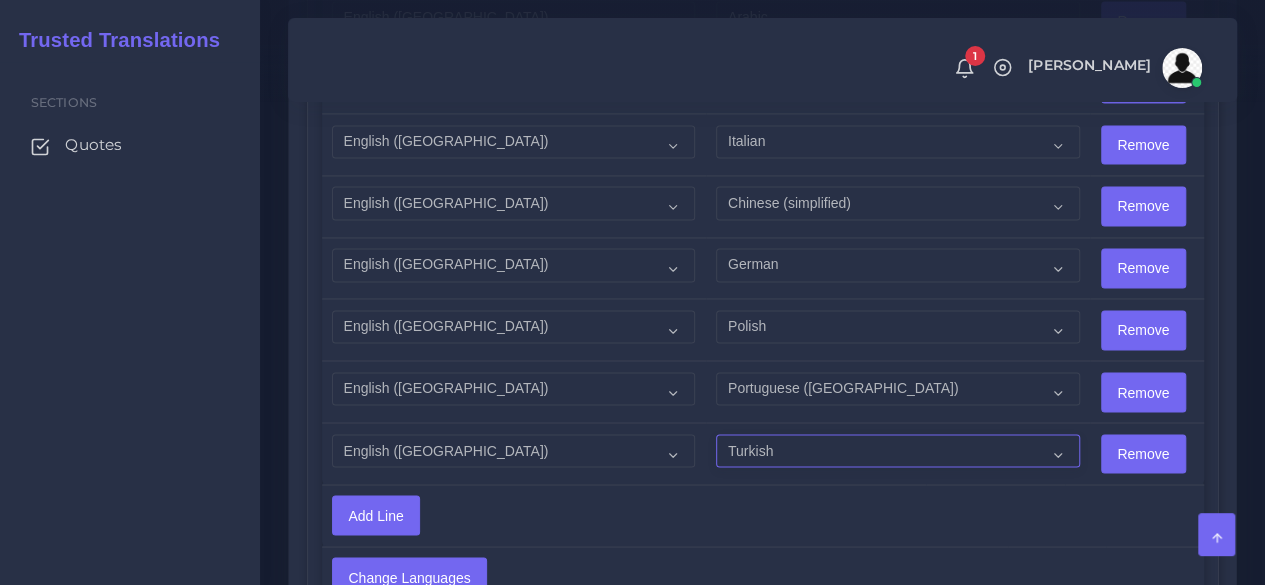 click on "Acoli
Afar
Afrikaans
Akan
Akateko
Albanian
American Sign Language (ASL)
Amharic
Arabic
Arabic (Egypt)" at bounding box center [897, 451] 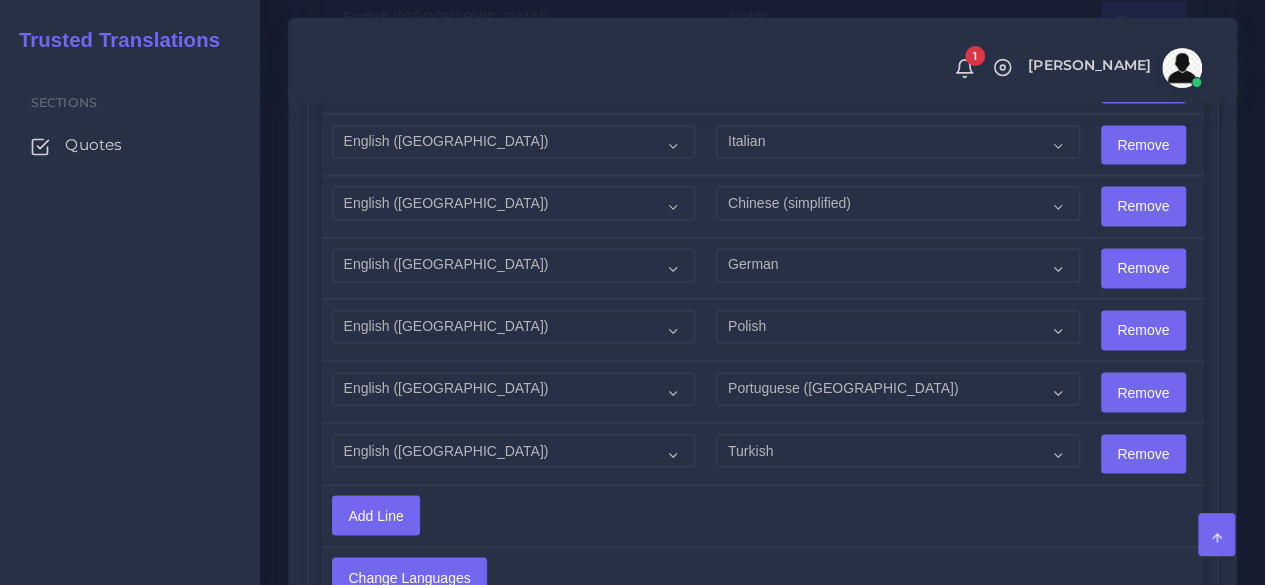 click on "Add Line" at bounding box center [624, 514] 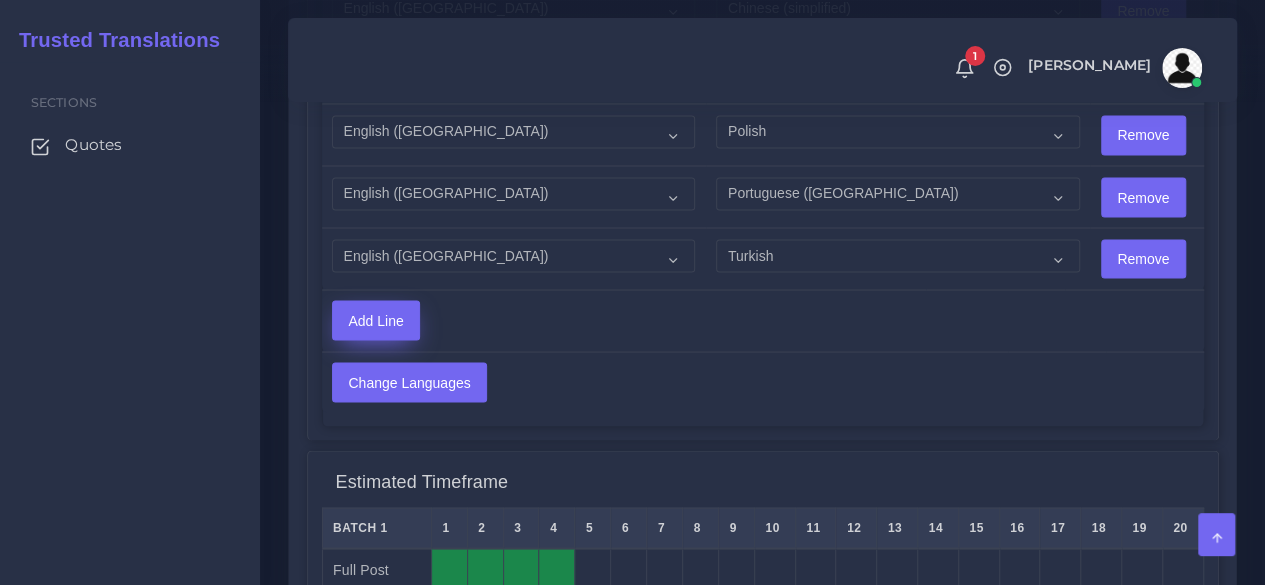 scroll, scrollTop: 1700, scrollLeft: 0, axis: vertical 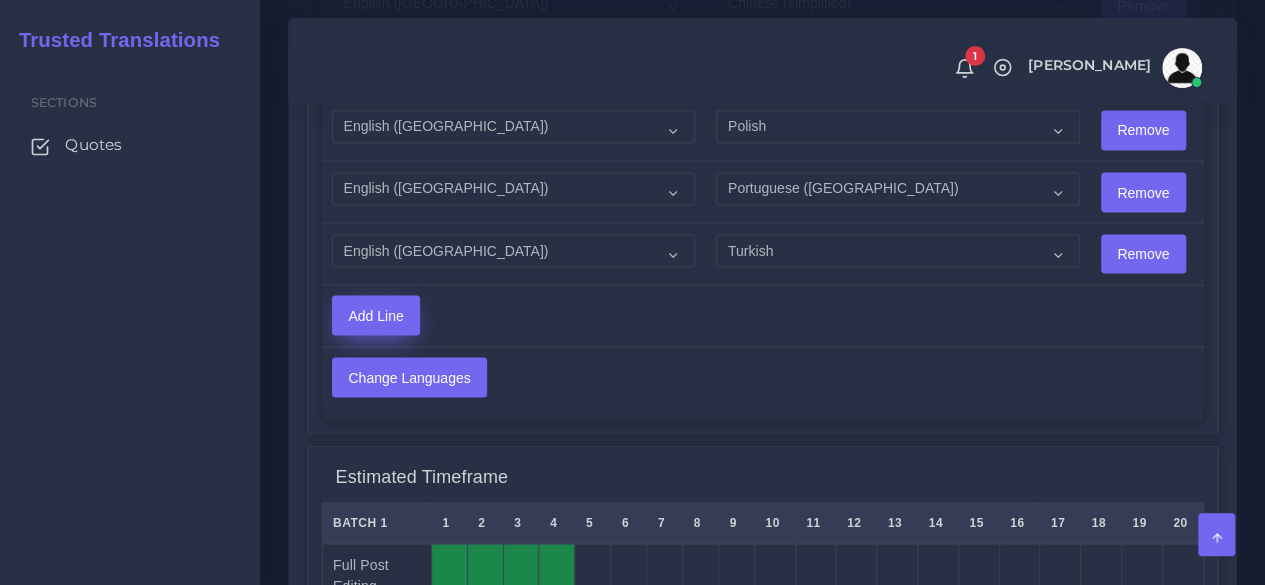 click on "Add Line" at bounding box center [376, 315] 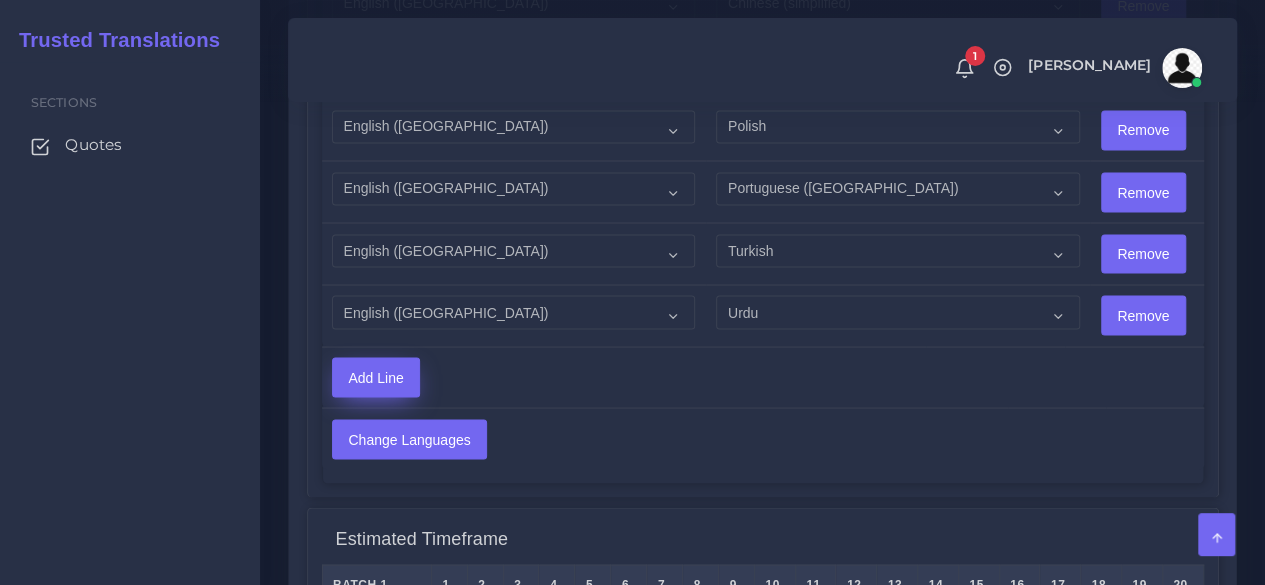 click on "Add Line" at bounding box center (376, 377) 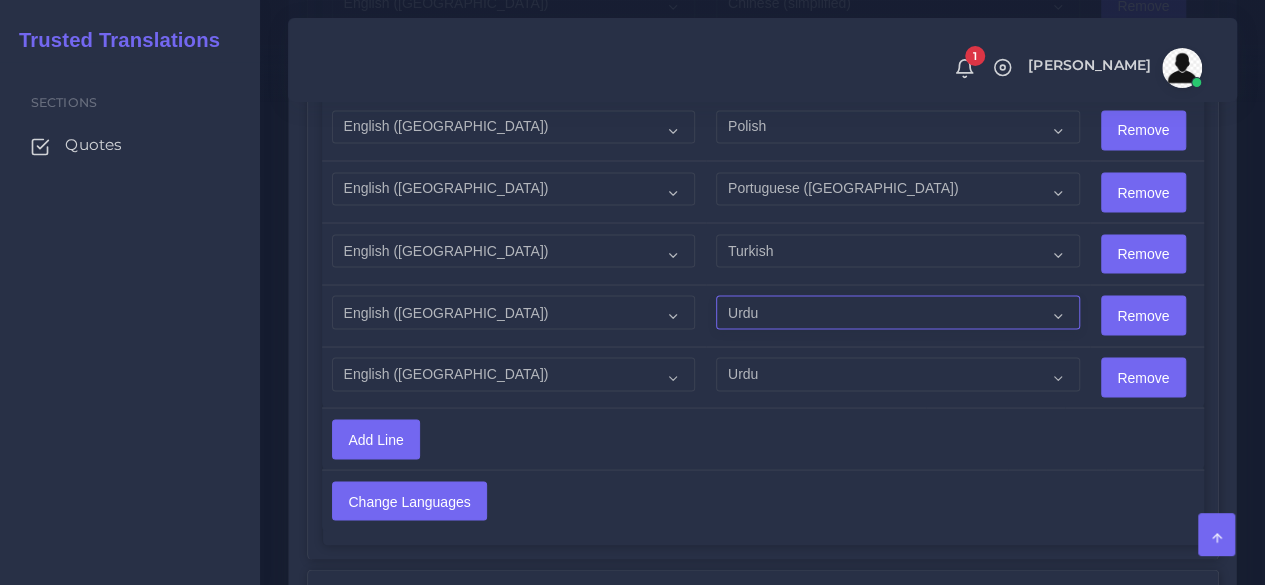 click on "Acoli
Afar
Afrikaans
Akan
Akateko
Albanian
American Sign Language (ASL)
Amharic
Arabic
Arabic (Egypt)" at bounding box center (897, 312) 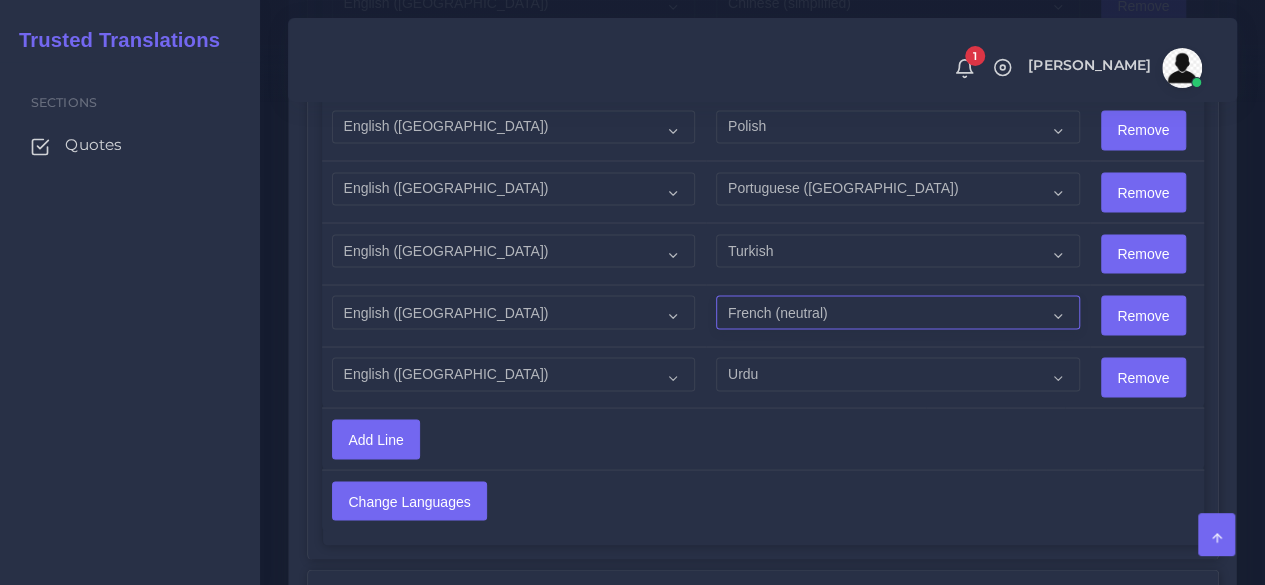 click on "Acoli
Afar
Afrikaans
Akan
Akateko
Albanian
American Sign Language (ASL)
Amharic
Arabic
Arabic (Egypt)" at bounding box center (897, 312) 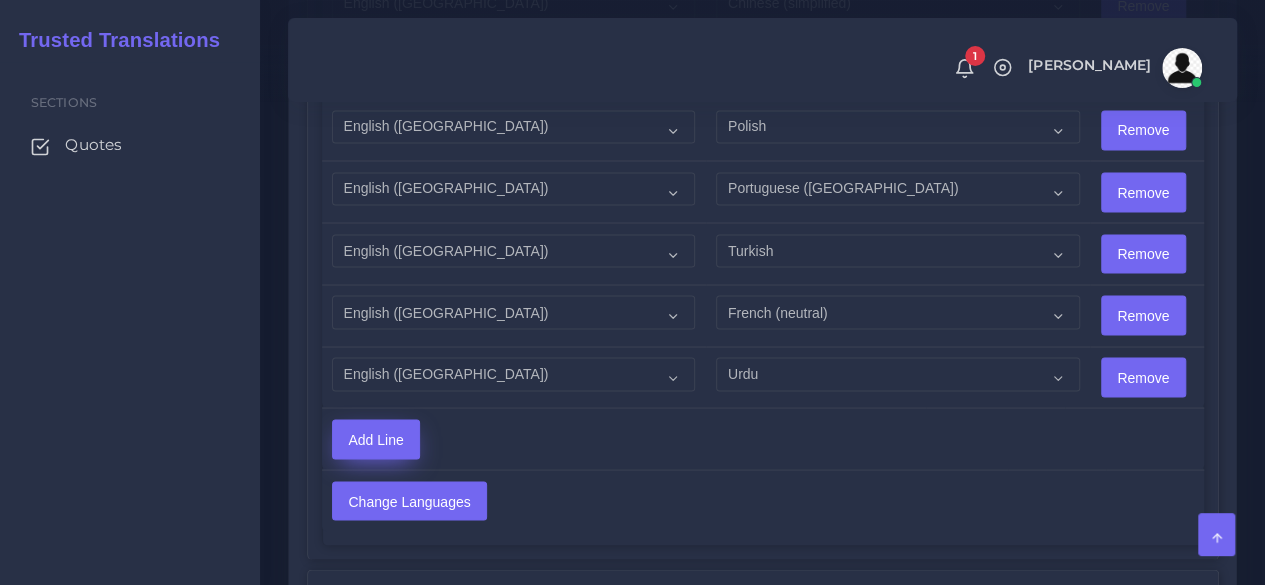 click on "Add Line" at bounding box center (376, 439) 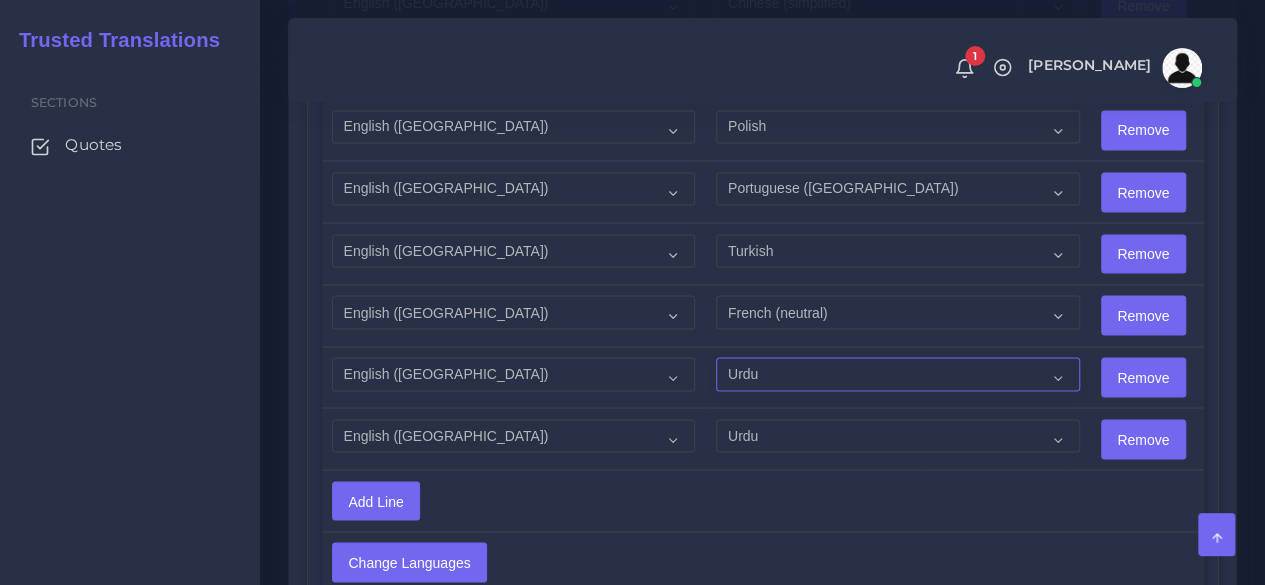 click on "Acoli
Afar
Afrikaans
Akan
Akateko
Albanian
American Sign Language (ASL)
Amharic
Arabic
Arabic (Egypt)" at bounding box center [897, 374] 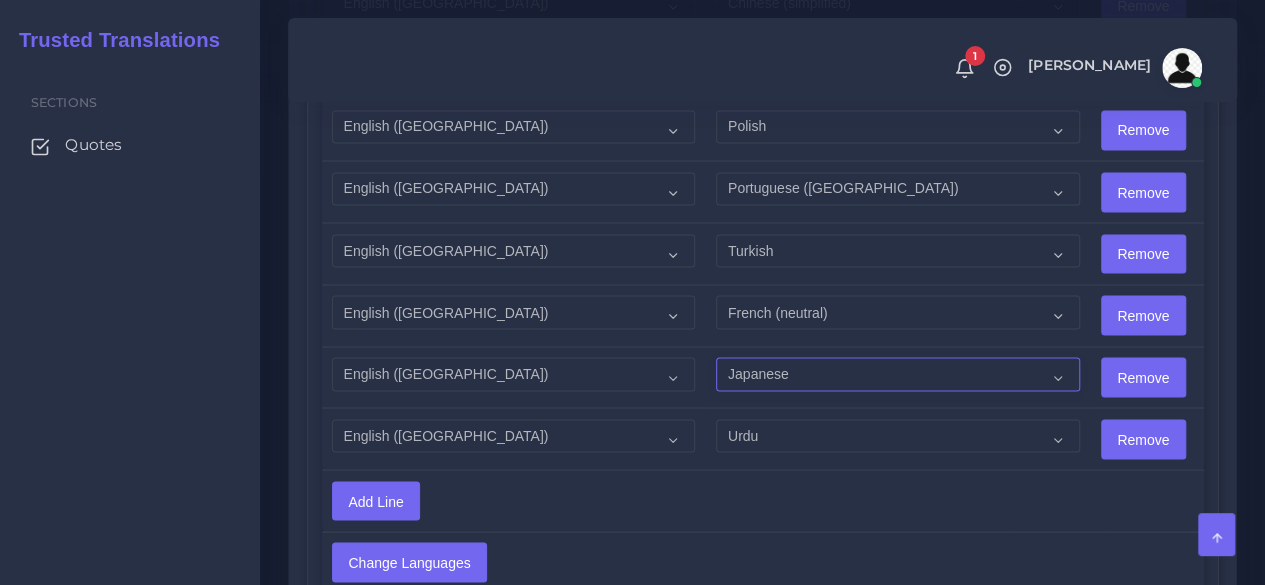 click on "Acoli
Afar
Afrikaans
Akan
Akateko
Albanian
American Sign Language (ASL)
Amharic
Arabic
Arabic (Egypt)" at bounding box center [897, 374] 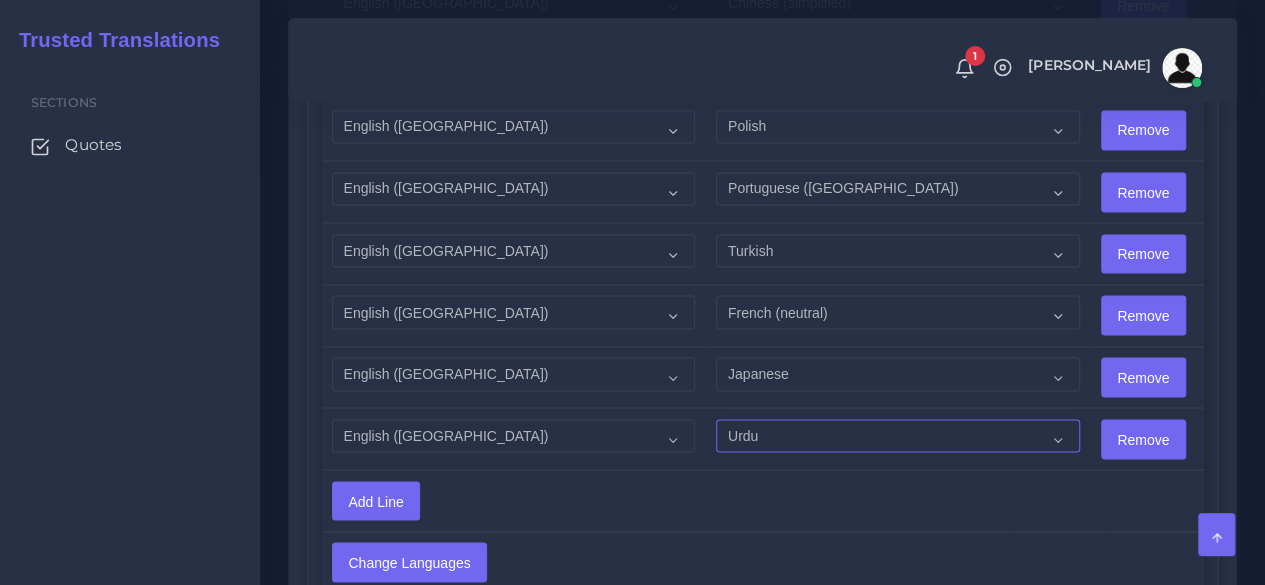 click on "Acoli
Afar
Afrikaans
Akan
Akateko
Albanian
American Sign Language (ASL)
Amharic
Arabic
Arabic (Egypt)" at bounding box center (897, 436) 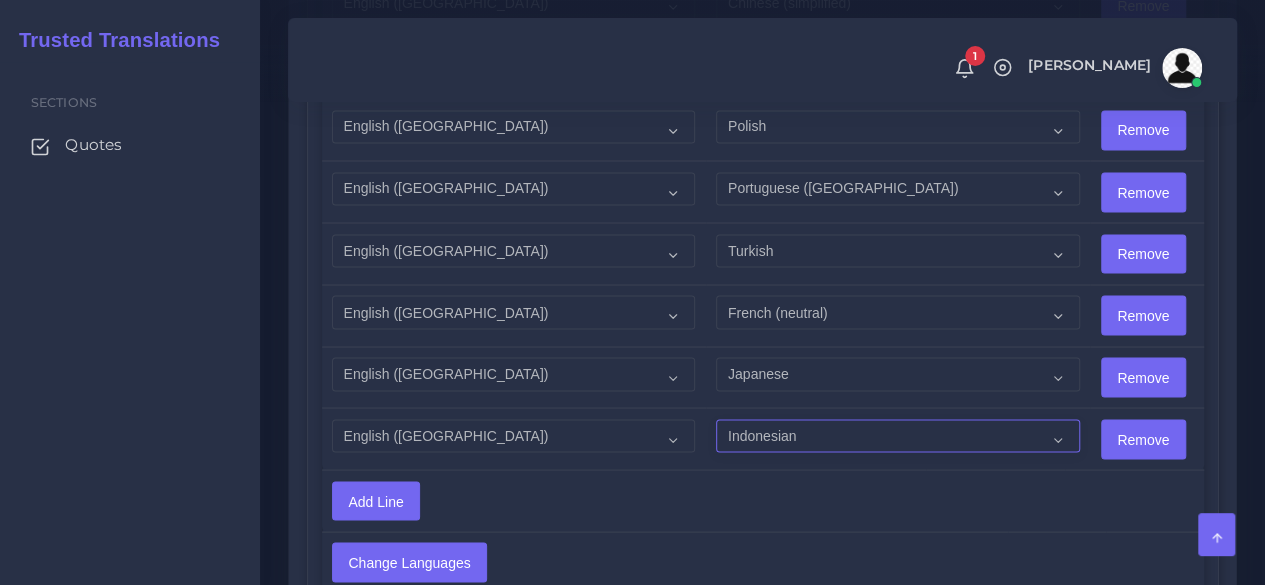 click on "Acoli
Afar
Afrikaans
Akan
Akateko
Albanian
American Sign Language (ASL)
Amharic
Arabic
Arabic (Egypt)" at bounding box center [897, 436] 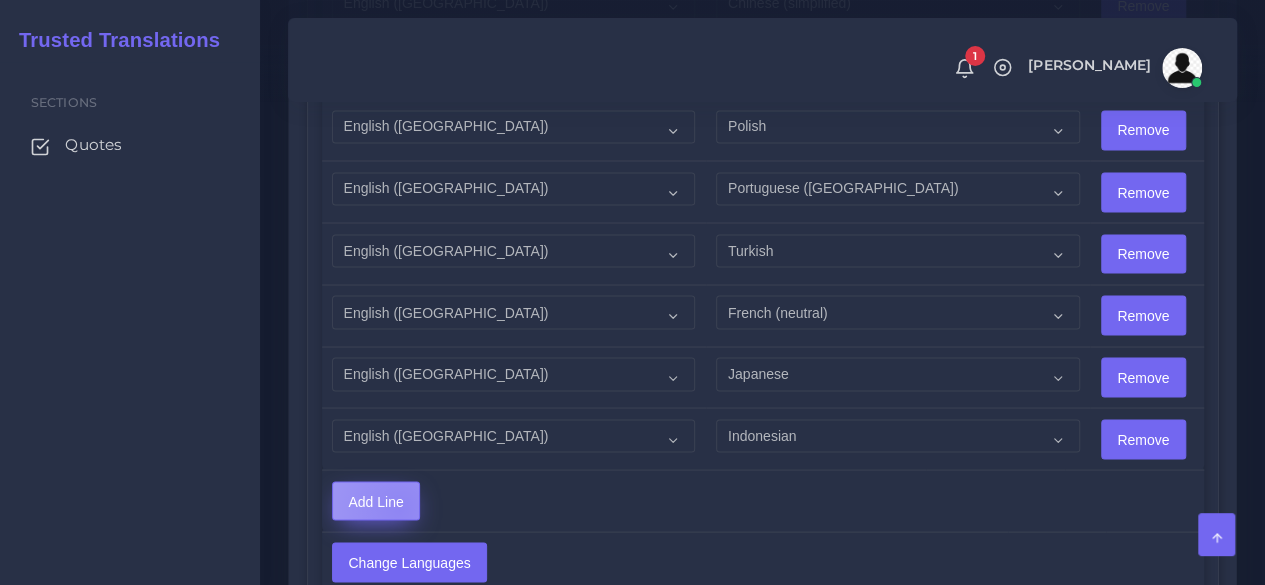 click on "Add Line" at bounding box center (376, 501) 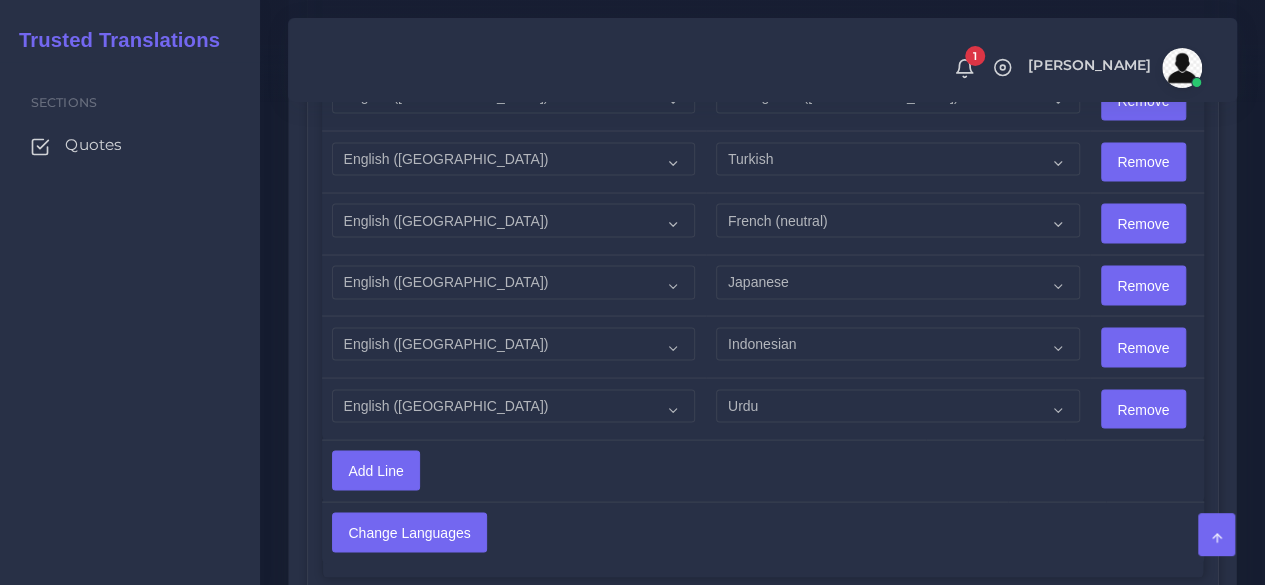 scroll, scrollTop: 1900, scrollLeft: 0, axis: vertical 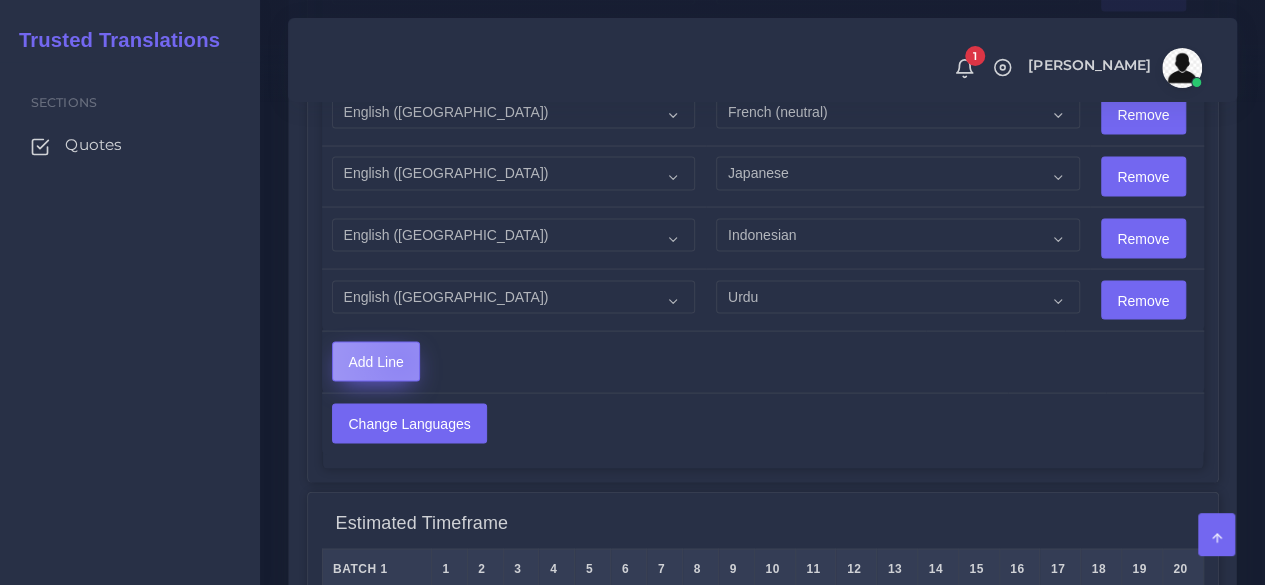 click on "Add Line" at bounding box center [376, 362] 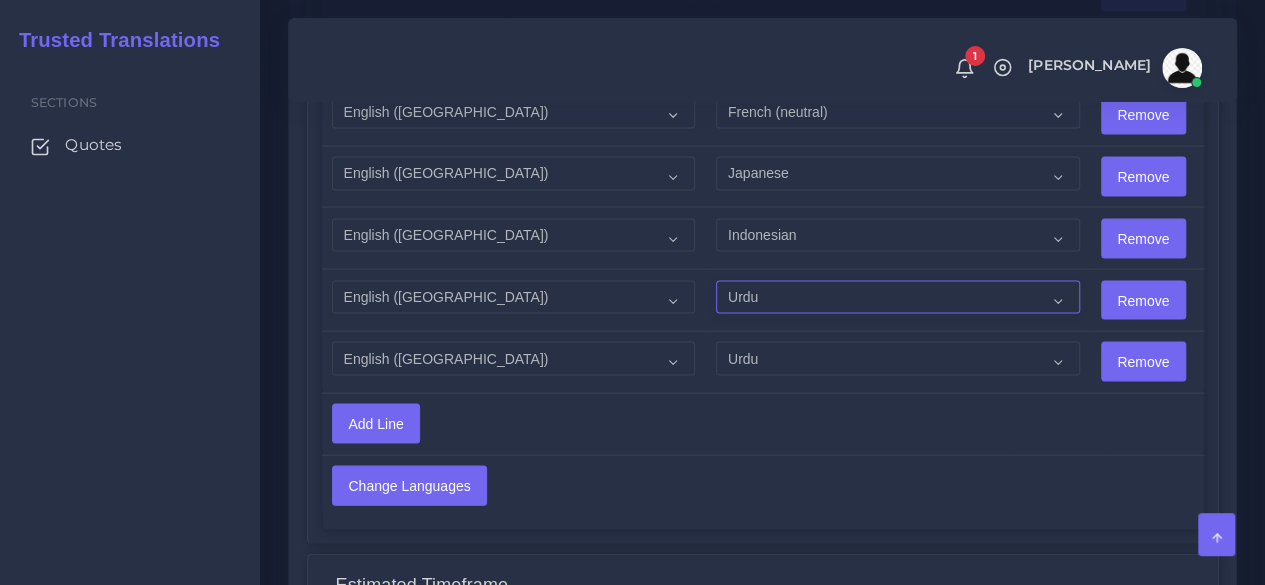 click on "Acoli
Afar
Afrikaans
Akan
Akateko
Albanian
American Sign Language (ASL)
Amharic
Arabic
Arabic (Egypt)" at bounding box center (897, 298) 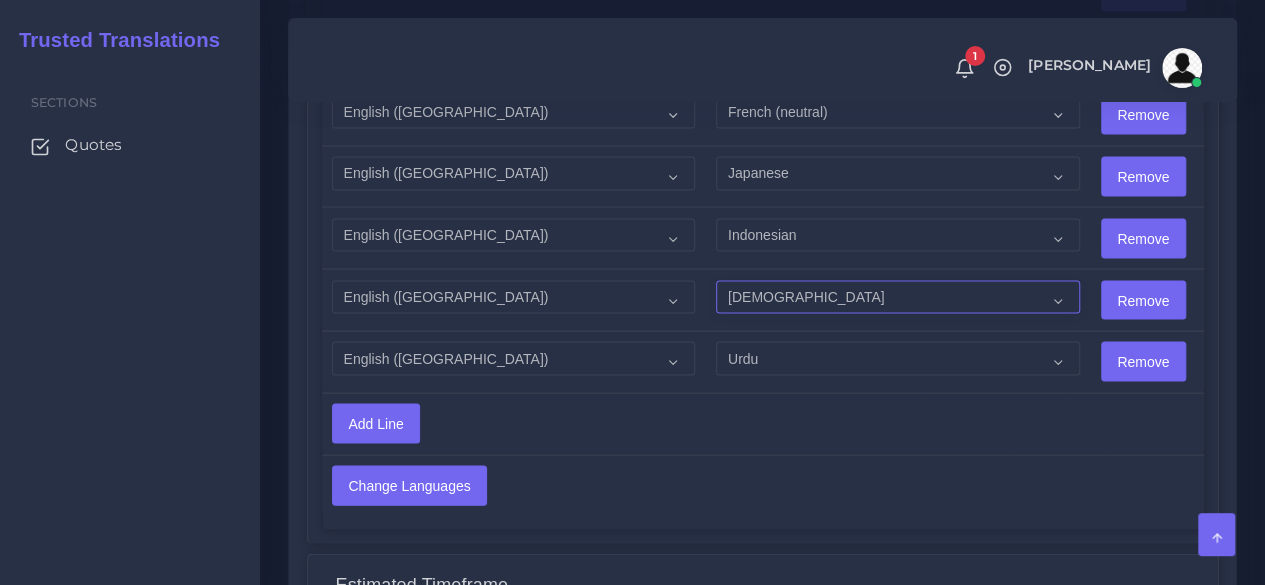 click on "Acoli
Afar
Afrikaans
Akan
Akateko
Albanian
American Sign Language (ASL)
Amharic
Arabic
Arabic (Egypt)" at bounding box center (897, 298) 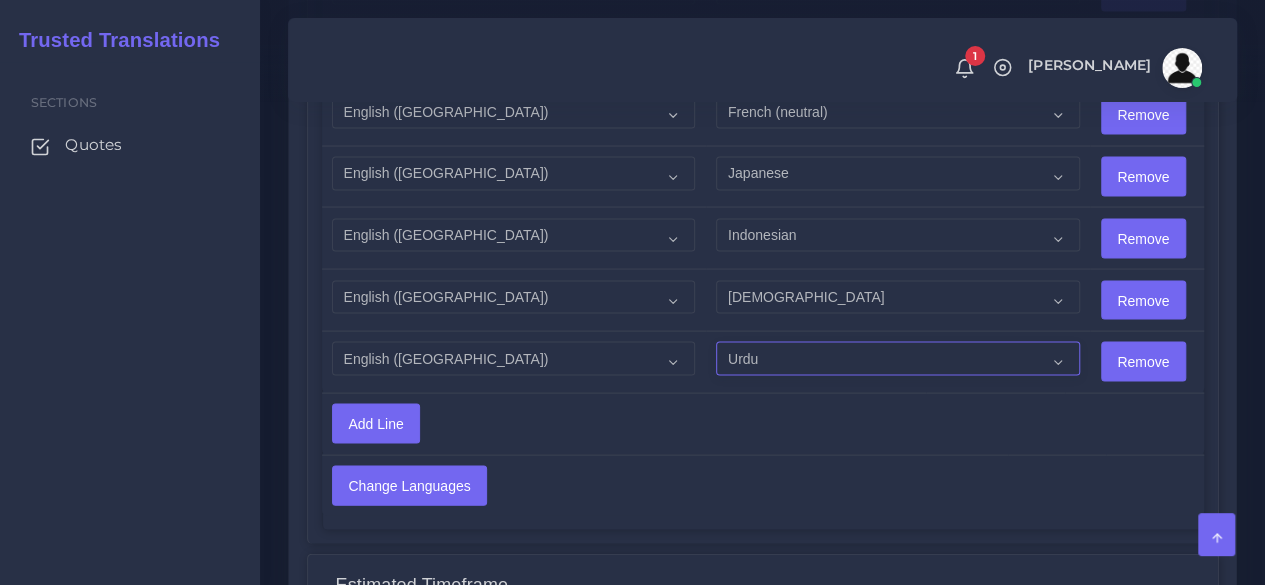 click on "Acoli
Afar
Afrikaans
Akan
Akateko
Albanian
American Sign Language (ASL)
Amharic
Arabic
Arabic (Egypt)" at bounding box center (897, 359) 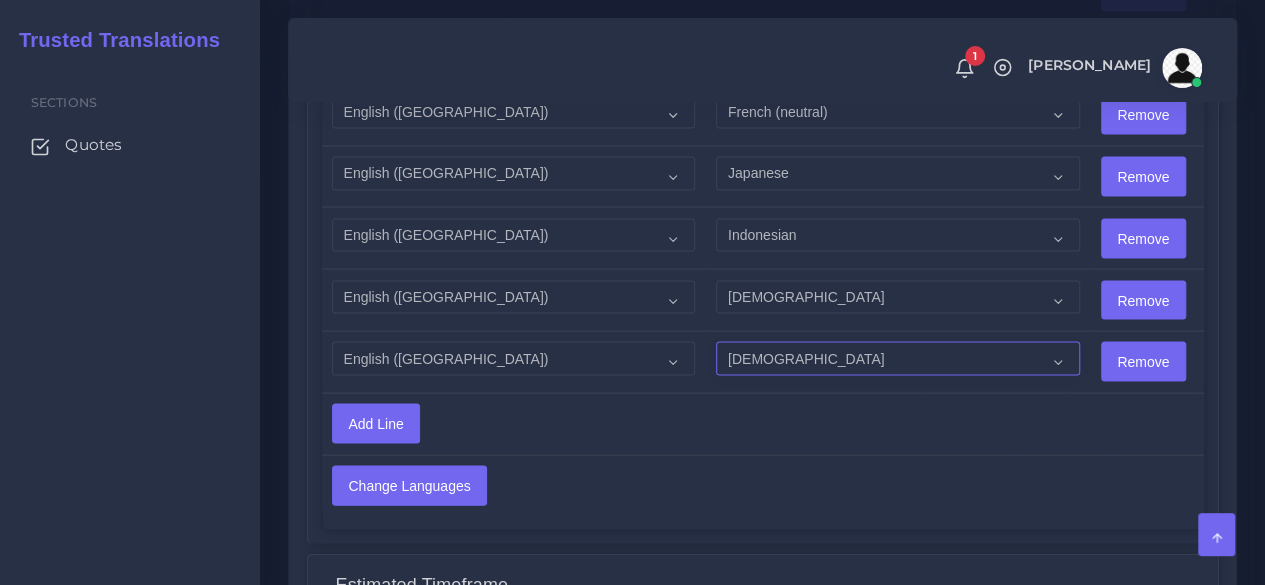 click on "Acoli
Afar
Afrikaans
Akan
Akateko
Albanian
American Sign Language (ASL)
Amharic
Arabic
Arabic (Egypt)" at bounding box center (897, 359) 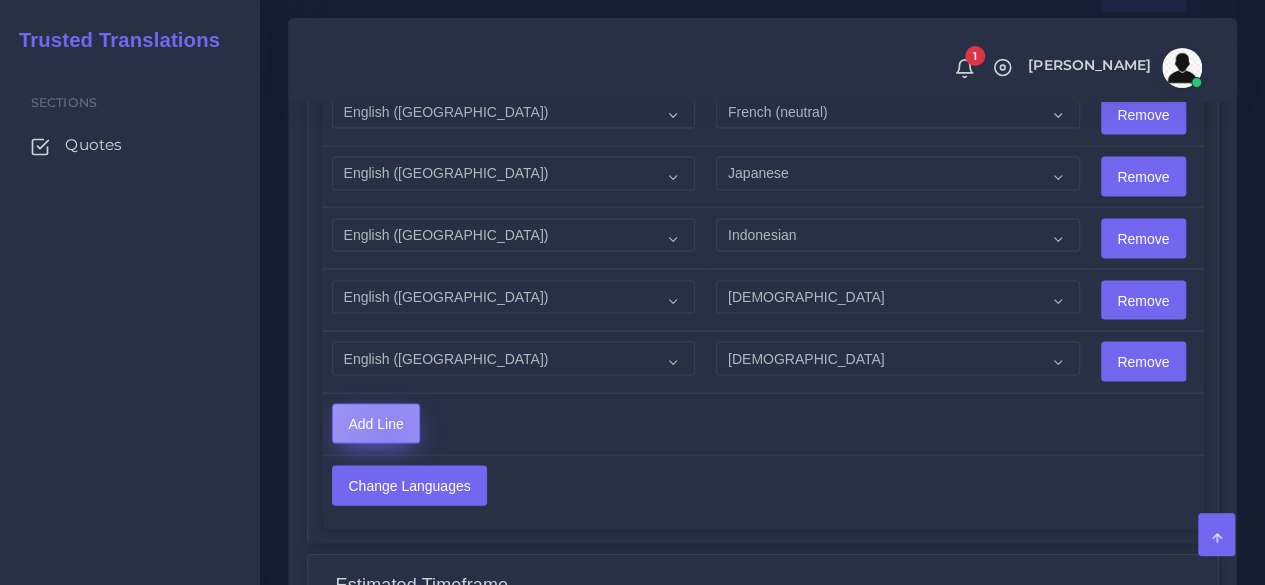 click on "Add Line" at bounding box center [376, 424] 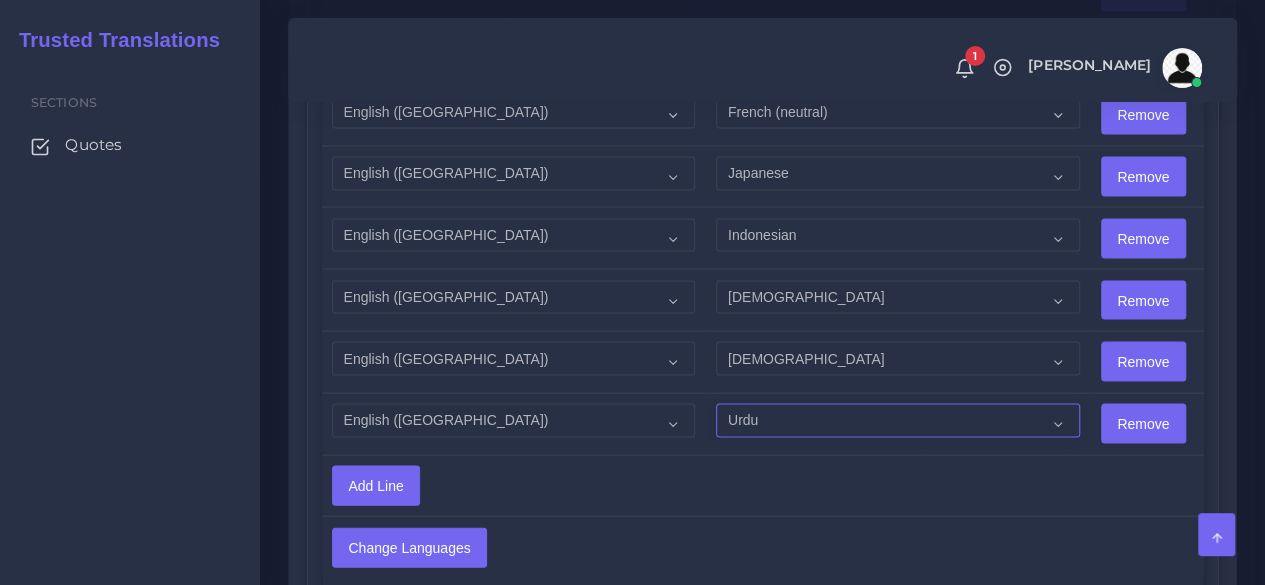 click on "Acoli
Afar
Afrikaans
Akan
Akateko
Albanian
American Sign Language (ASL)
Amharic
Arabic
Arabic (Egypt)" at bounding box center (897, 421) 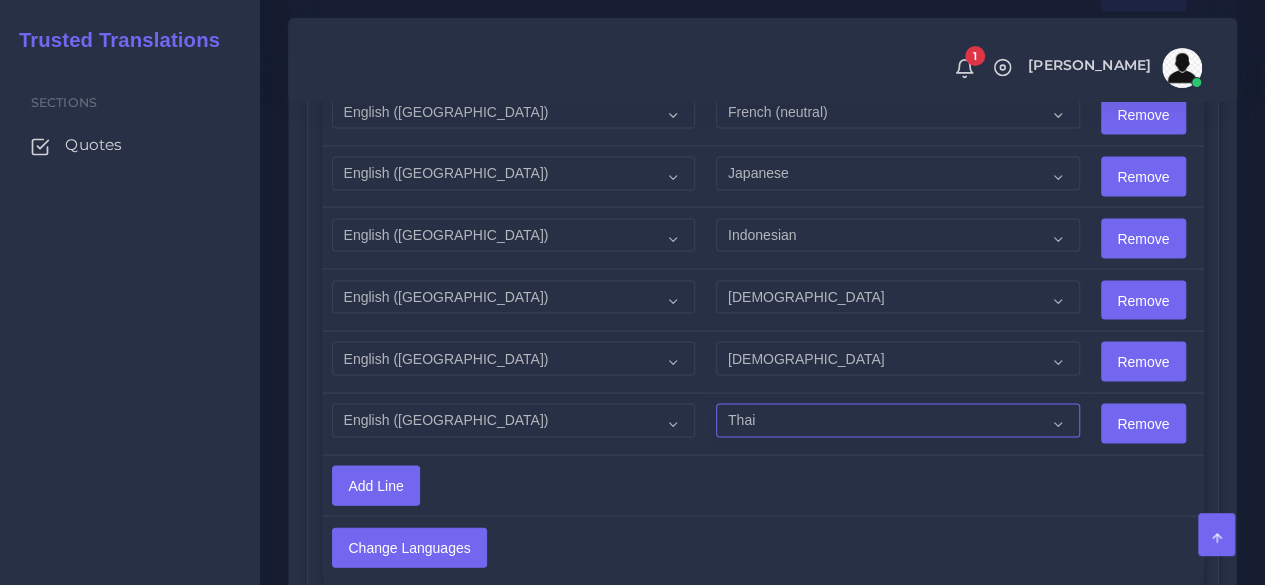 click on "Acoli
Afar
Afrikaans
Akan
Akateko
Albanian
American Sign Language (ASL)
Amharic
Arabic
Arabic (Egypt)" at bounding box center [897, 421] 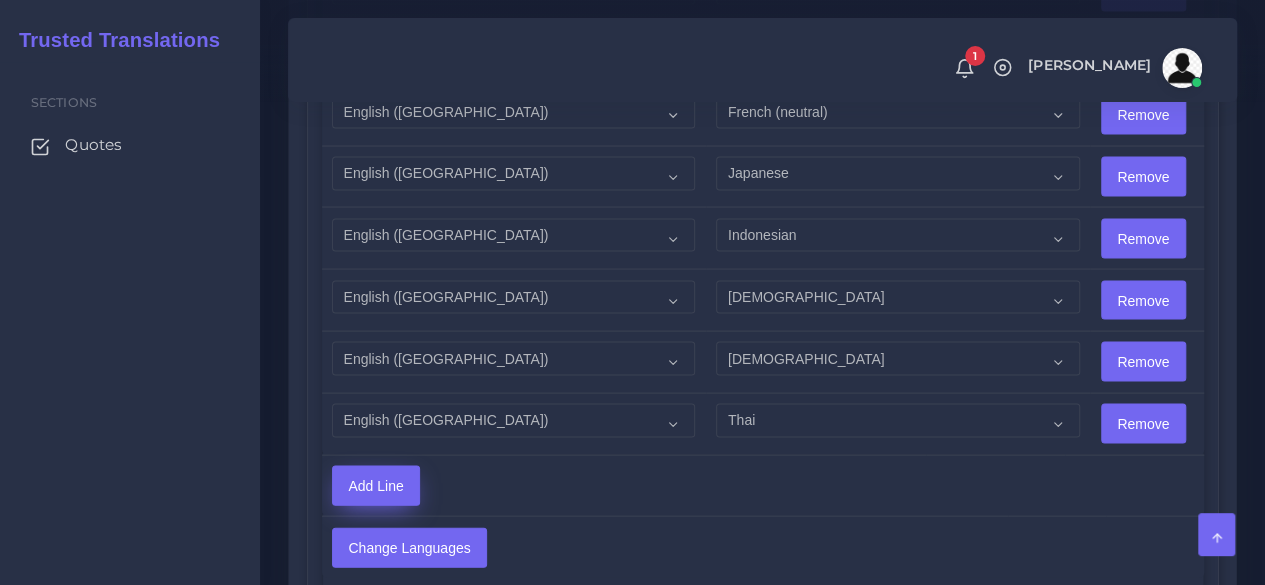 click on "Add Line" at bounding box center (376, 486) 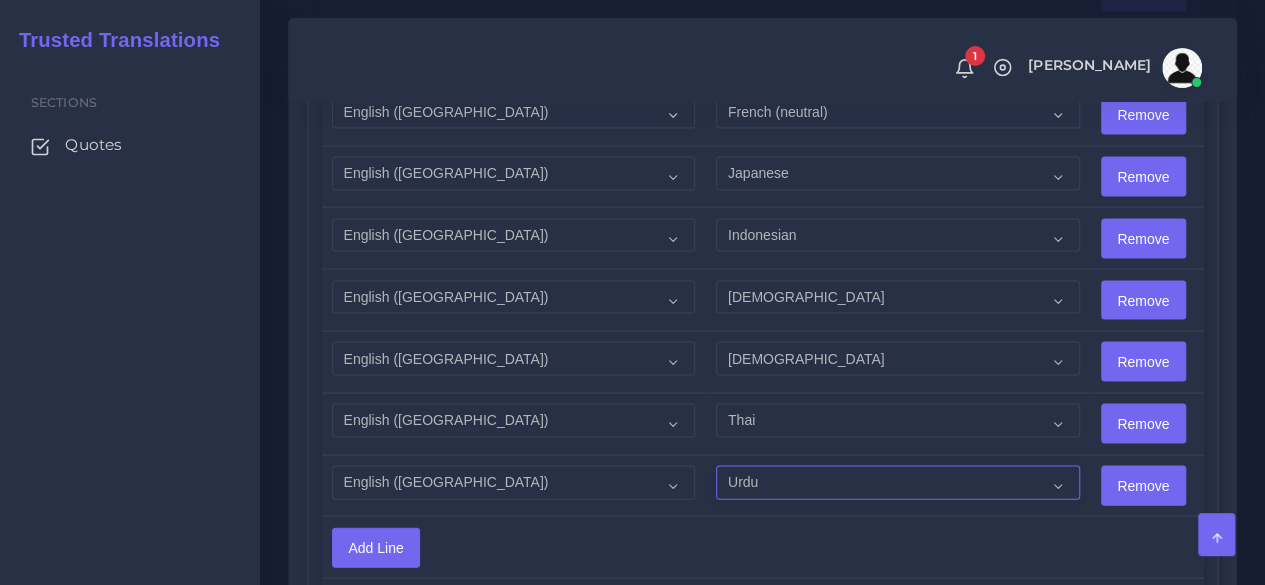 click on "Acoli
Afar
Afrikaans
Akan
Akateko
Albanian
American Sign Language (ASL)
Amharic
Arabic
Arabic (Egypt)" at bounding box center (897, 483) 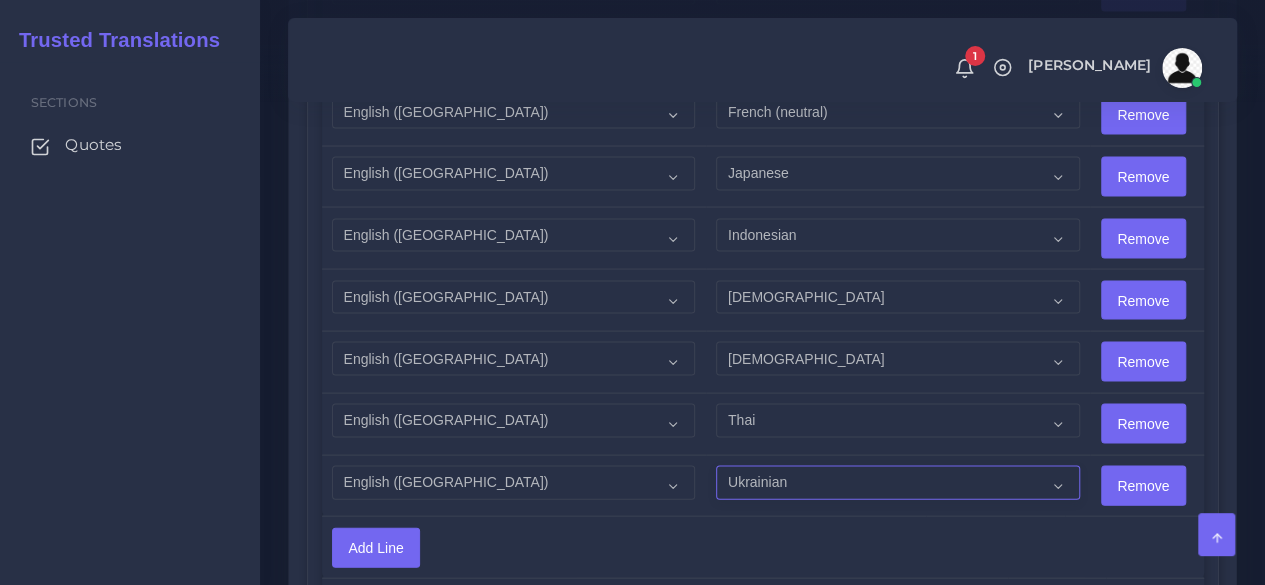 click on "Acoli
Afar
Afrikaans
Akan
Akateko
Albanian
American Sign Language (ASL)
Amharic
Arabic
Arabic (Egypt)" at bounding box center [897, 483] 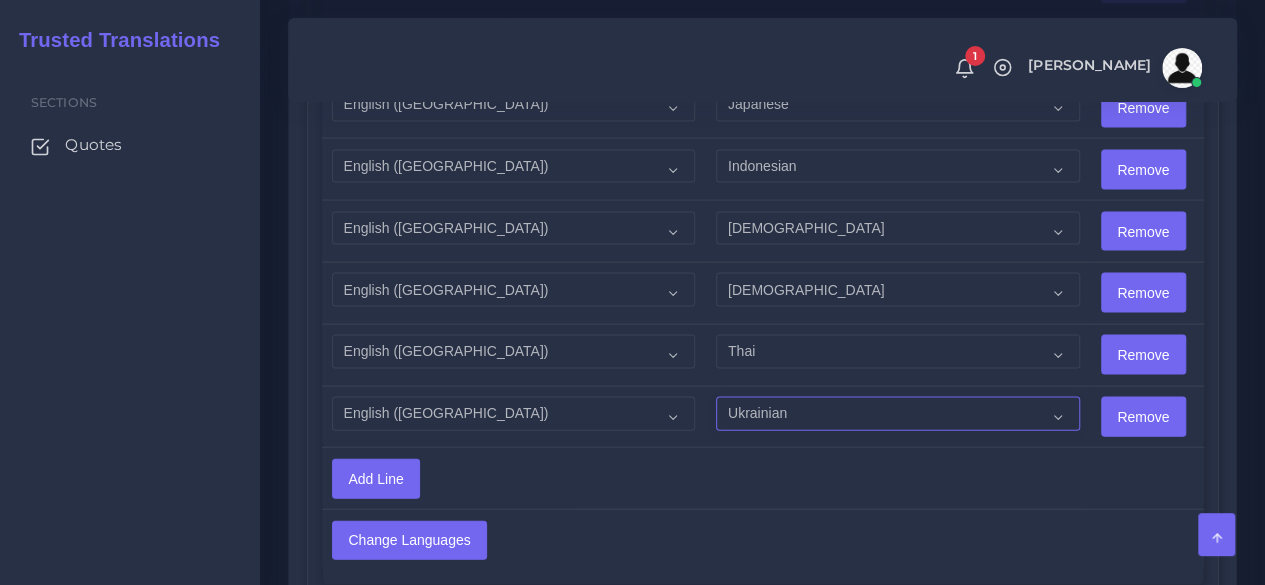 scroll, scrollTop: 2000, scrollLeft: 0, axis: vertical 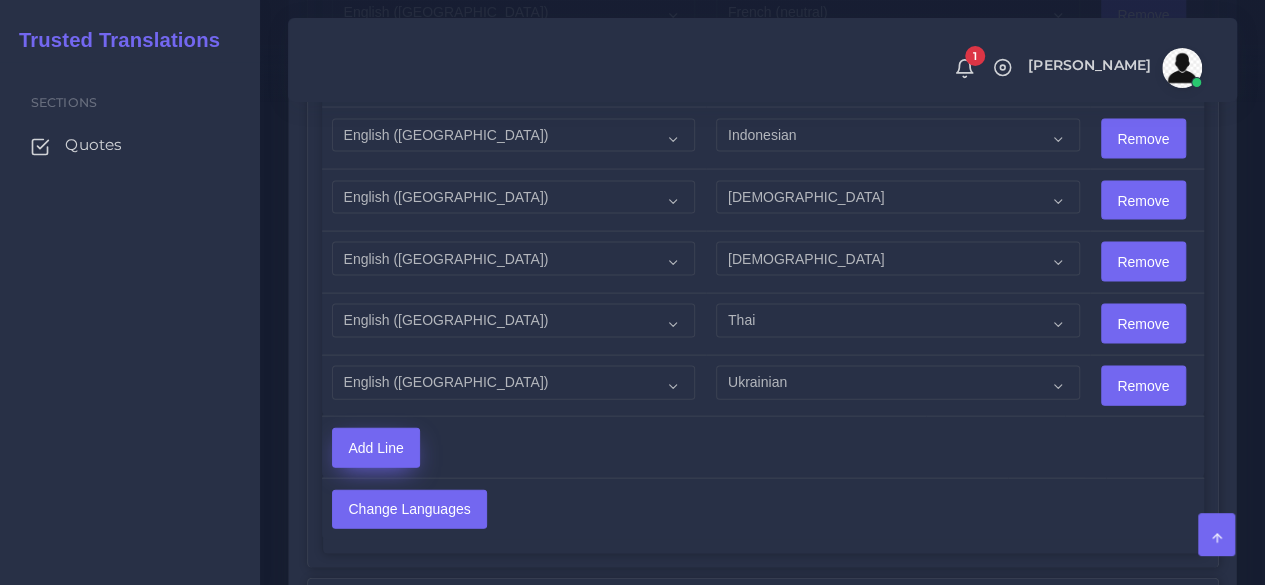 click on "Add Line" at bounding box center [376, 448] 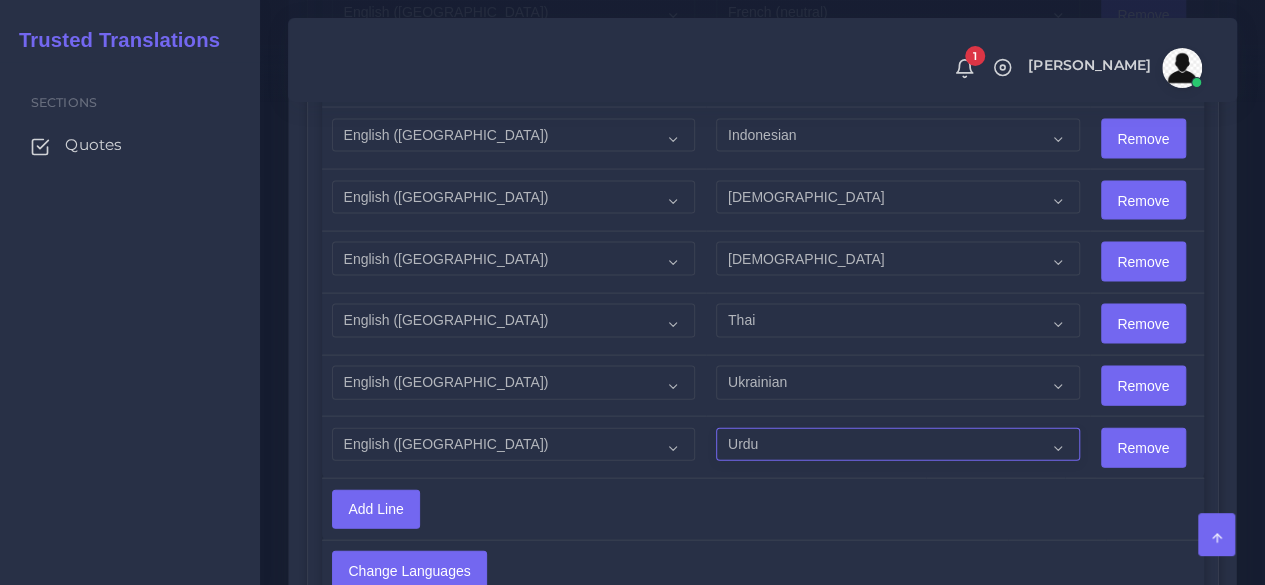 click on "Acoli
Afar
Afrikaans
Akan
Akateko
Albanian
American Sign Language (ASL)
Amharic
Arabic
Arabic (Egypt)" at bounding box center (897, 445) 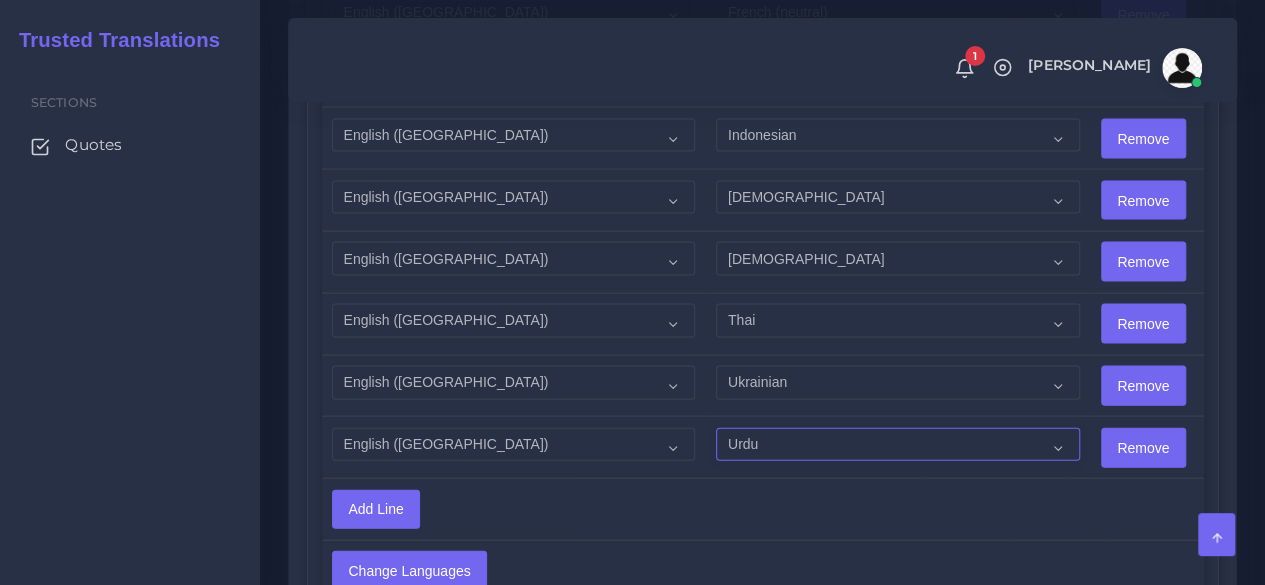 select on "23" 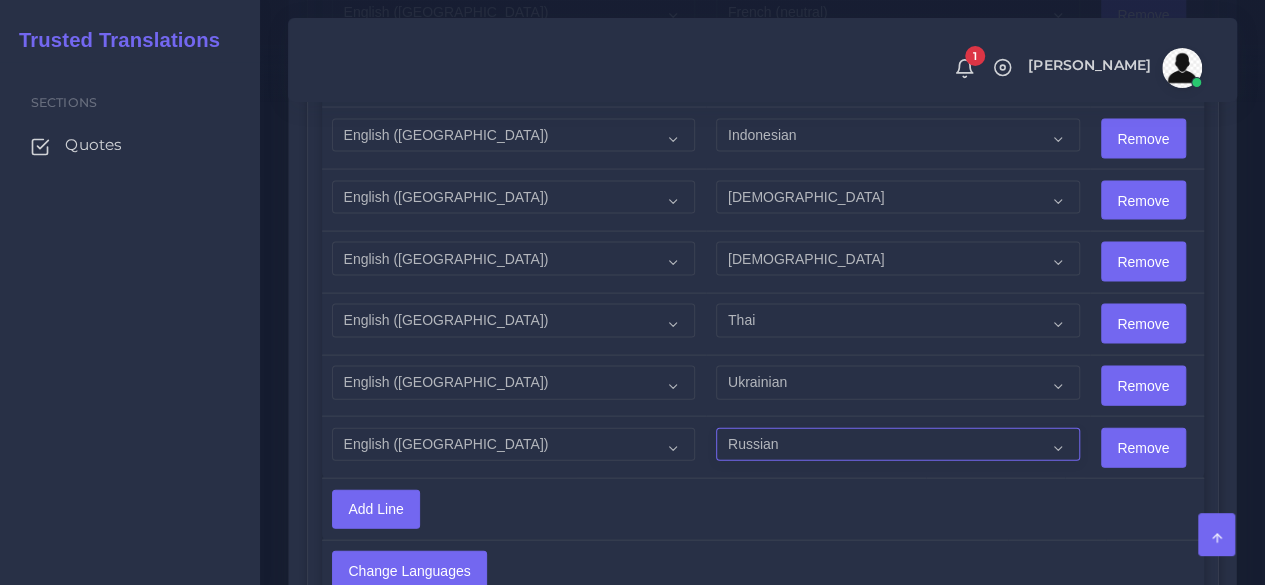 click on "Acoli
Afar
Afrikaans
Akan
Akateko
Albanian
American Sign Language (ASL)
Amharic
Arabic
Arabic (Egypt)" at bounding box center (897, 445) 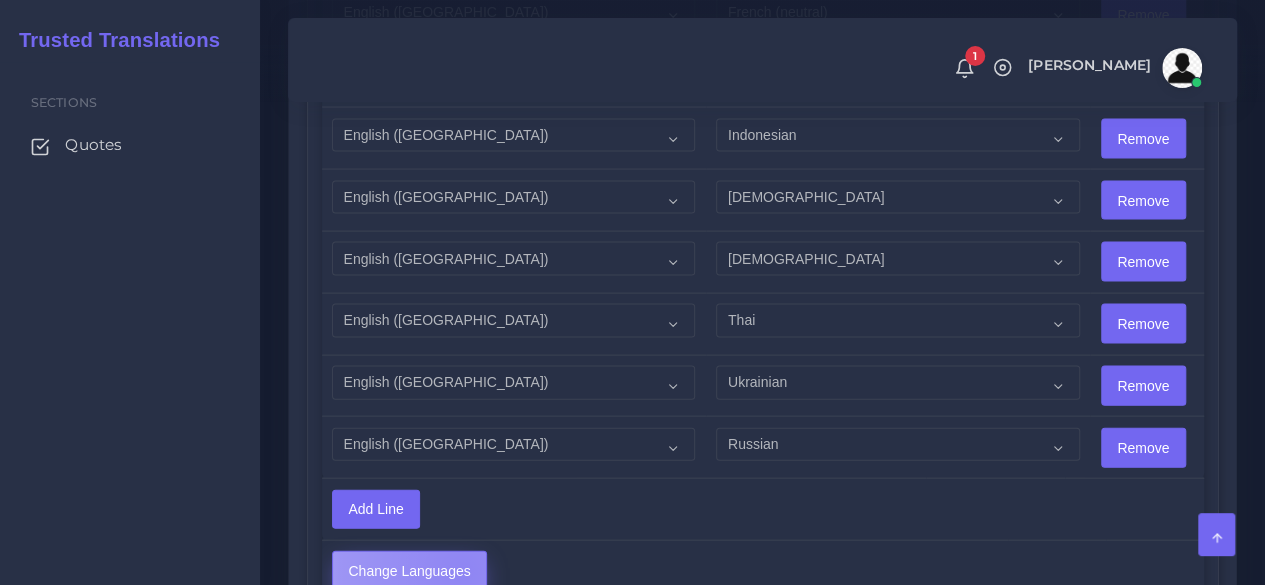 click on "Change Languages" at bounding box center (409, 571) 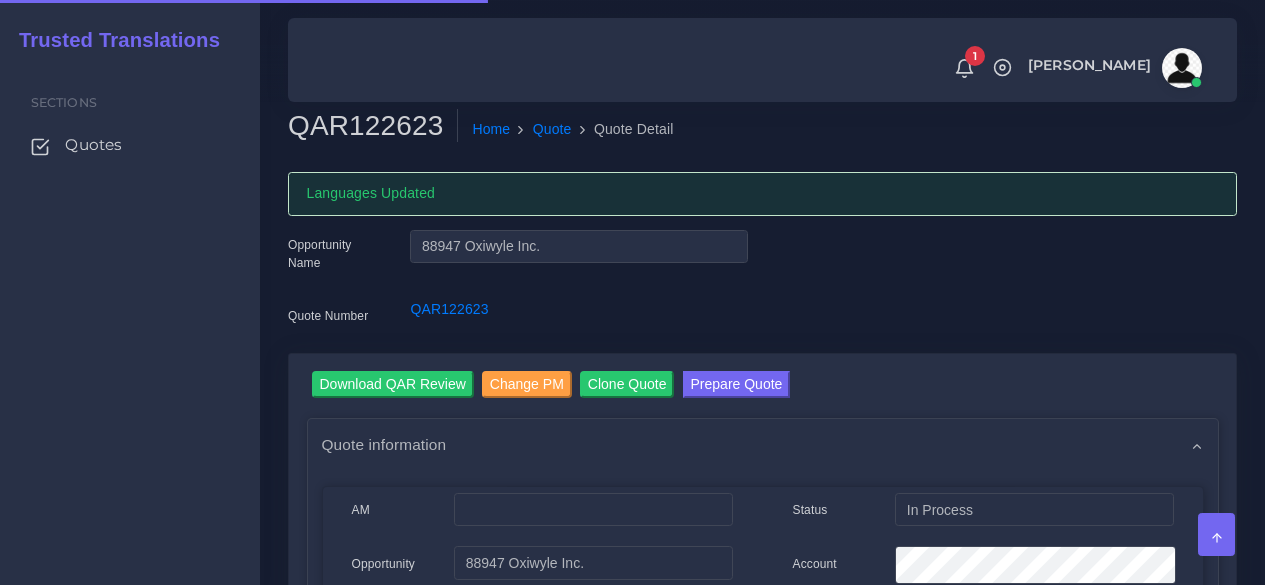 scroll, scrollTop: 0, scrollLeft: 0, axis: both 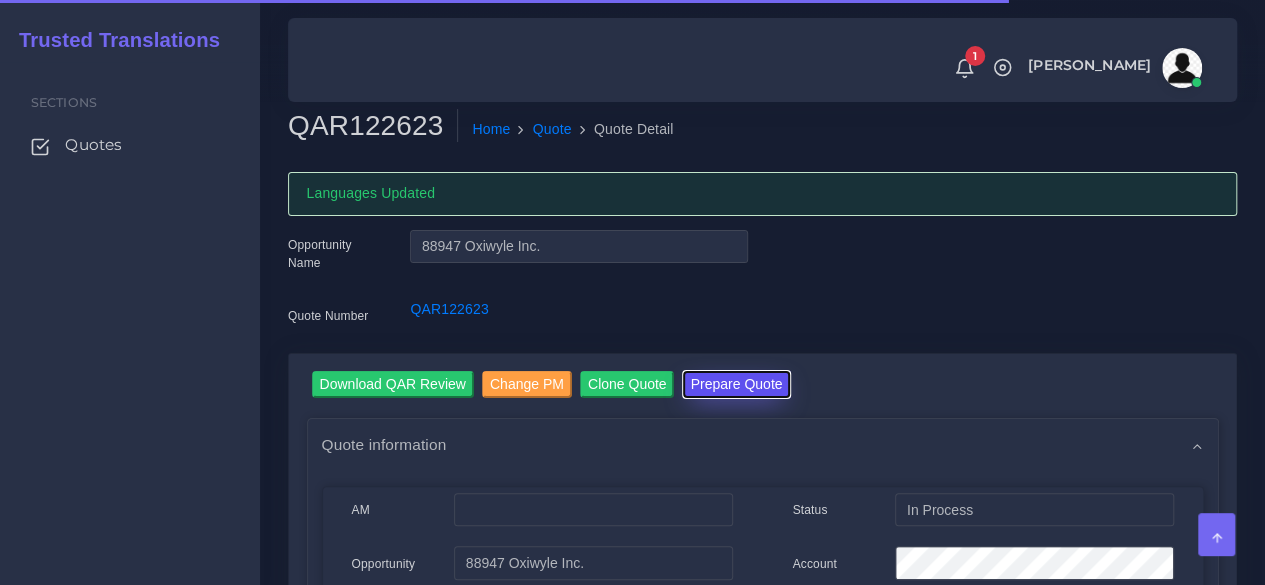 click on "Prepare Quote" at bounding box center (737, 384) 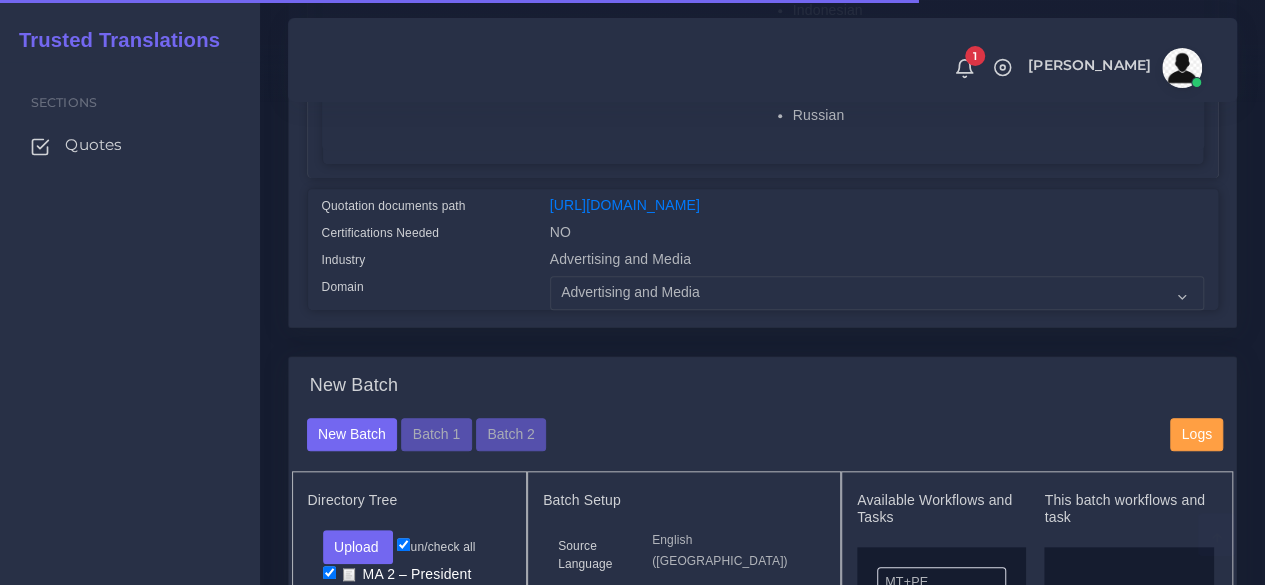 scroll, scrollTop: 800, scrollLeft: 0, axis: vertical 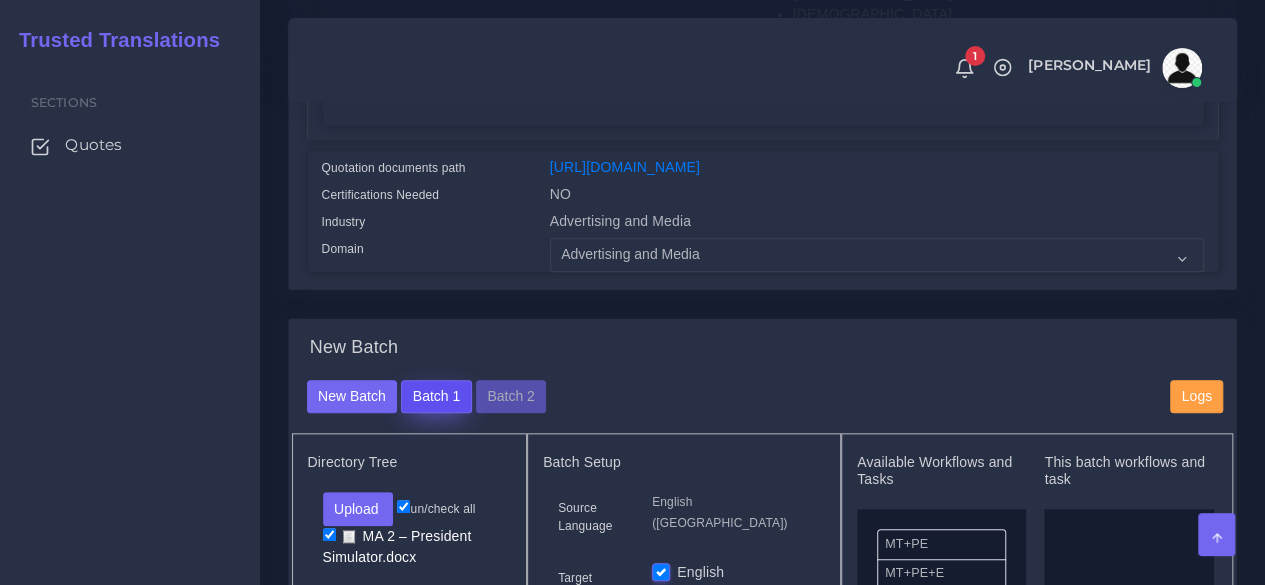 click on "Batch 1" at bounding box center [436, 397] 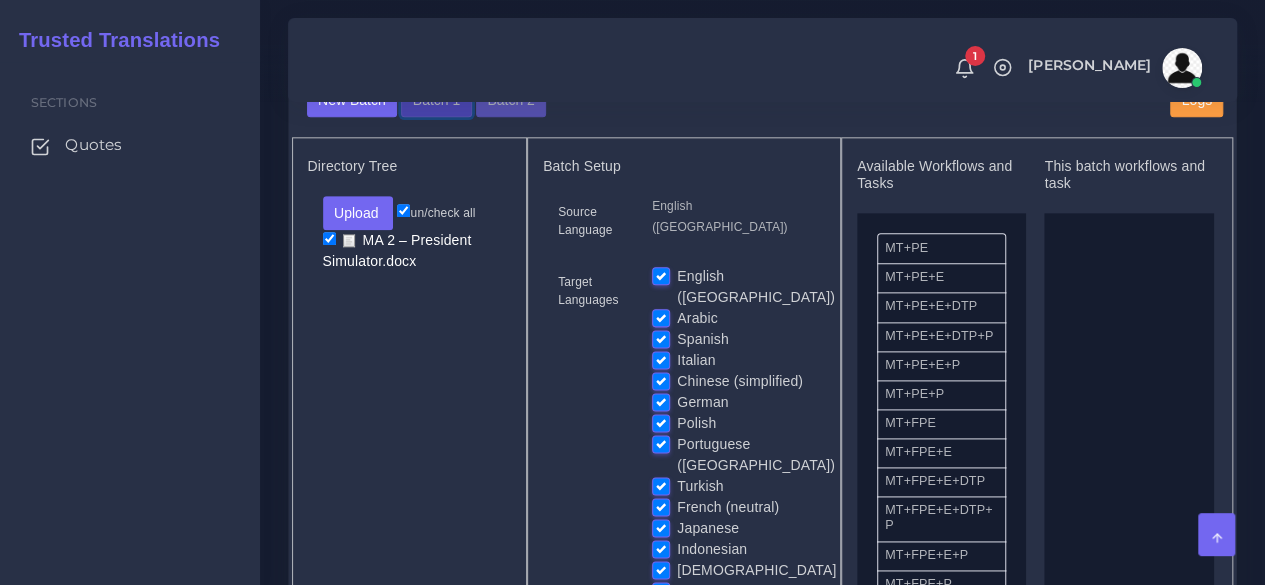 scroll, scrollTop: 1100, scrollLeft: 0, axis: vertical 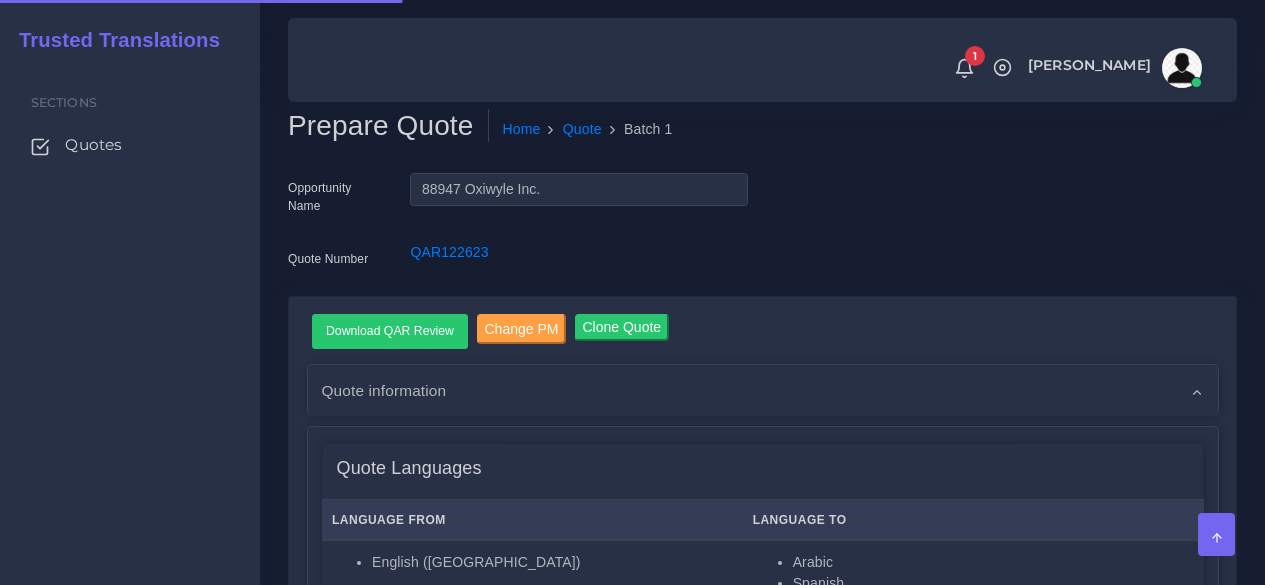 type 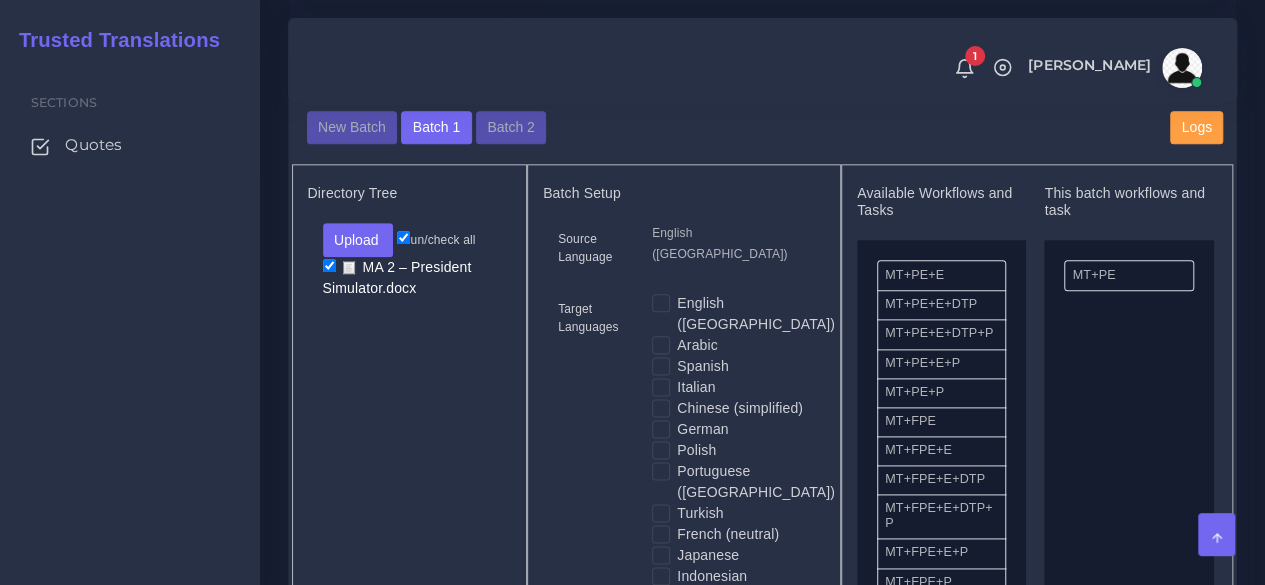 scroll, scrollTop: 1100, scrollLeft: 0, axis: vertical 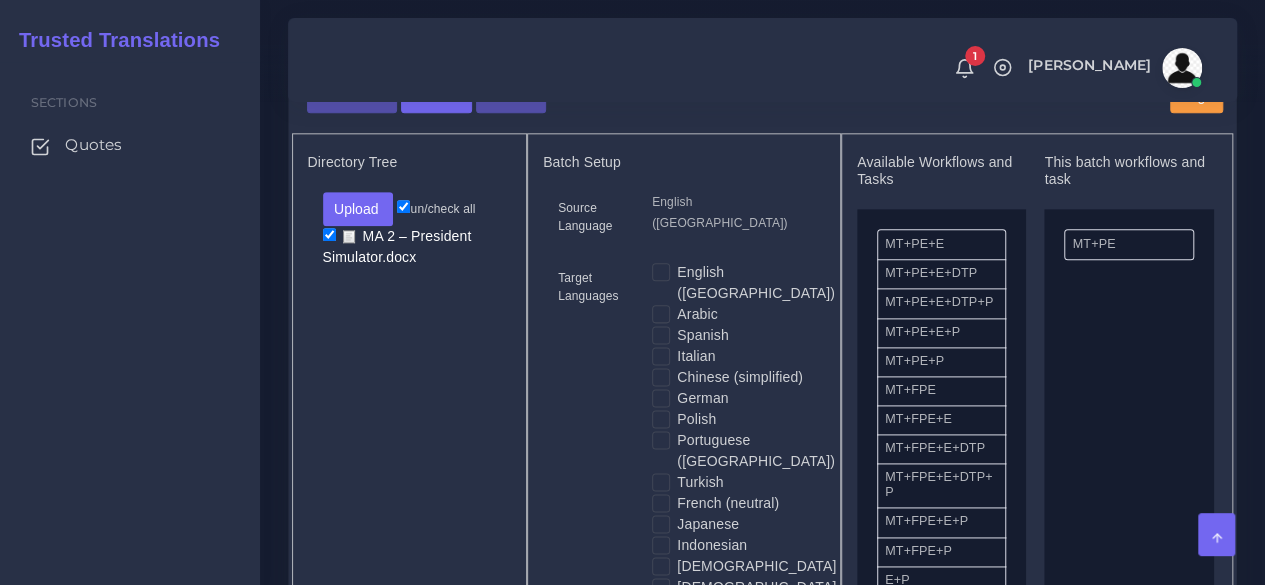 click on "Arabic" at bounding box center (697, 314) 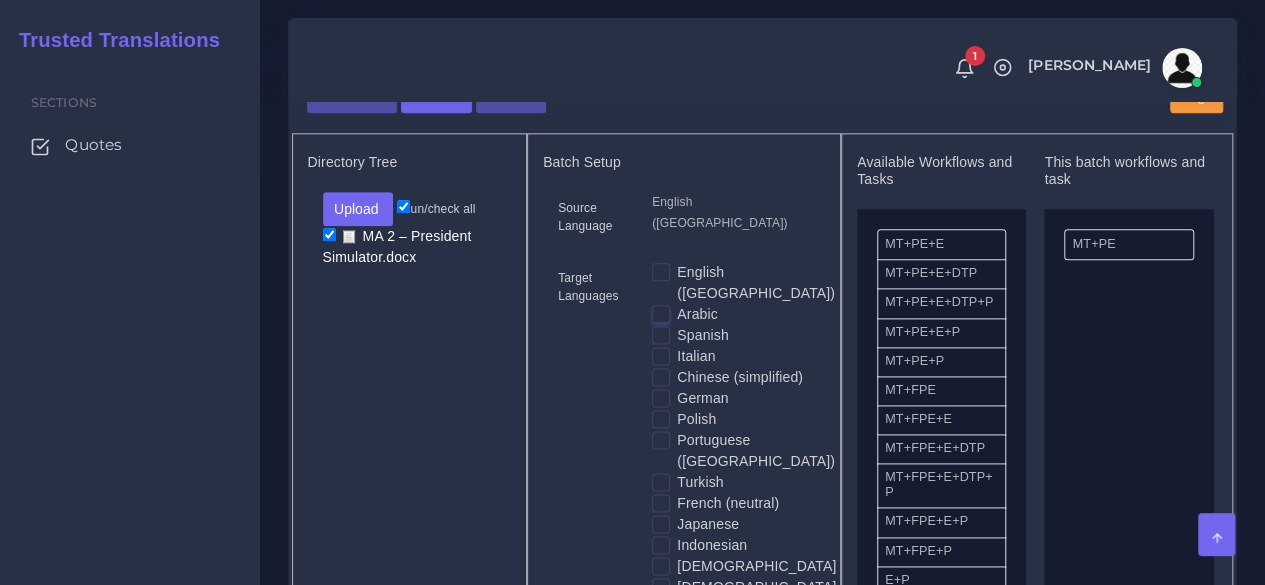 click on "Arabic" at bounding box center [661, 313] 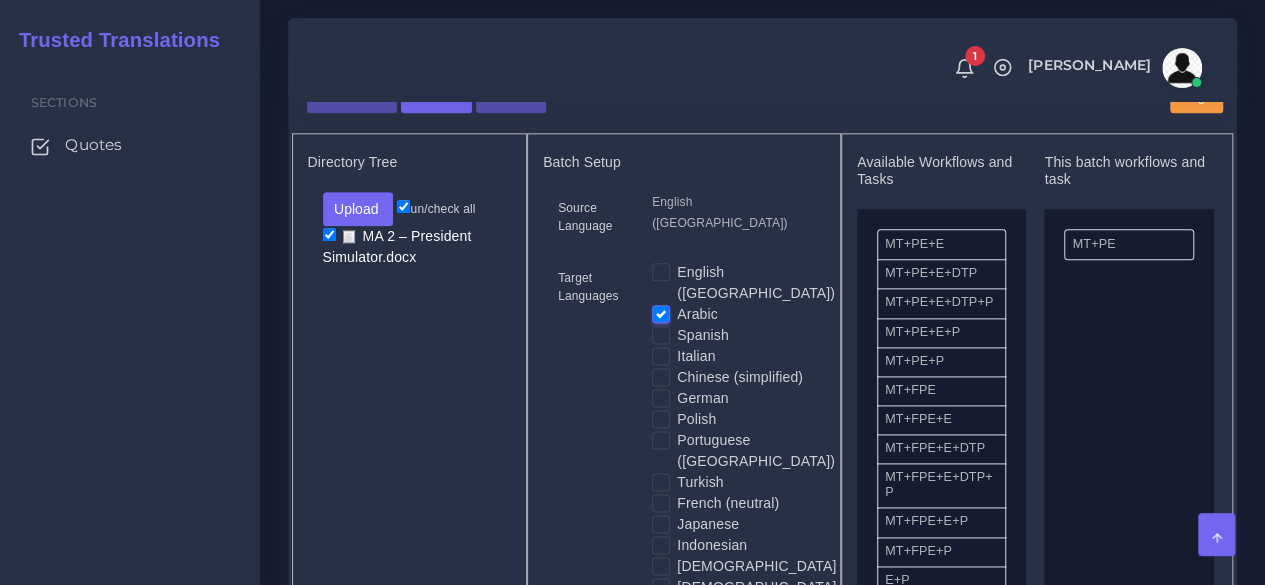 drag, startPoint x: 660, startPoint y: 343, endPoint x: 660, endPoint y: 355, distance: 12 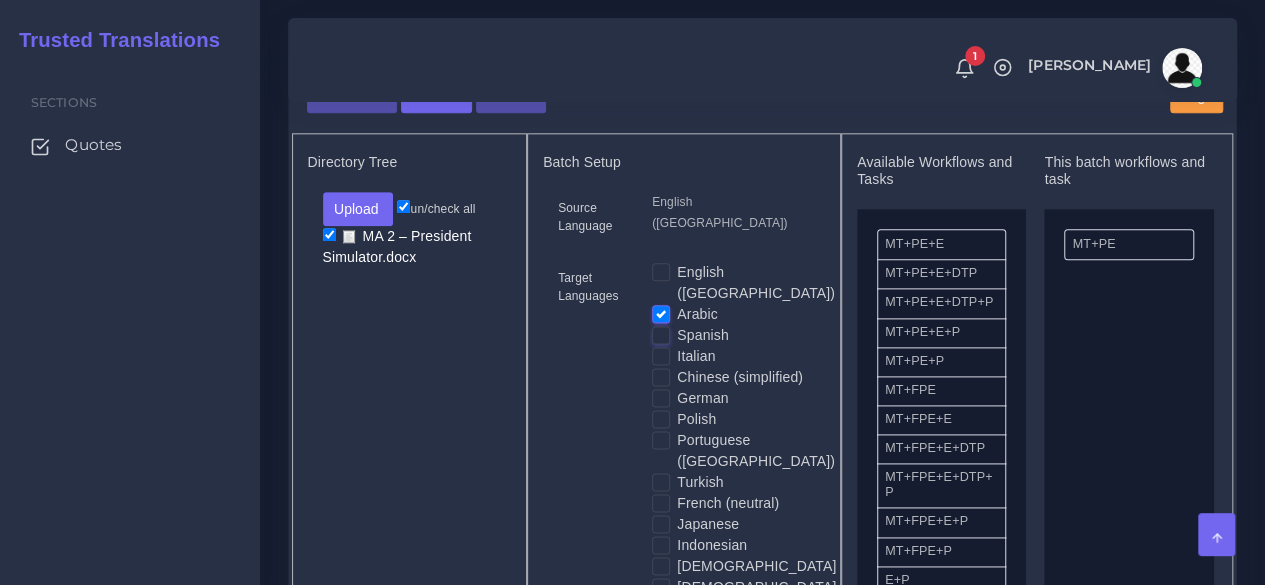 click on "Spanish" at bounding box center (661, 334) 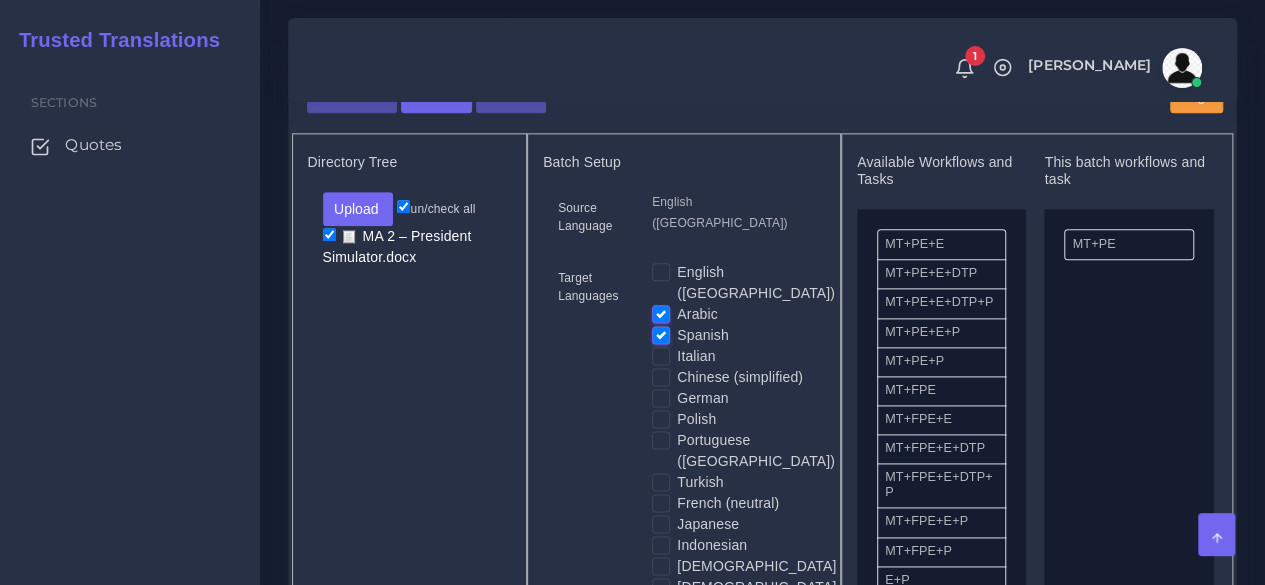 click on "Italian" at bounding box center (696, 356) 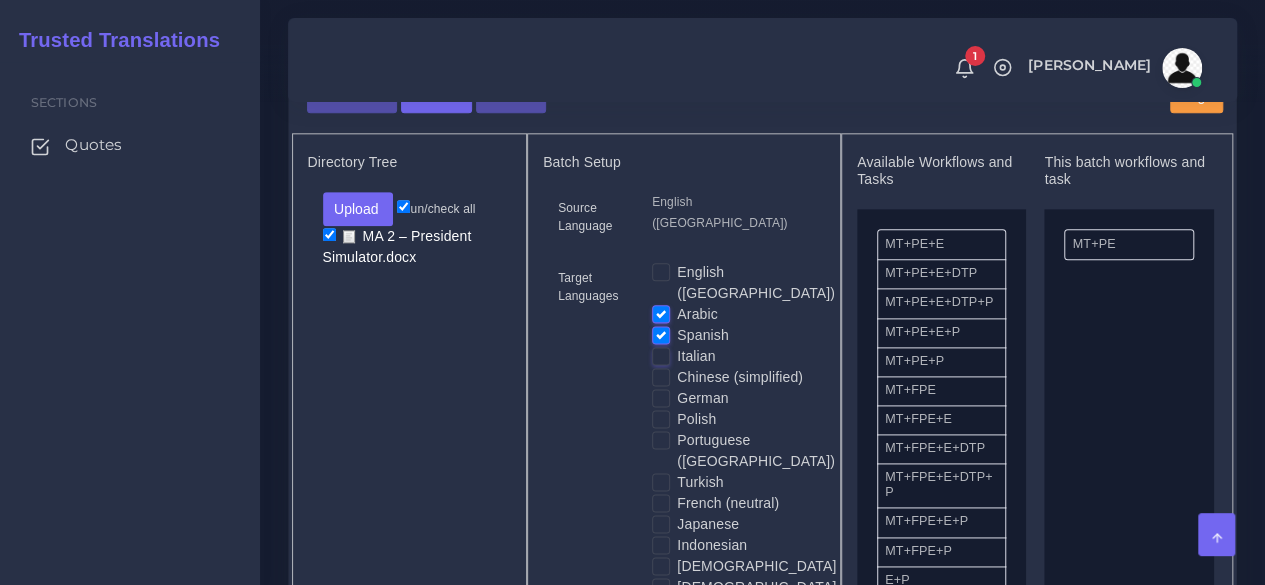 click on "Italian" at bounding box center (661, 355) 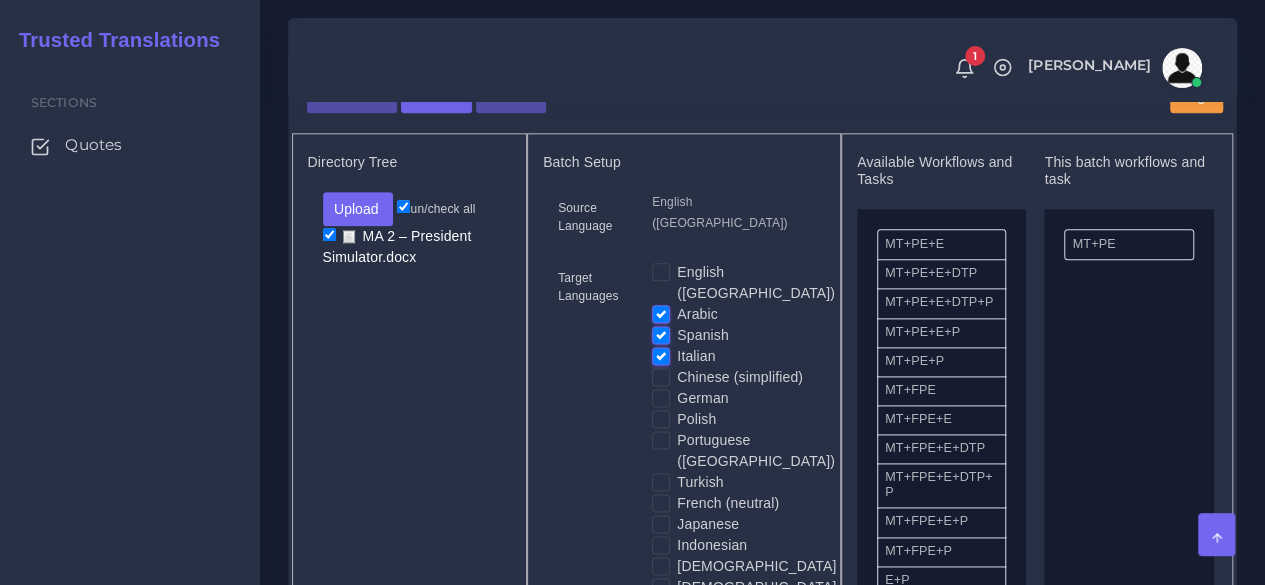 click on "Chinese (simplified)" at bounding box center (740, 377) 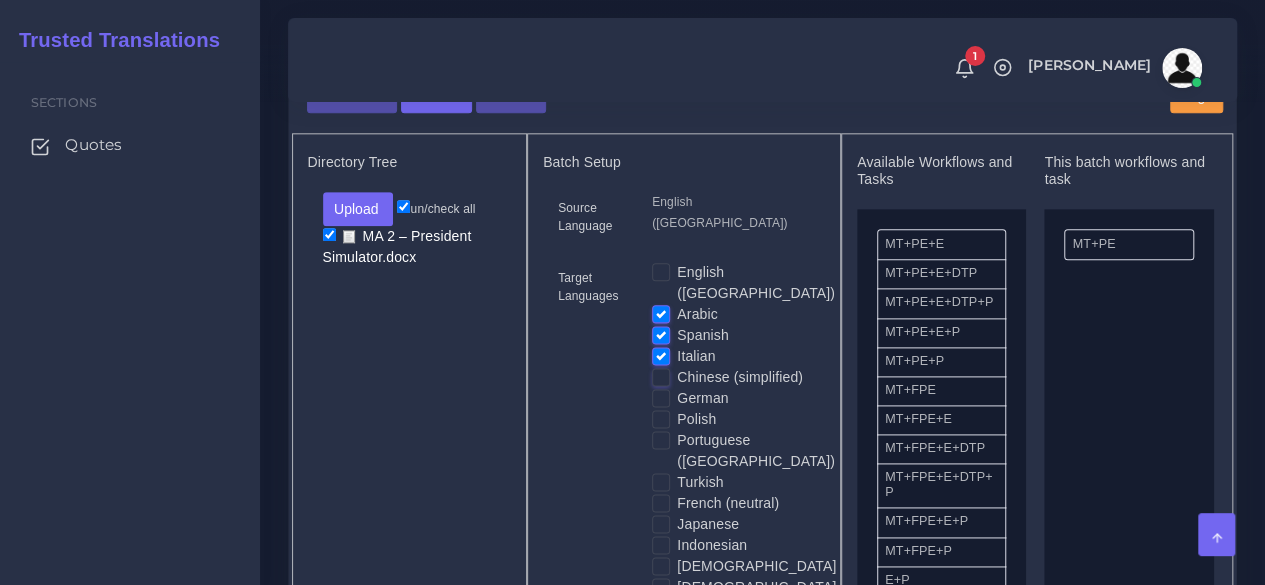 click on "Chinese (simplified)" at bounding box center [661, 376] 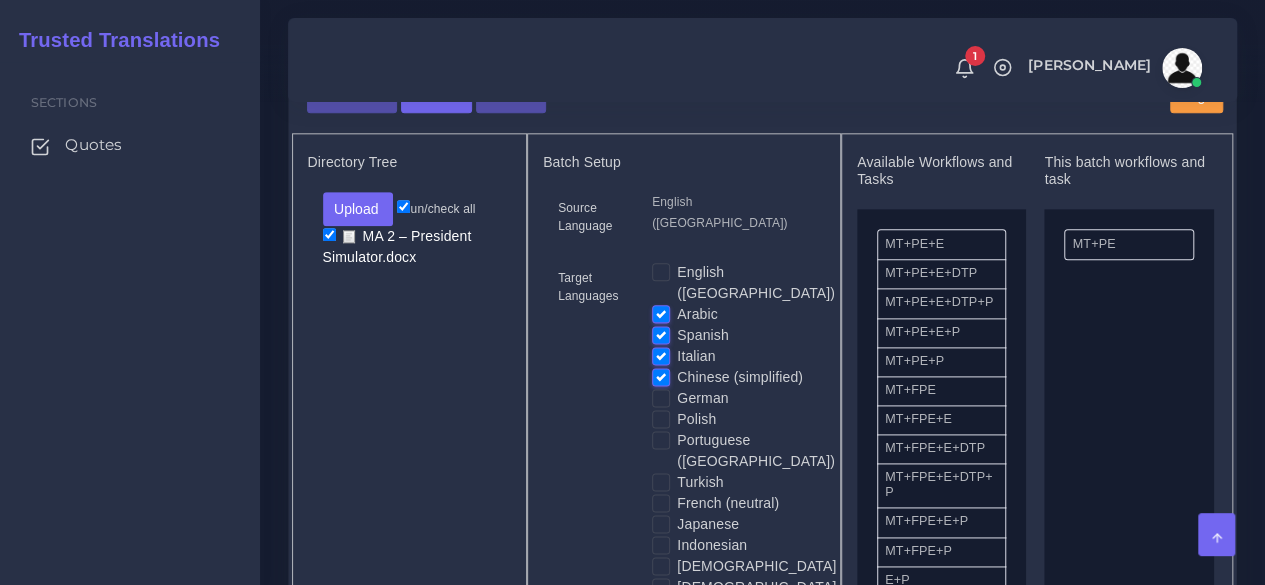 click on "German" at bounding box center (702, 398) 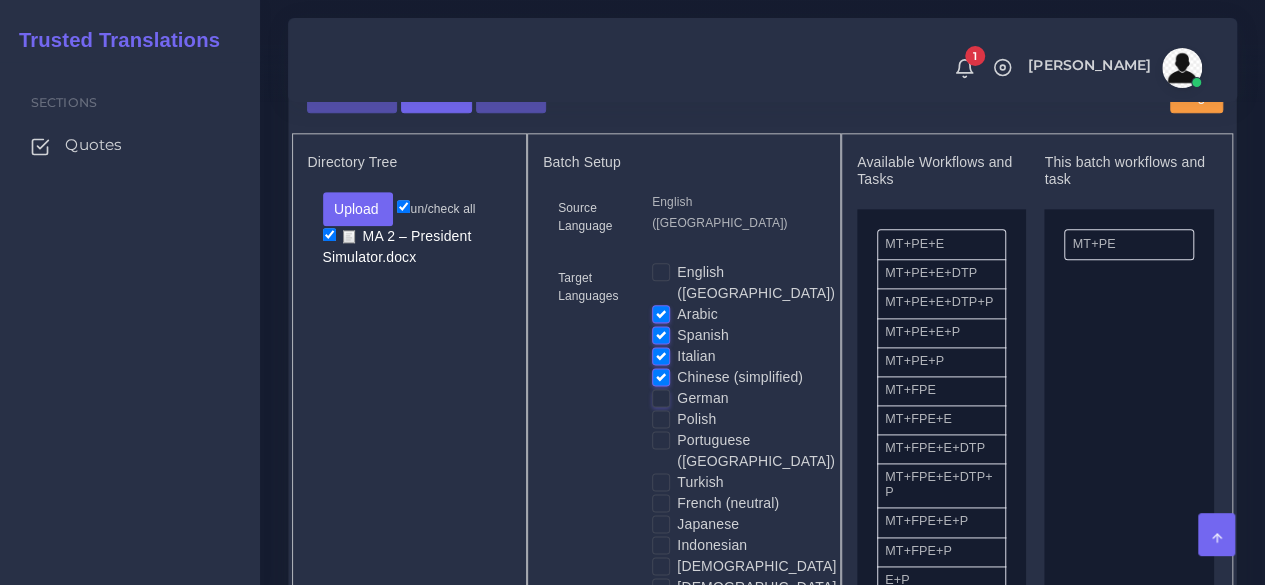 click on "German" at bounding box center (661, 397) 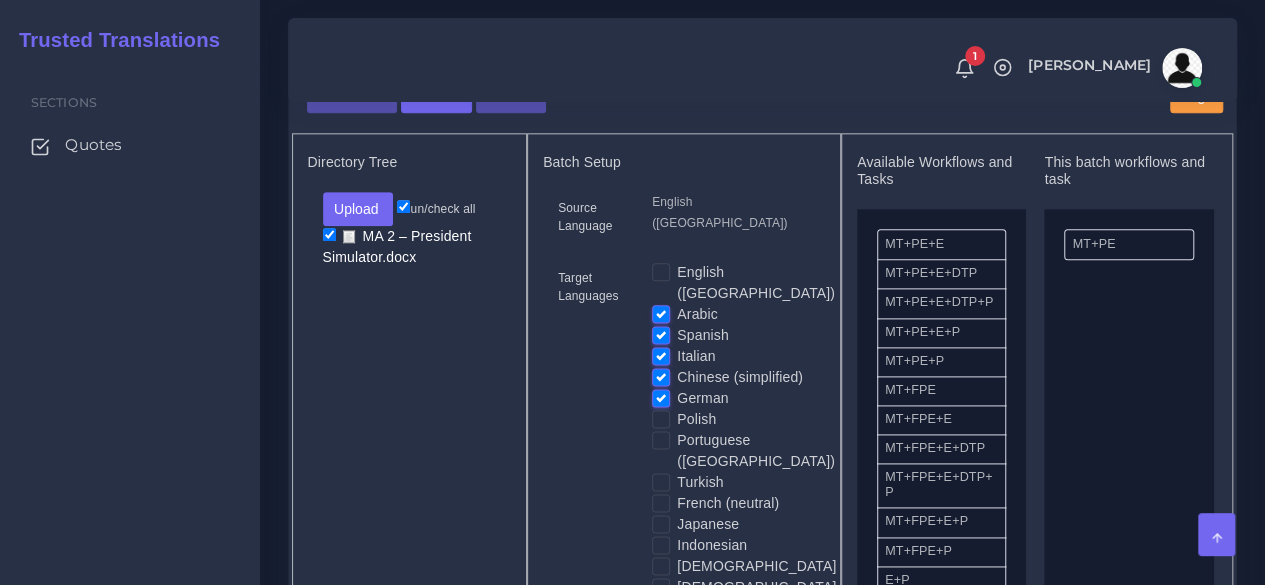 click on "Polish" at bounding box center (696, 419) 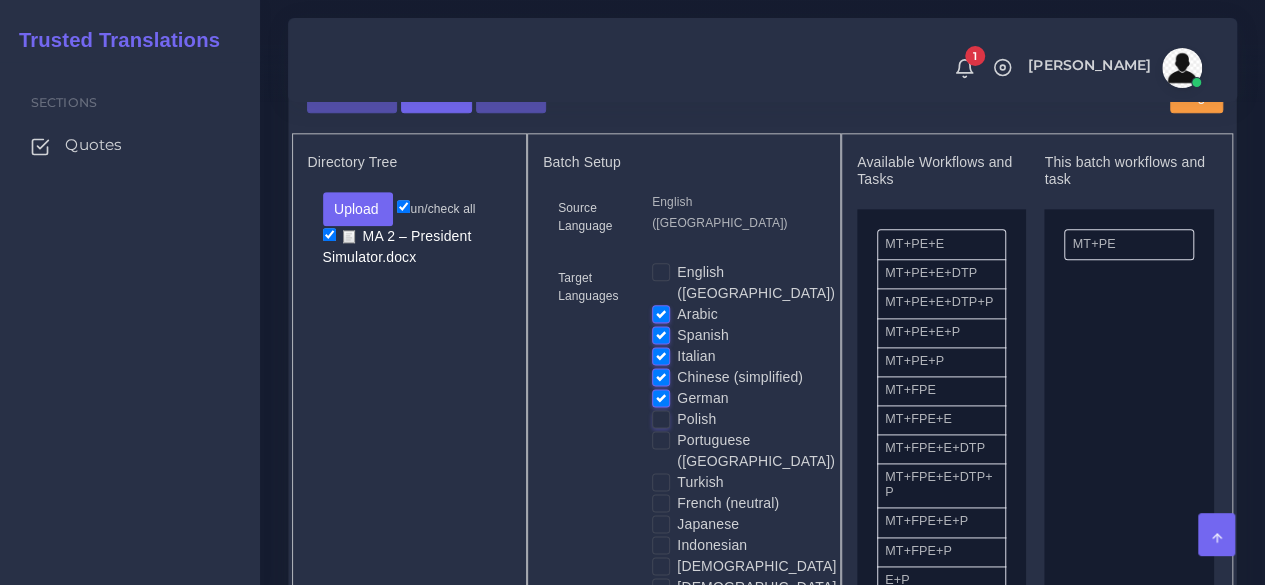 click on "Polish" at bounding box center (661, 418) 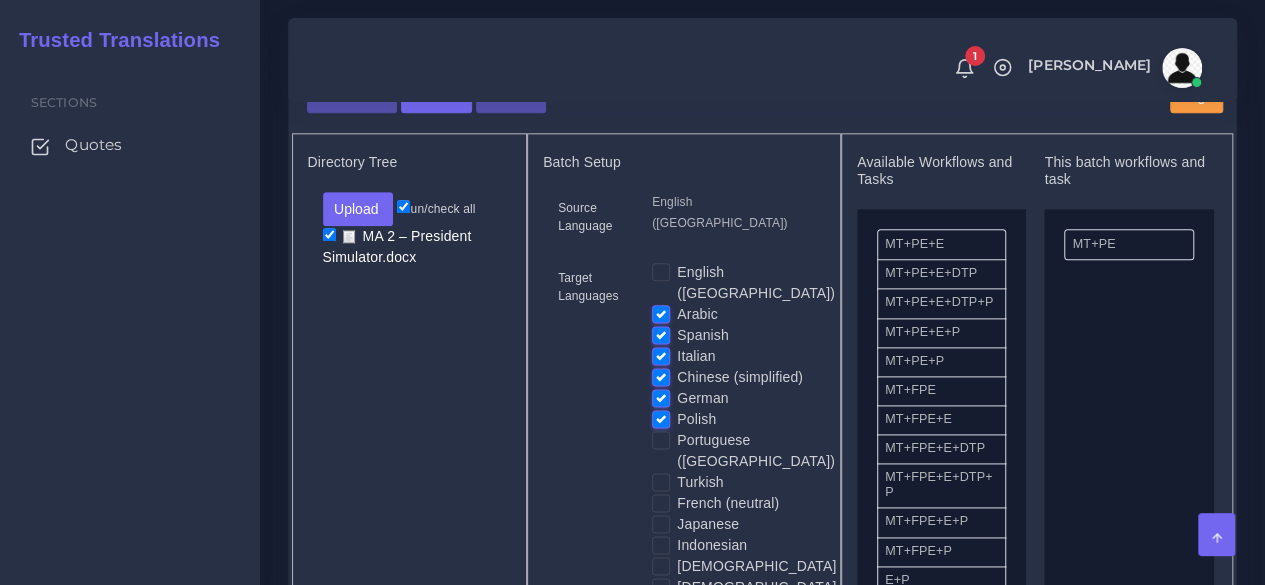 click on "Polish" at bounding box center (731, 419) 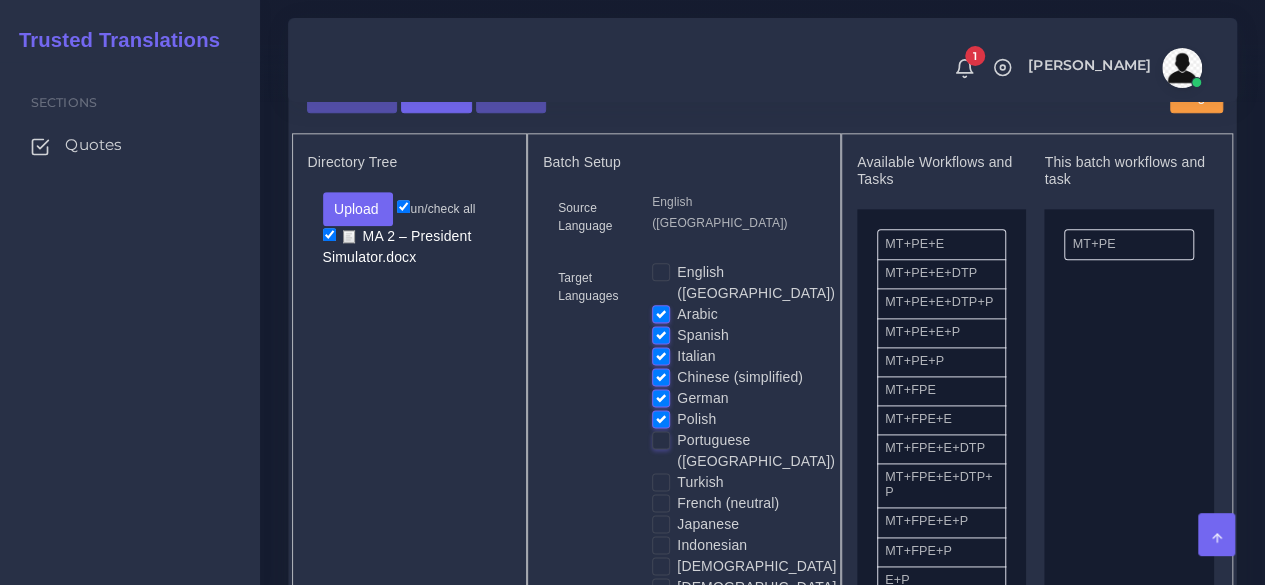 click on "Portuguese ([GEOGRAPHIC_DATA])" at bounding box center [661, 439] 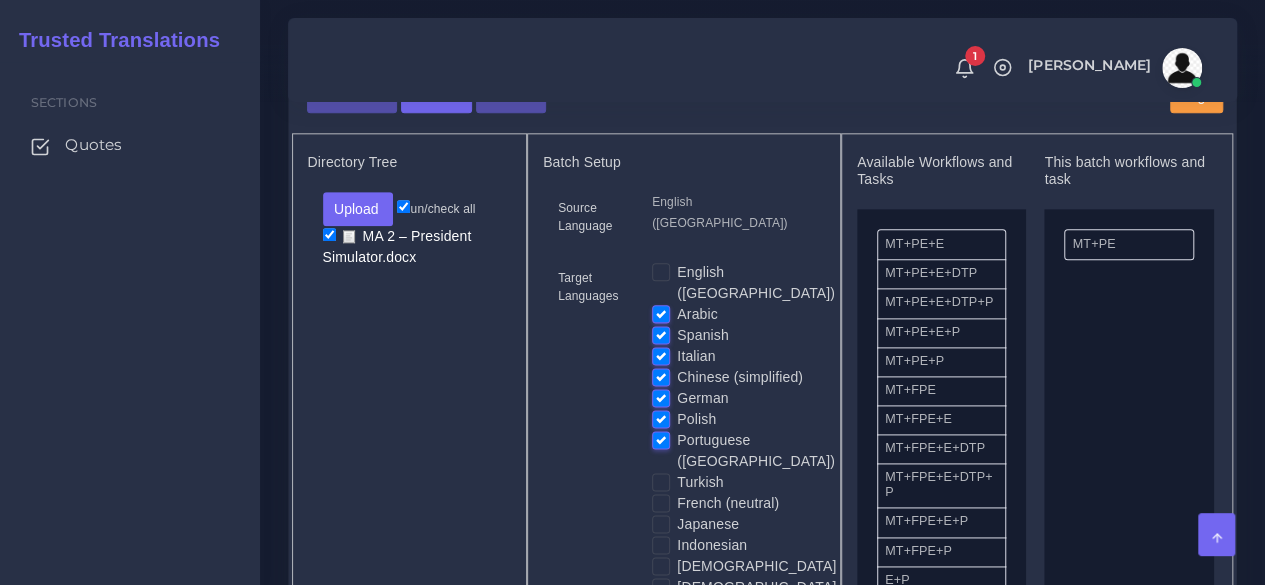 scroll, scrollTop: 1200, scrollLeft: 0, axis: vertical 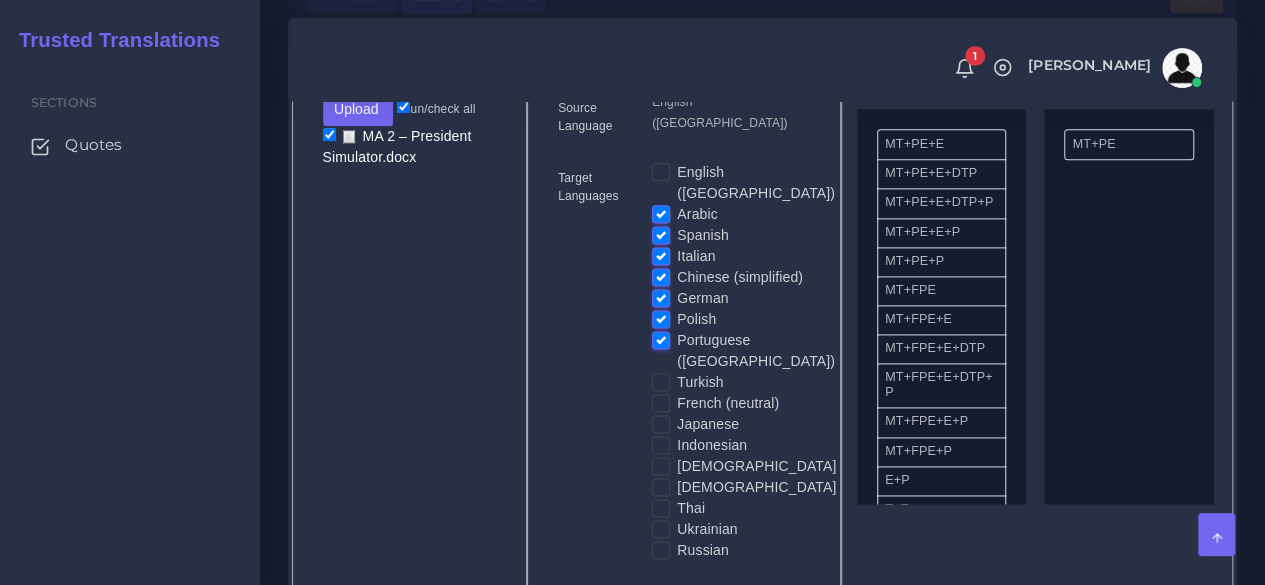 click on "Turkish" at bounding box center [700, 382] 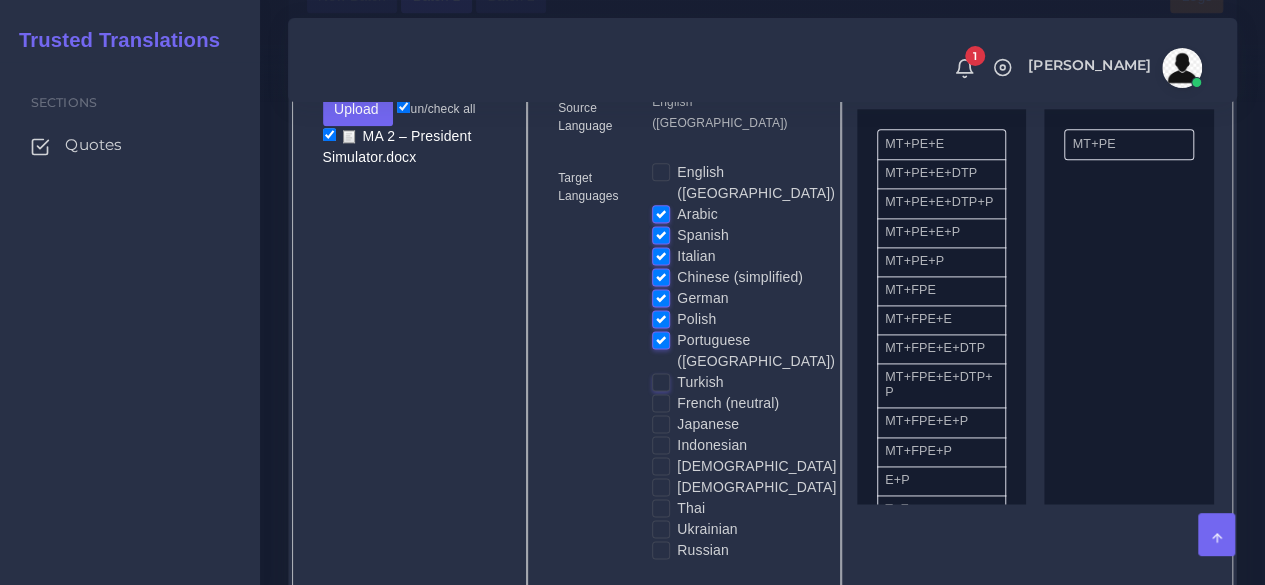 click on "Turkish" at bounding box center [661, 381] 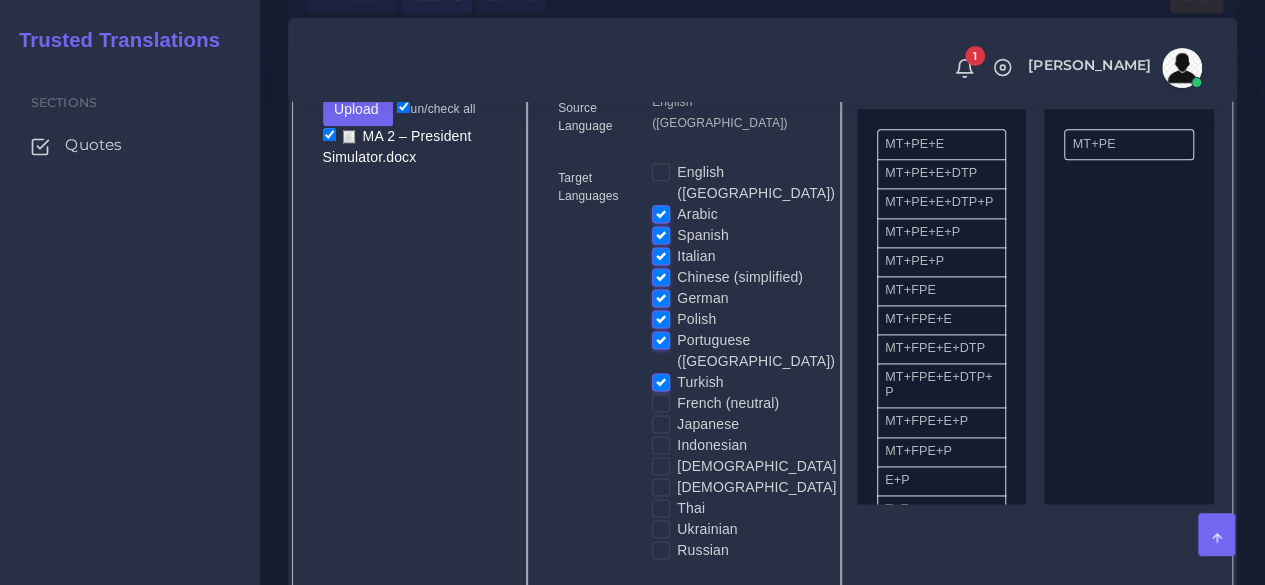 click on "French (neutral)" at bounding box center [728, 403] 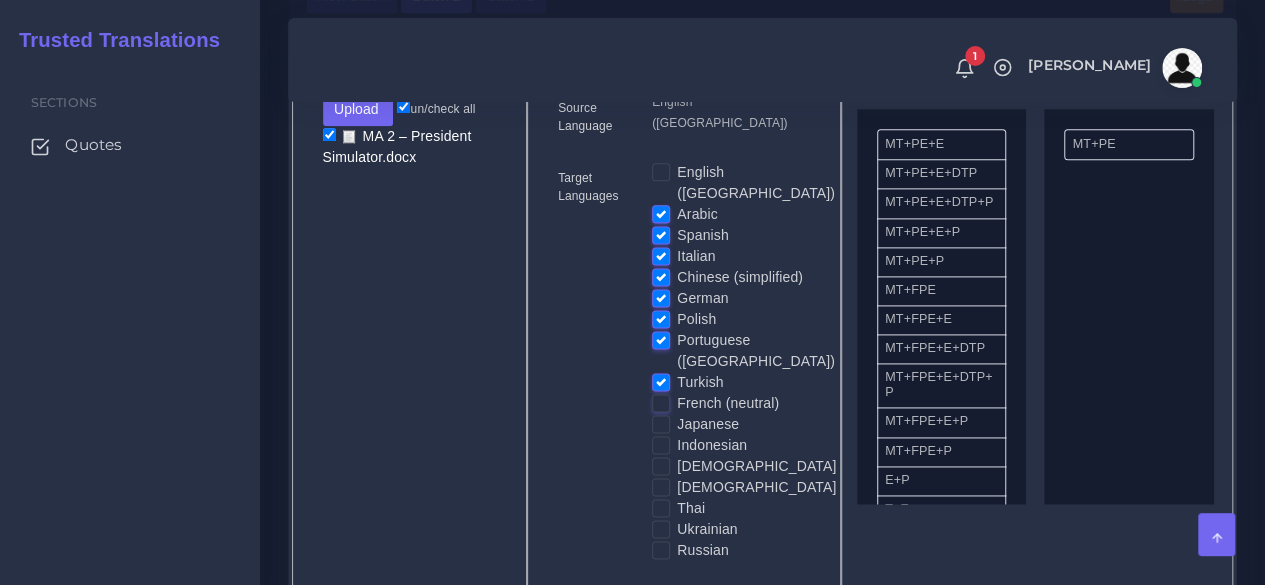 click on "French (neutral)" at bounding box center (661, 402) 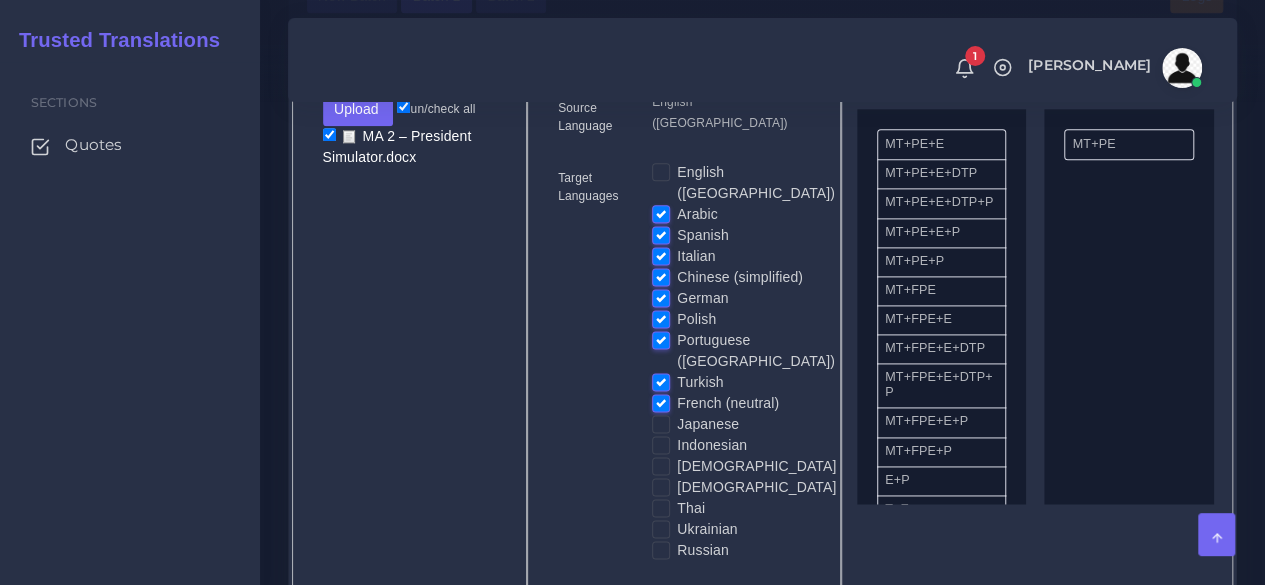 click on "Japanese" at bounding box center (708, 424) 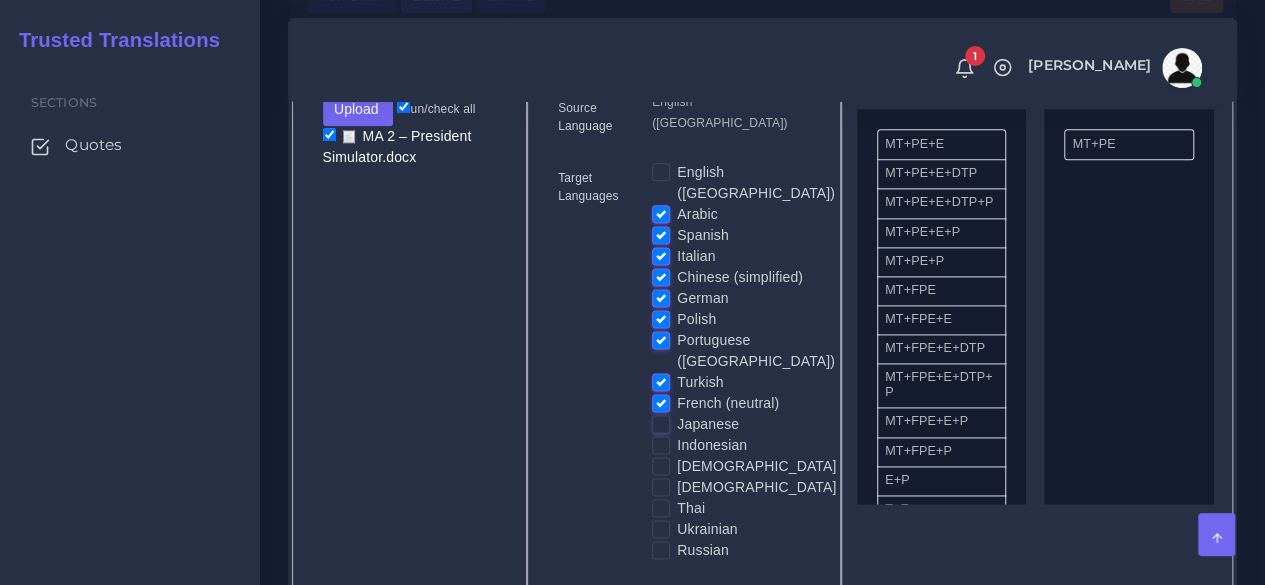 checkbox on "true" 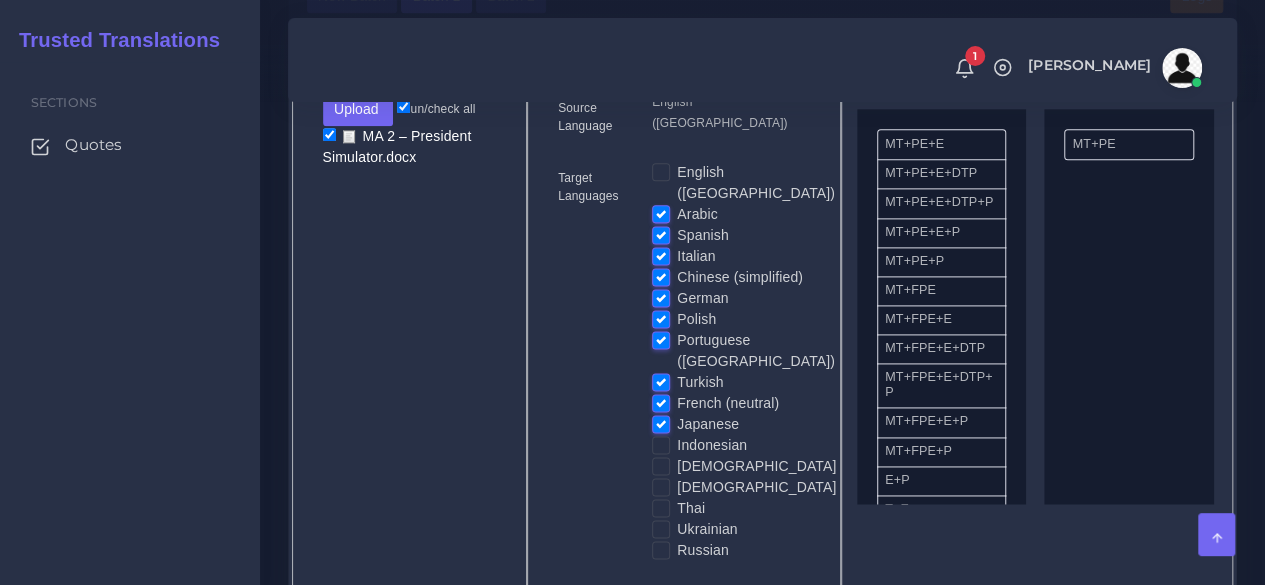 click on "Indonesian" at bounding box center (712, 445) 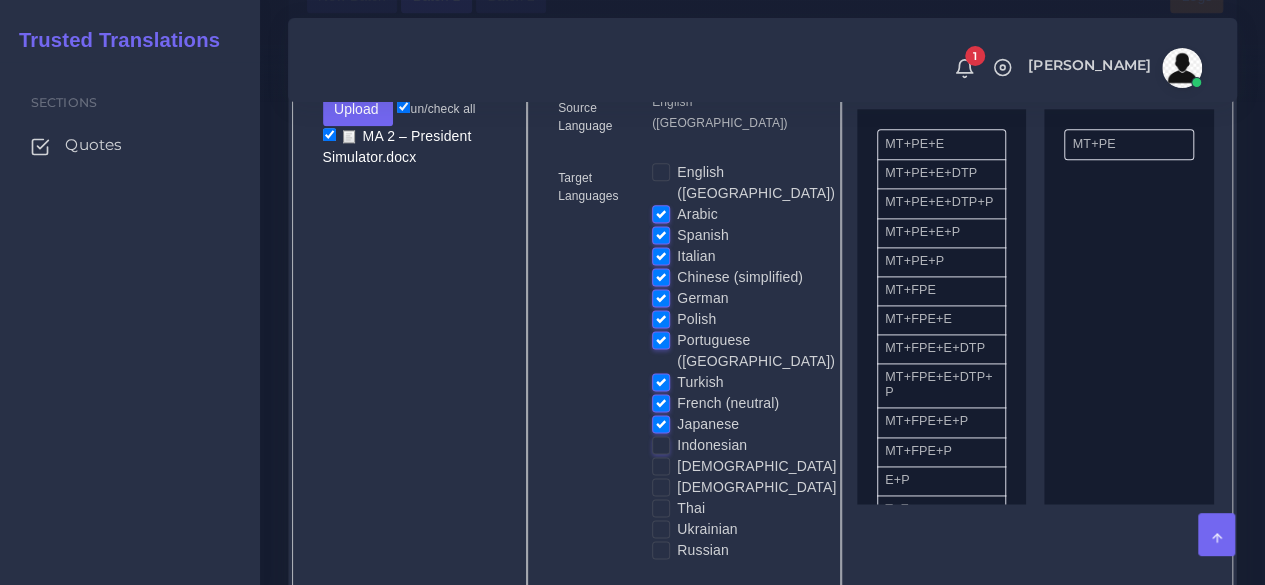 click on "Indonesian" at bounding box center (661, 444) 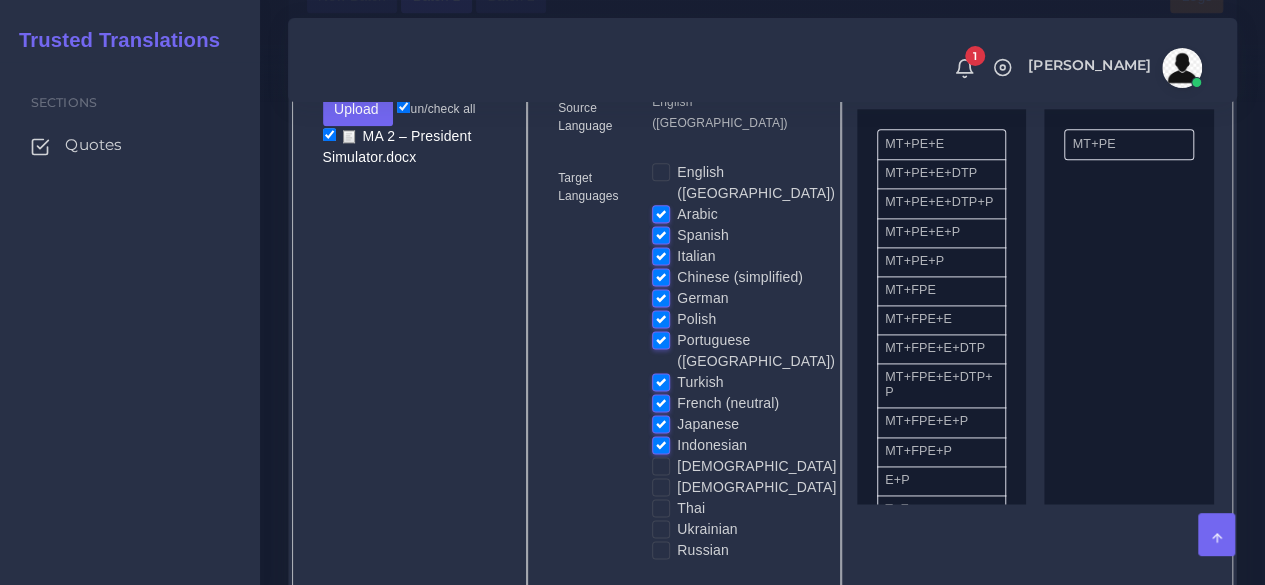 drag, startPoint x: 660, startPoint y: 458, endPoint x: 656, endPoint y: 476, distance: 18.439089 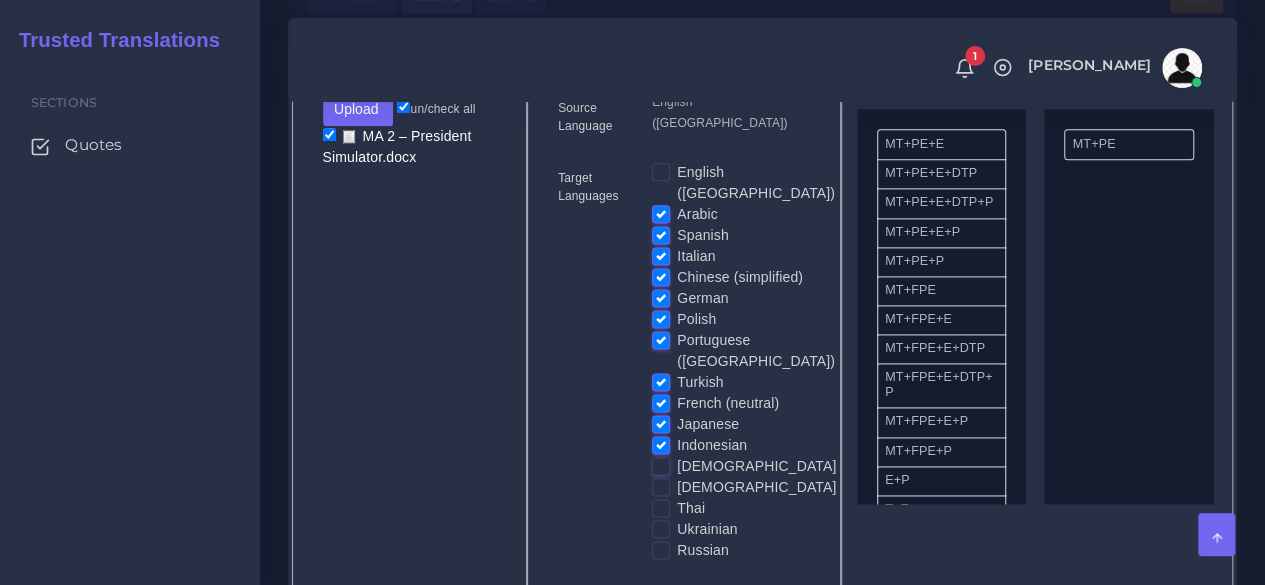 click on "[DEMOGRAPHIC_DATA]" at bounding box center [661, 465] 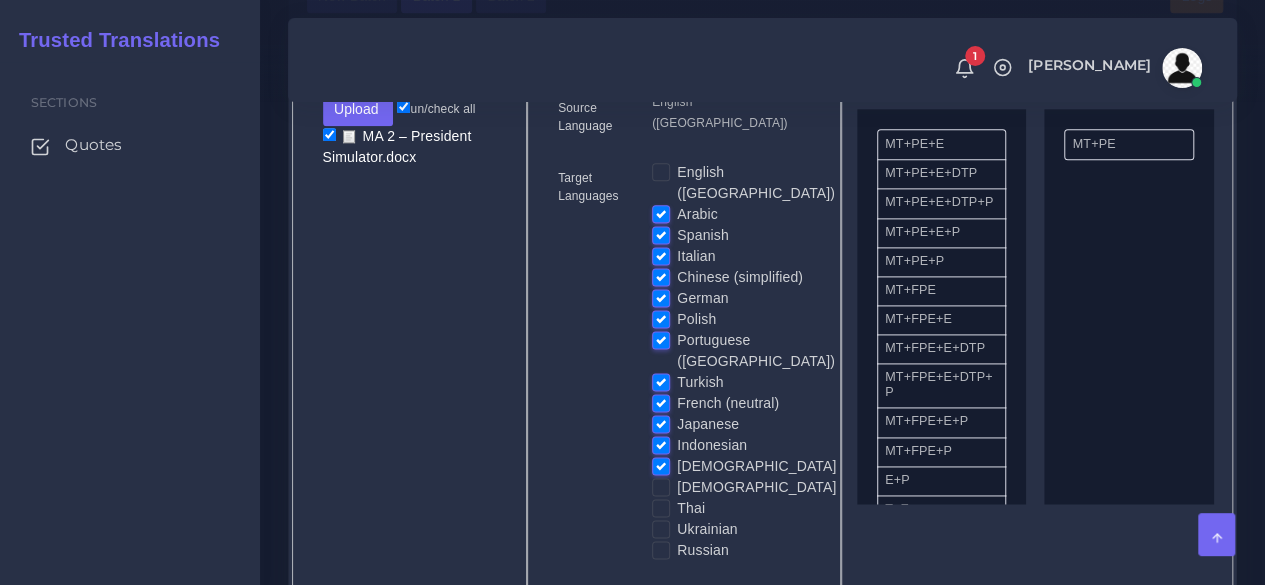 drag, startPoint x: 655, startPoint y: 479, endPoint x: 658, endPoint y: 495, distance: 16.27882 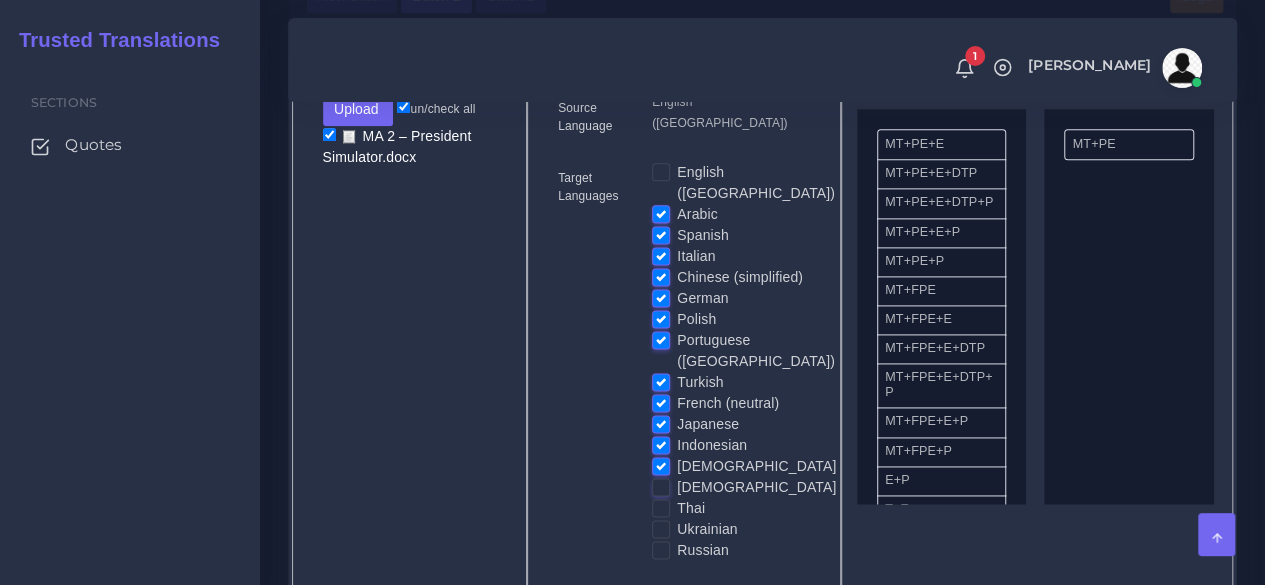 click on "[DEMOGRAPHIC_DATA]" at bounding box center (661, 486) 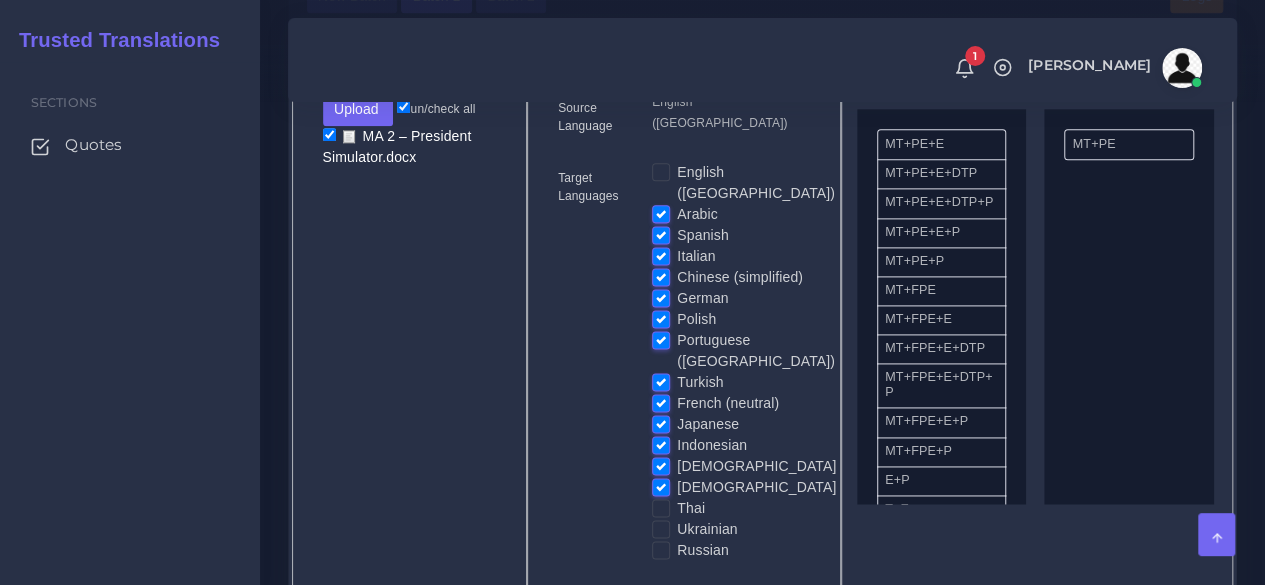 click on "Thai" at bounding box center (691, 508) 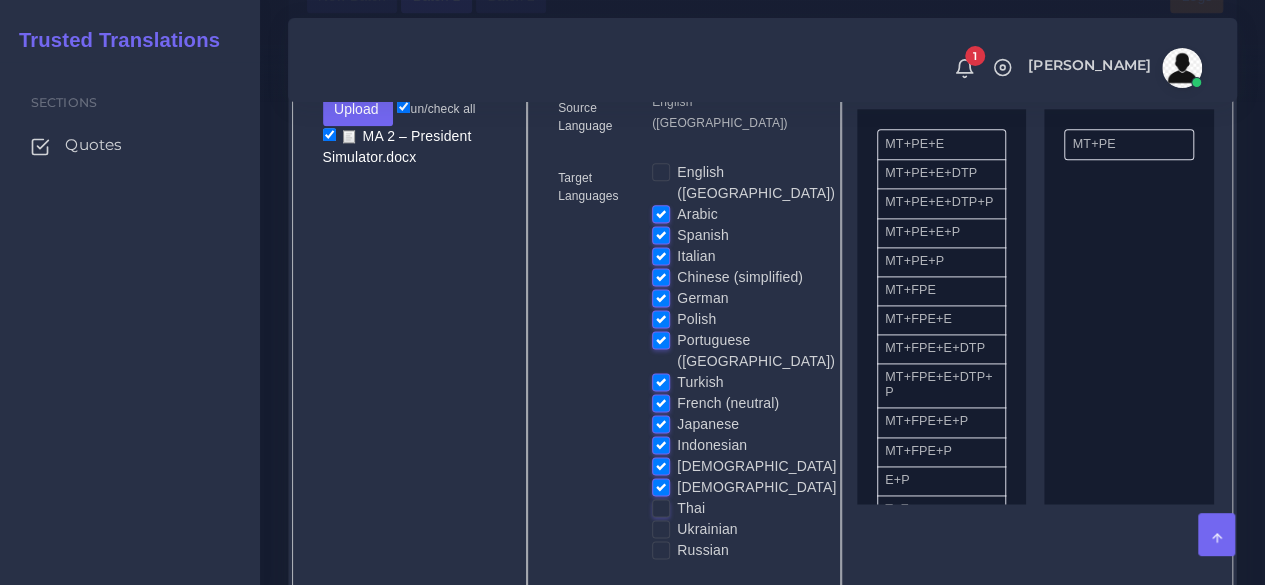 click on "Thai" at bounding box center [661, 507] 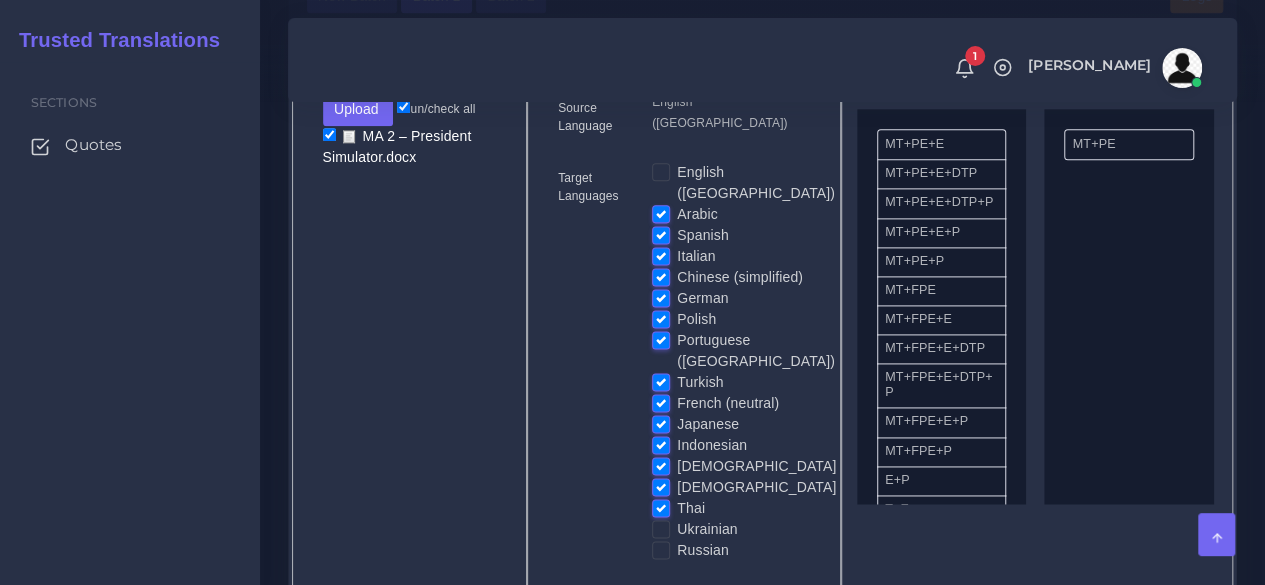 click on "Thai" at bounding box center (691, 508) 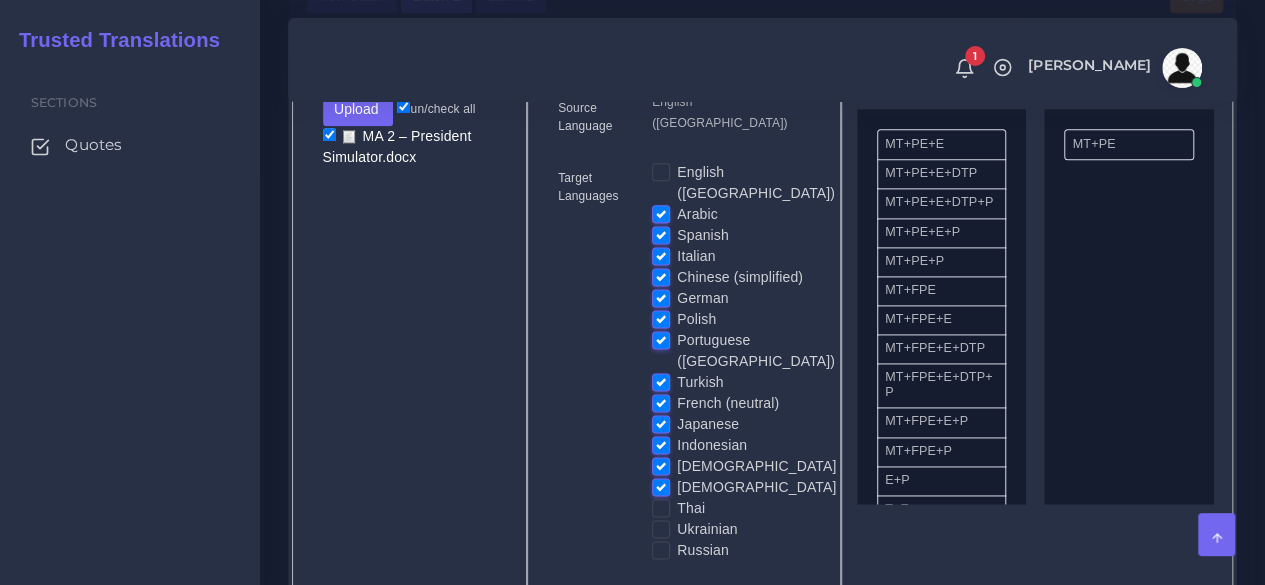 click on "Thai" at bounding box center [691, 508] 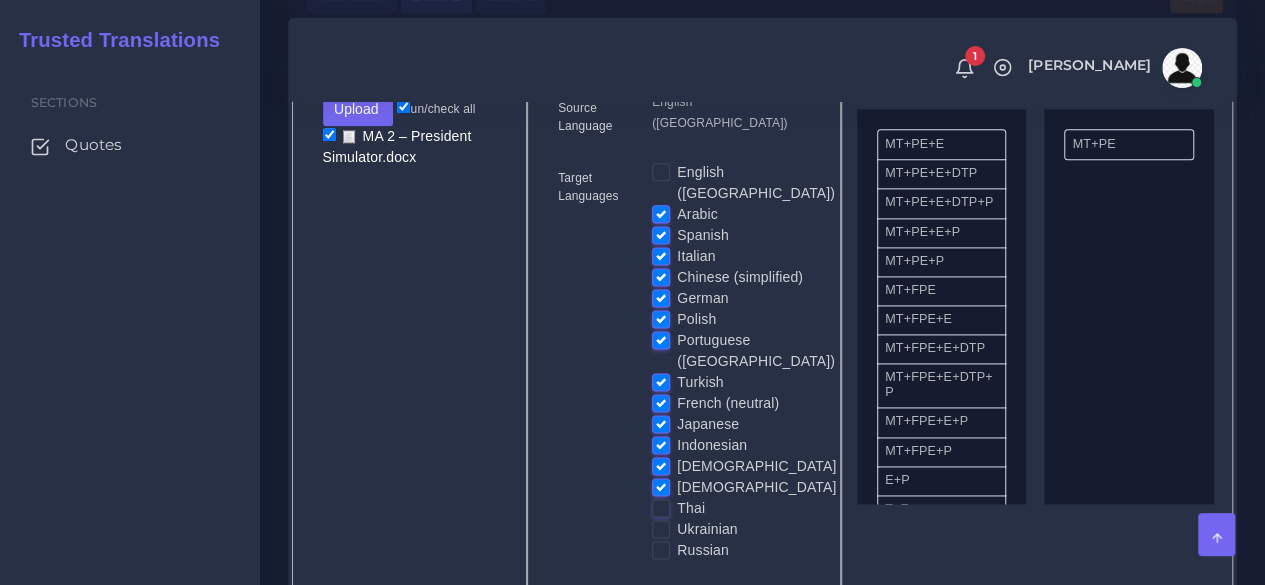 click on "Thai" at bounding box center (661, 507) 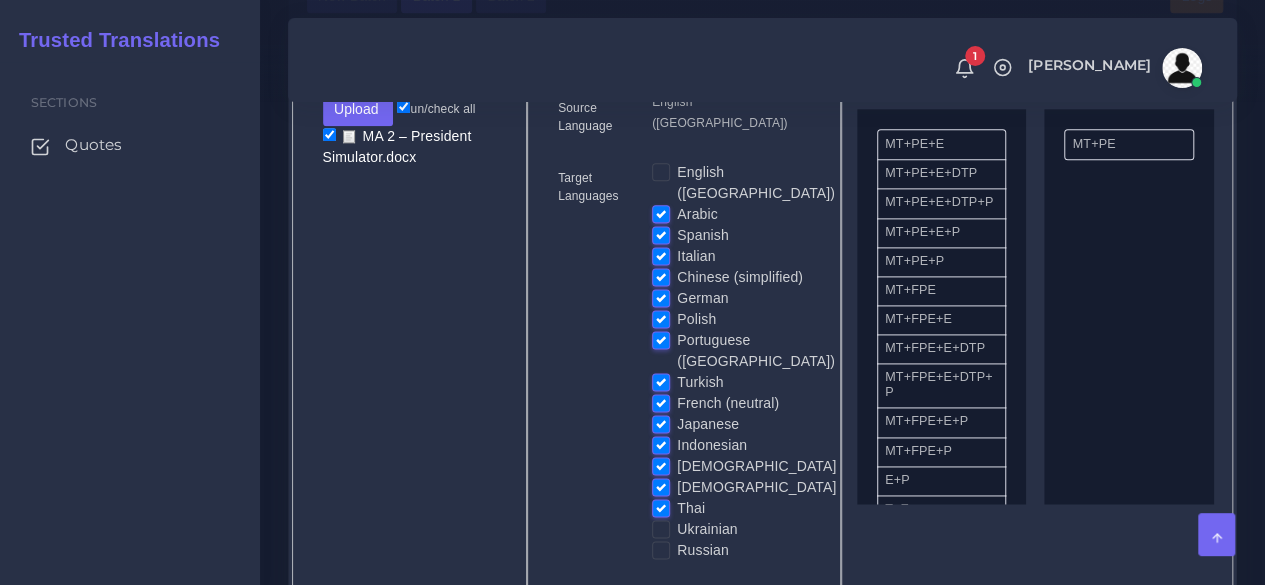 click on "Ukrainian" at bounding box center [707, 529] 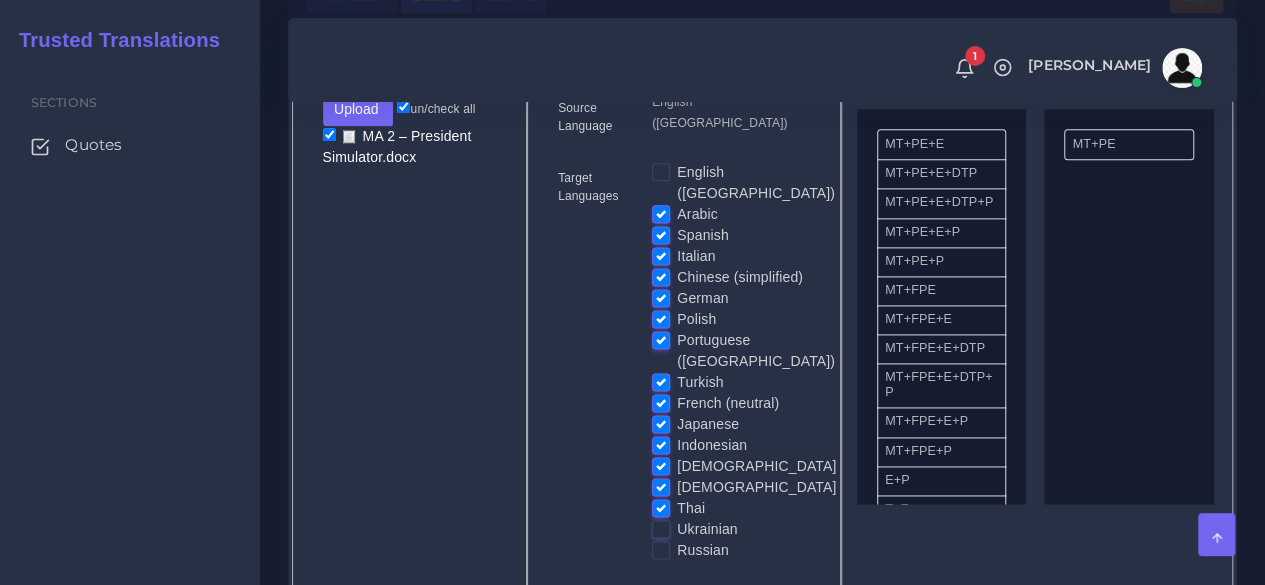 click on "Ukrainian" at bounding box center [661, 528] 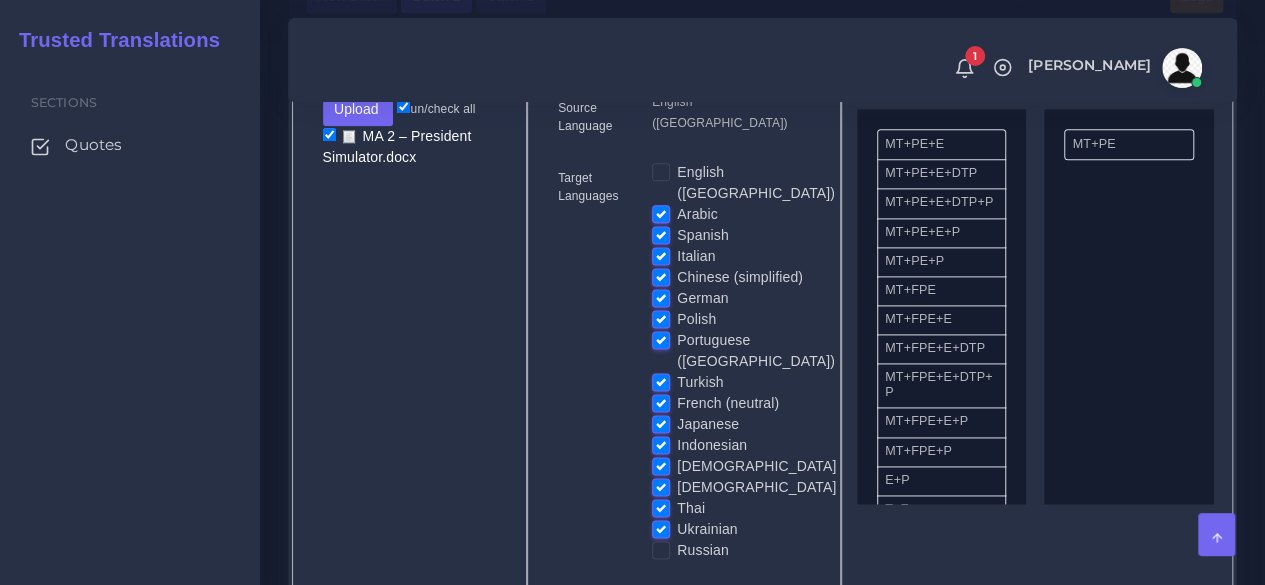 click on "Russian" at bounding box center [703, 550] 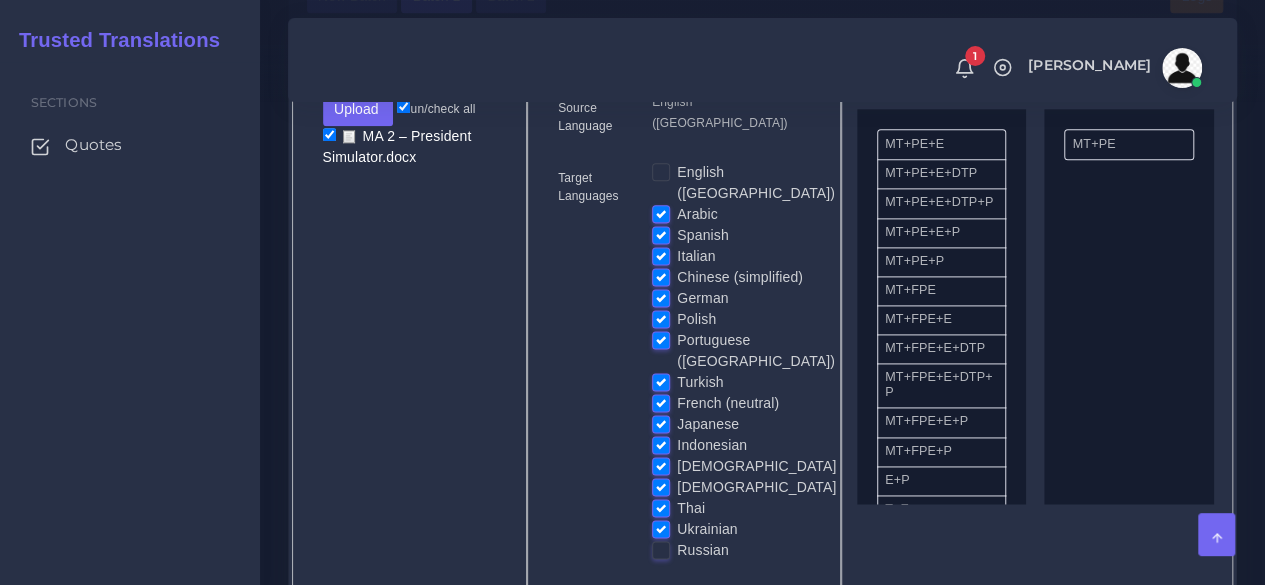 click on "Russian" at bounding box center (661, 549) 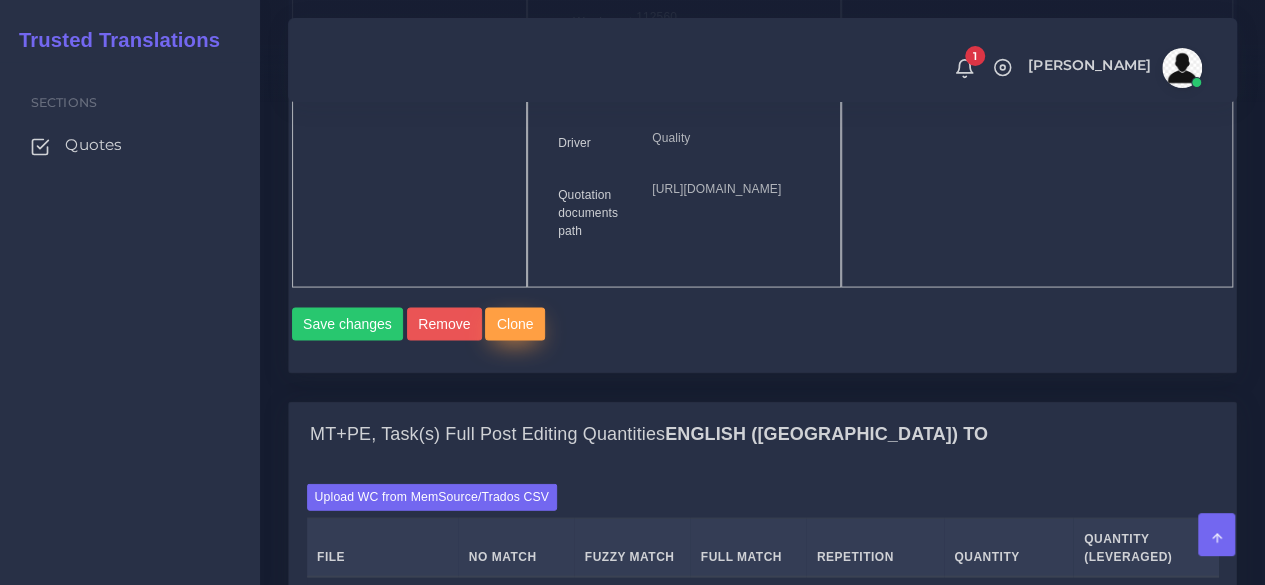 scroll, scrollTop: 1900, scrollLeft: 0, axis: vertical 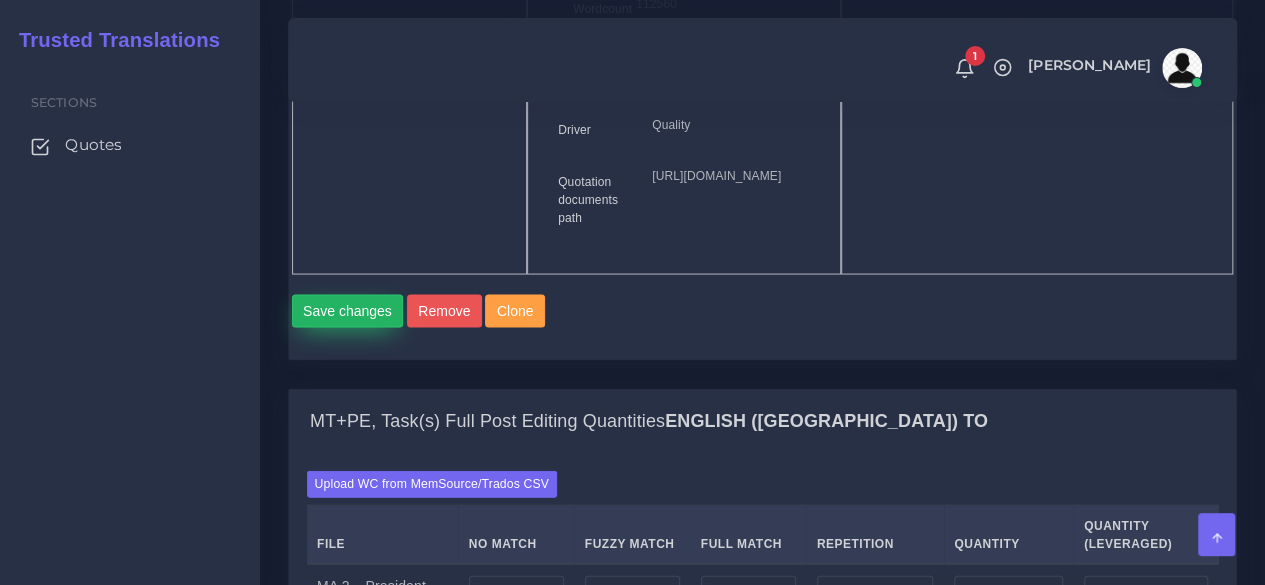 click on "Save changes" at bounding box center (348, 312) 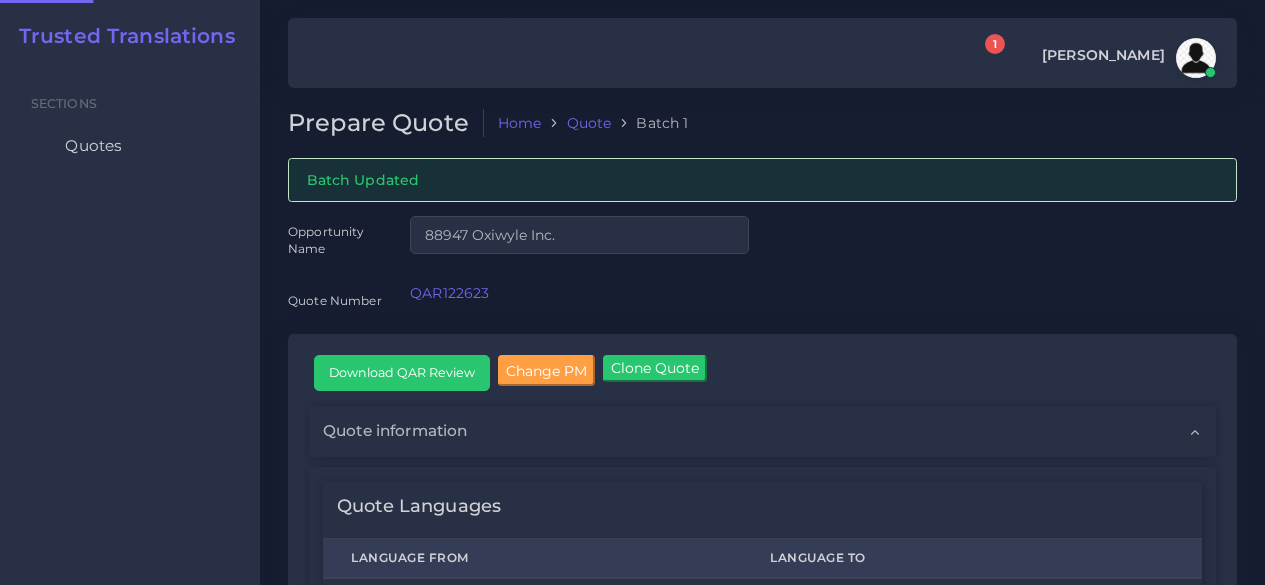 scroll, scrollTop: 0, scrollLeft: 0, axis: both 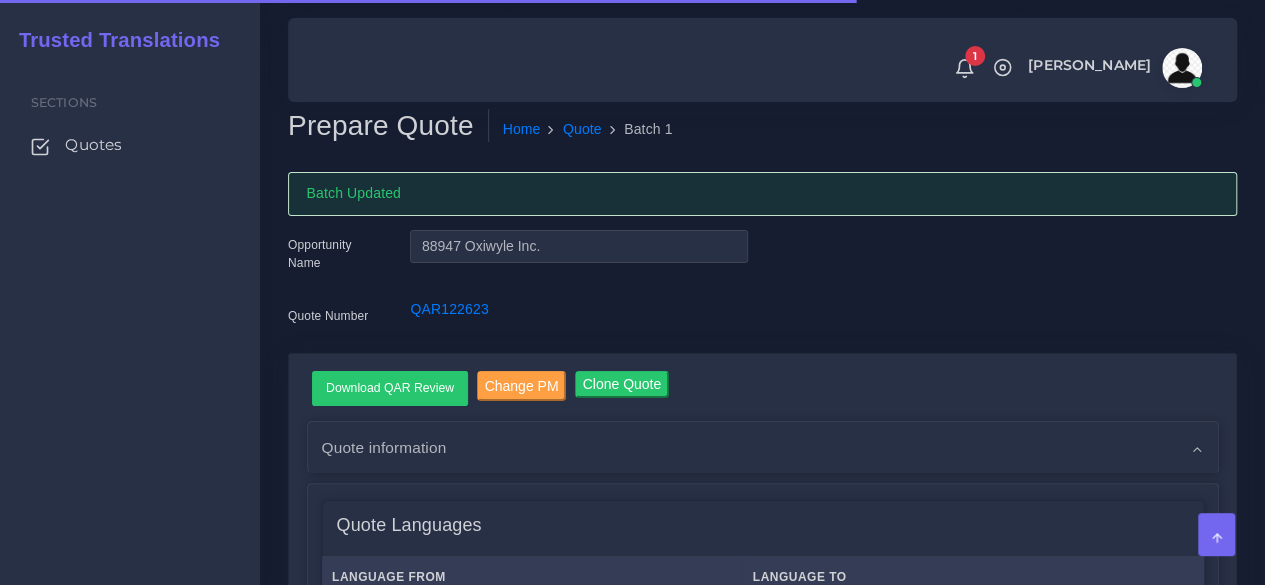 type 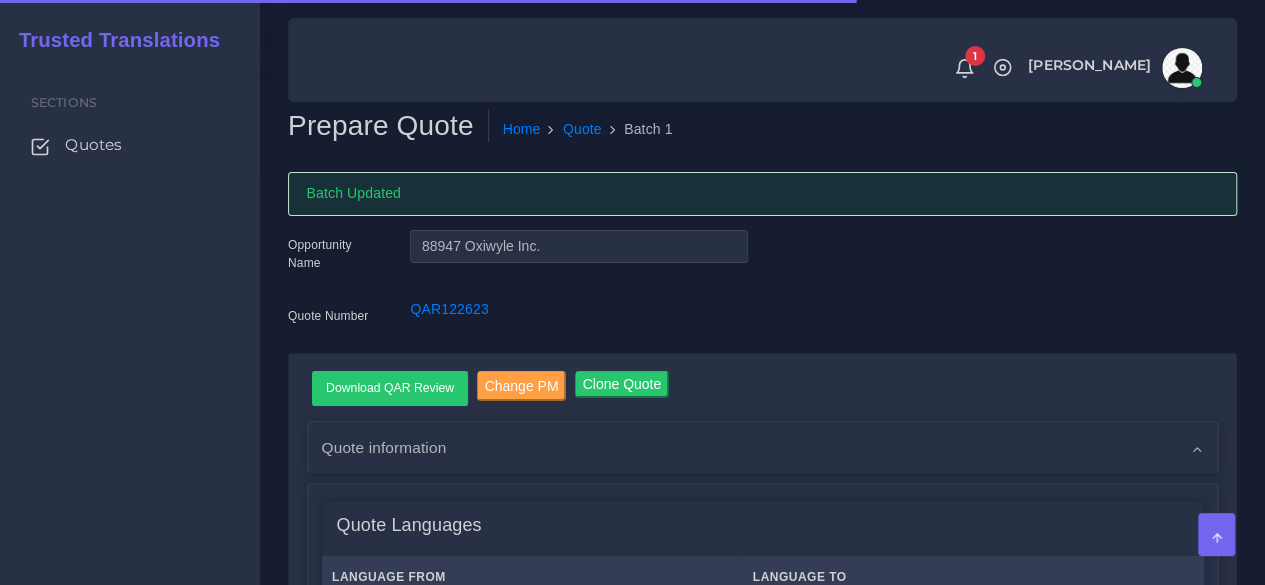 type 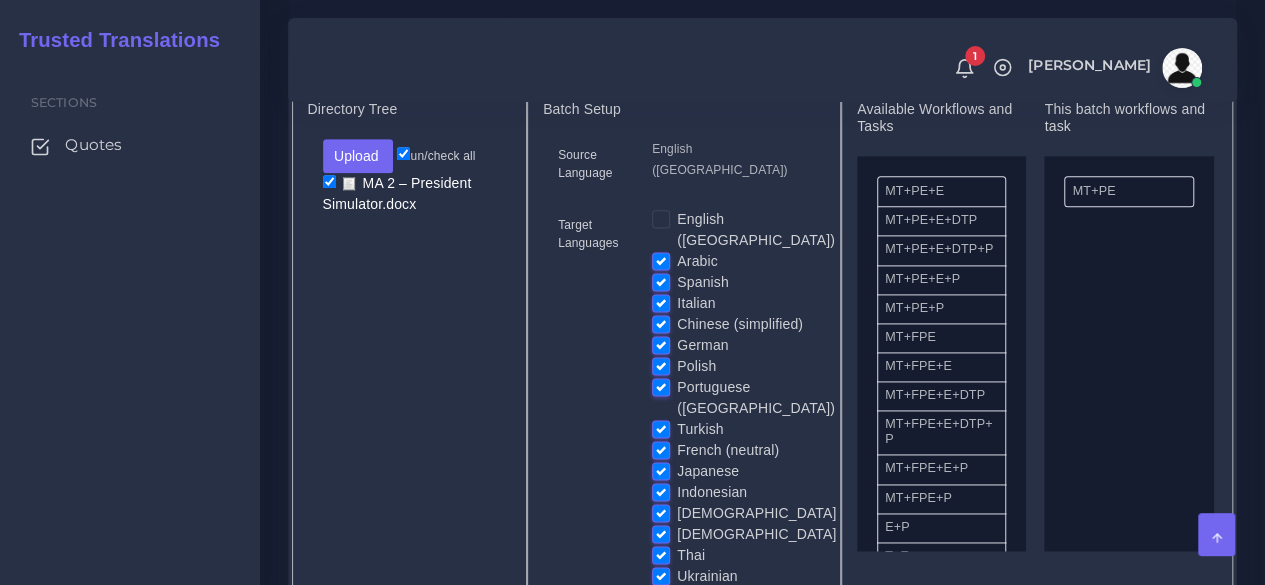 scroll, scrollTop: 1100, scrollLeft: 0, axis: vertical 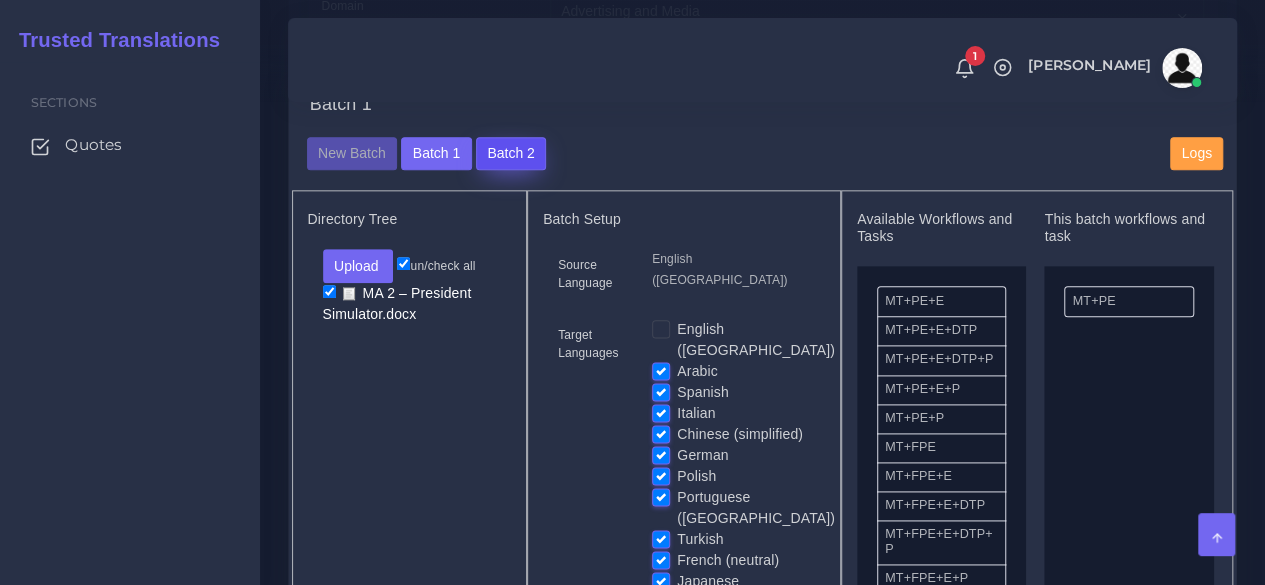 click on "Batch 2" at bounding box center (511, 154) 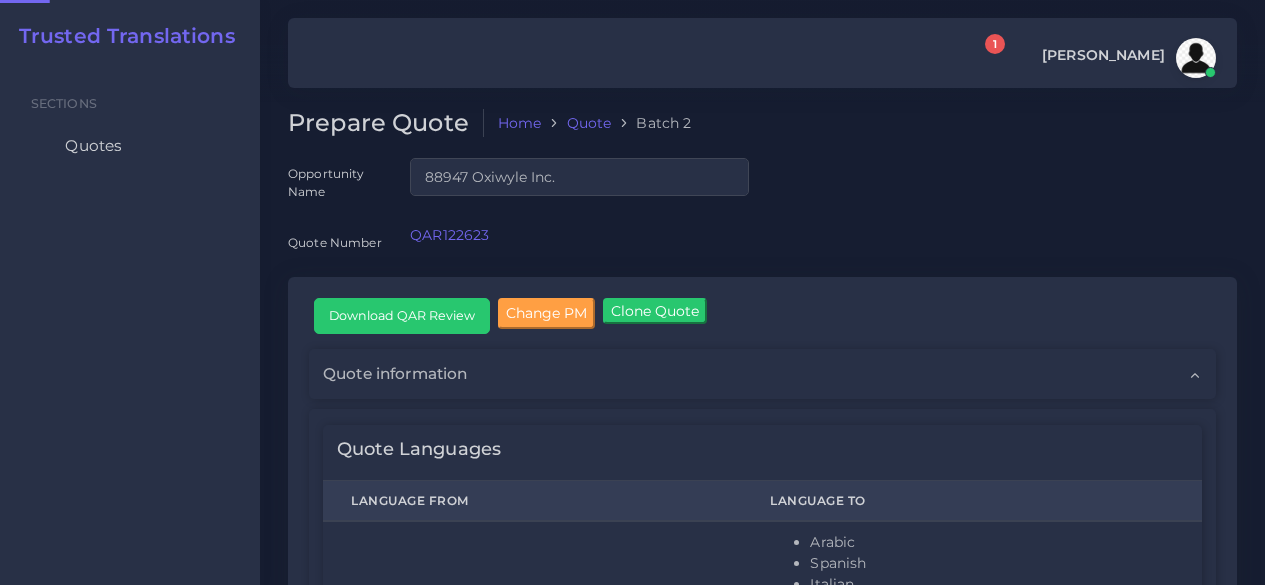 scroll, scrollTop: 0, scrollLeft: 0, axis: both 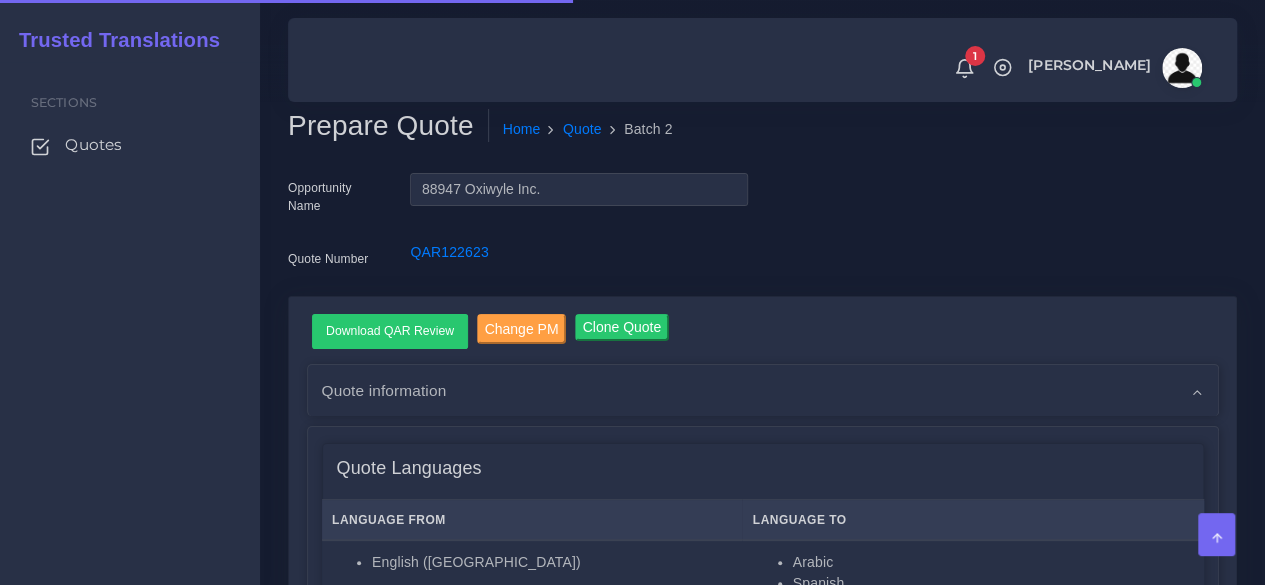 type 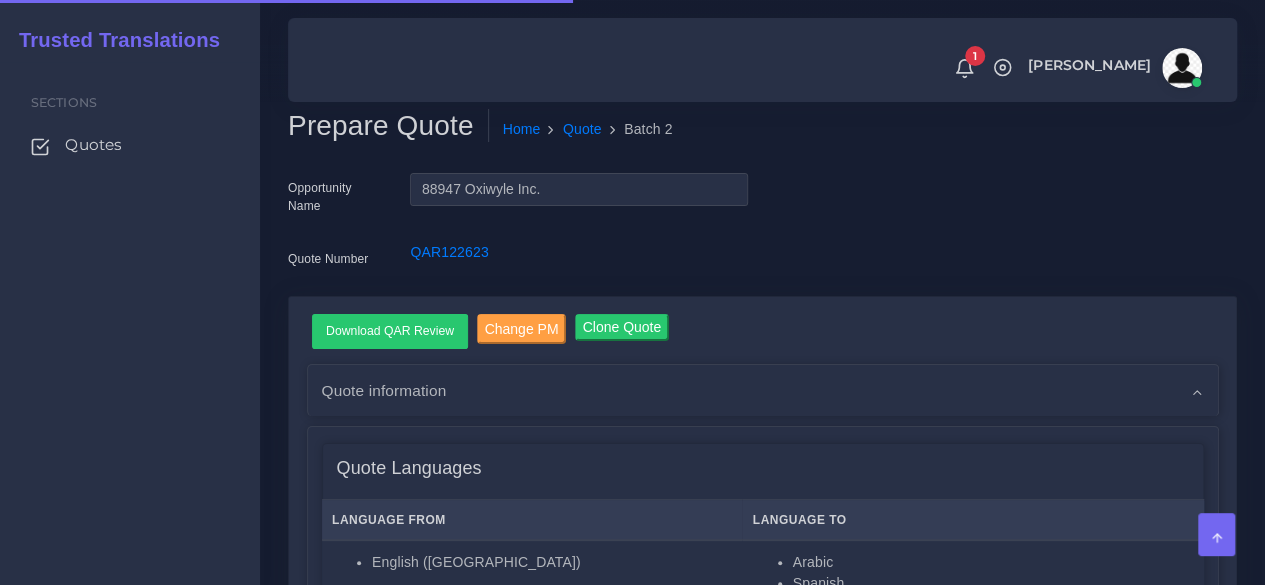 type 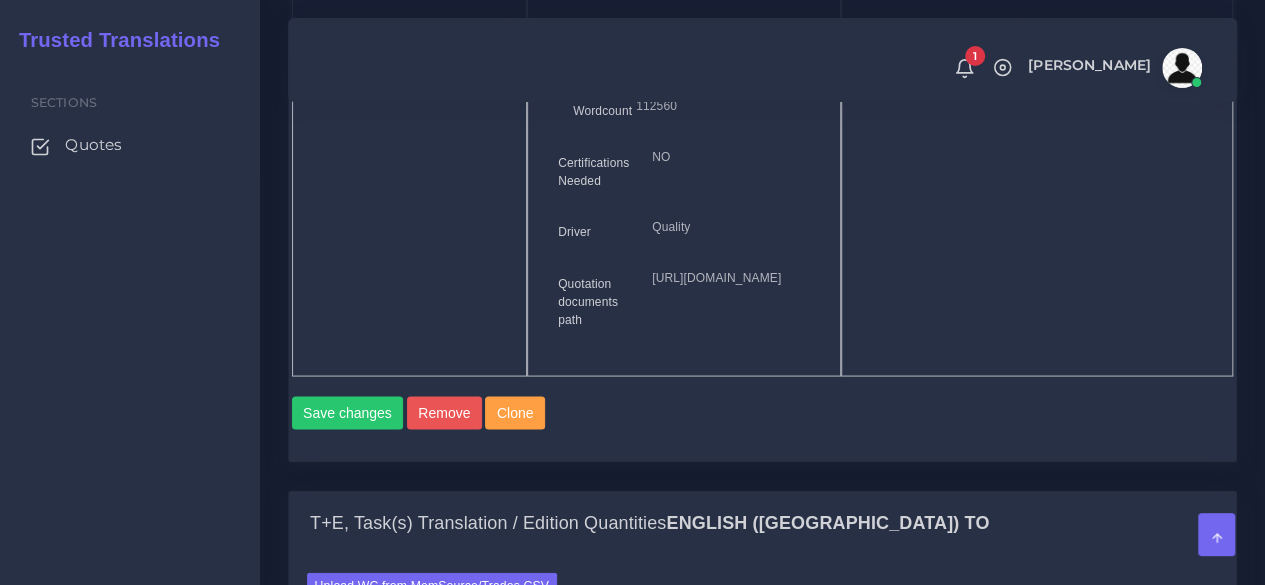 scroll, scrollTop: 1800, scrollLeft: 0, axis: vertical 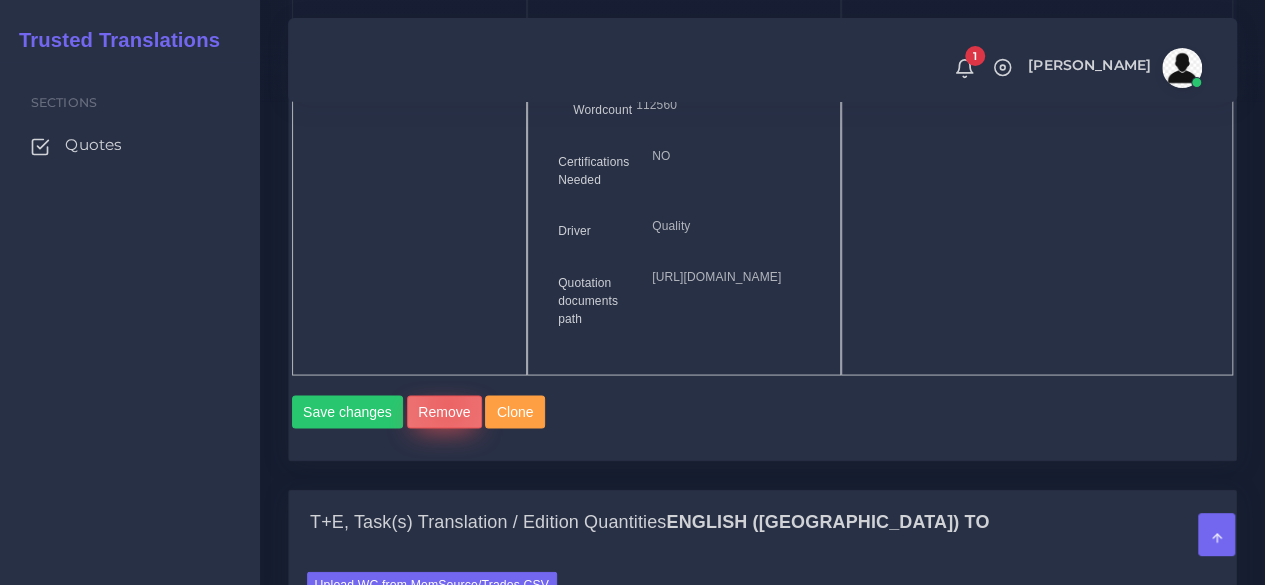 click on "Remove" at bounding box center [444, 412] 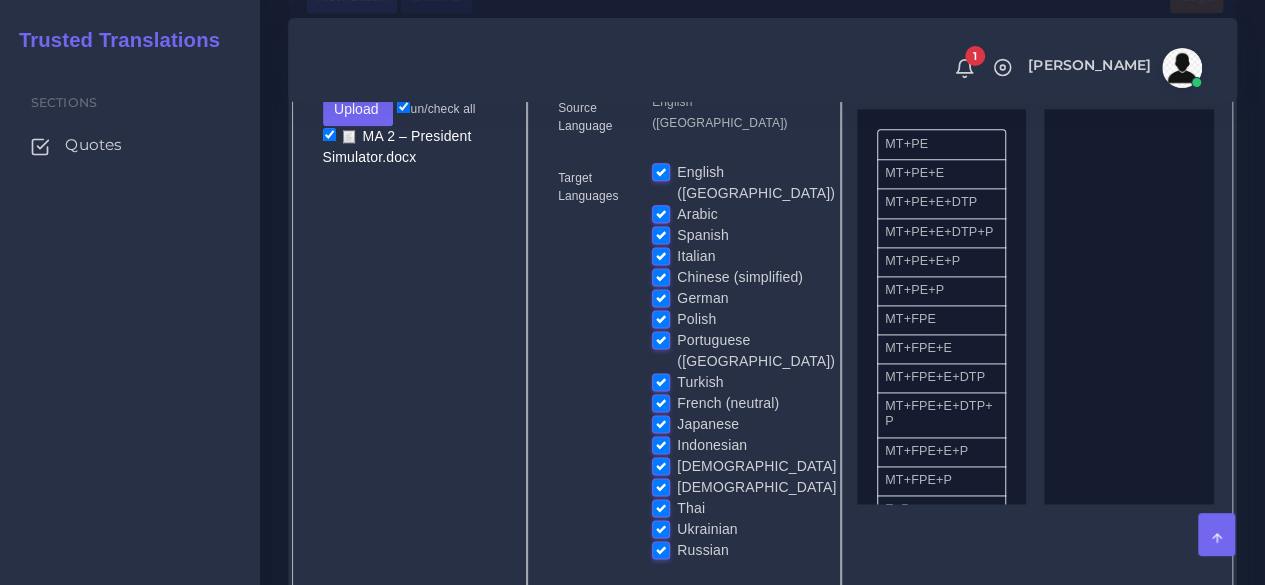 scroll, scrollTop: 900, scrollLeft: 0, axis: vertical 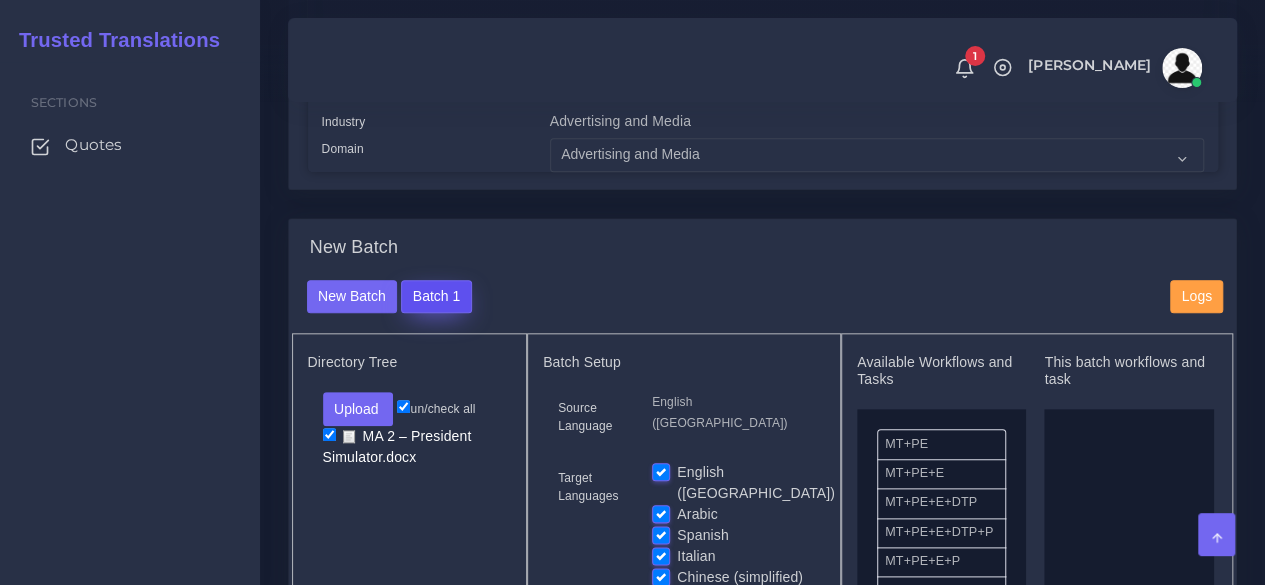 click on "Batch 1" at bounding box center (436, 297) 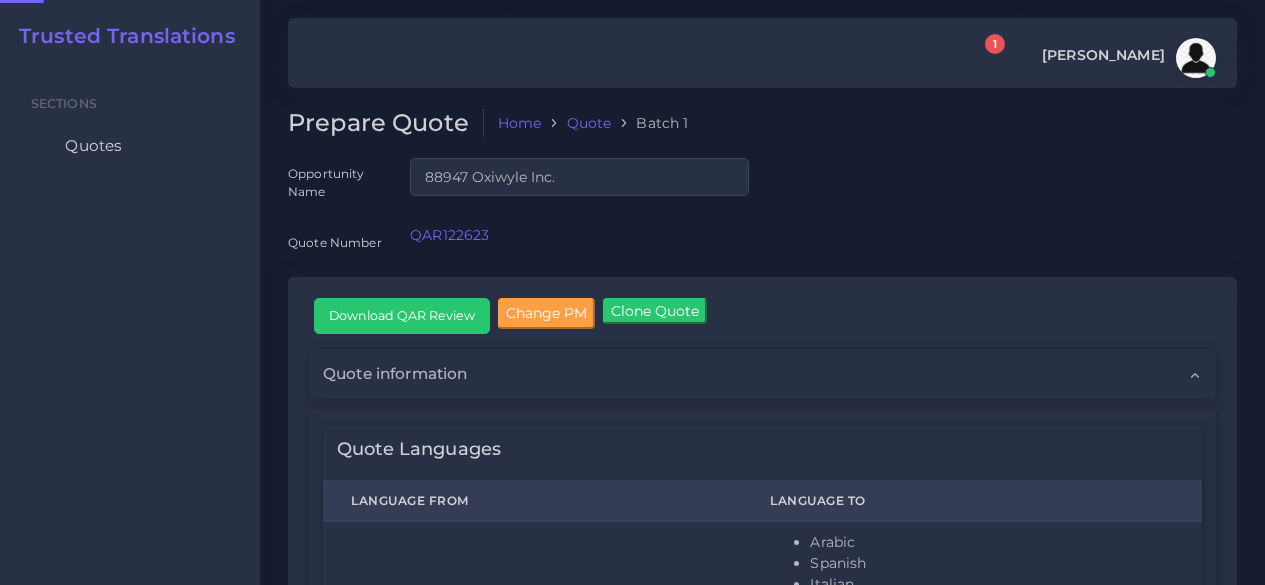 scroll, scrollTop: 0, scrollLeft: 0, axis: both 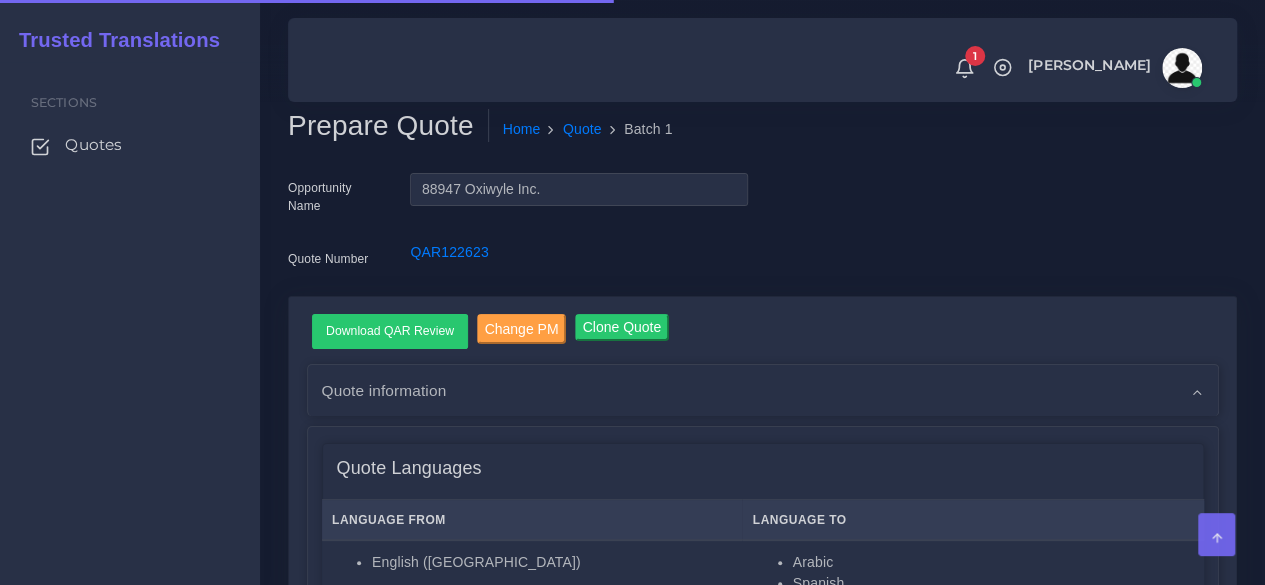 type 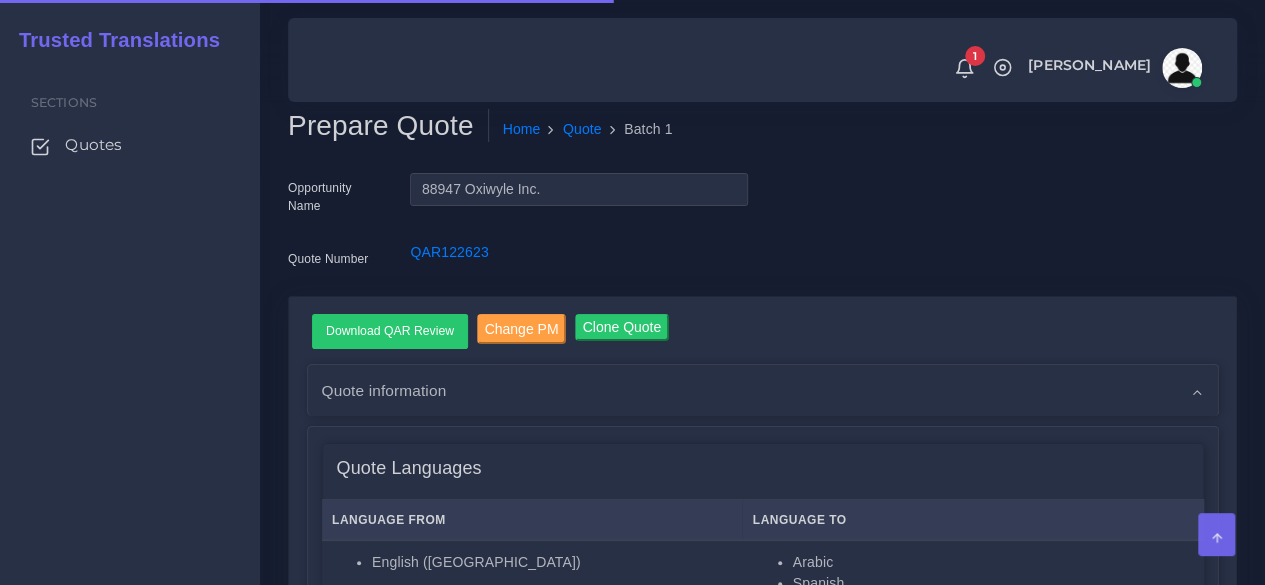 type 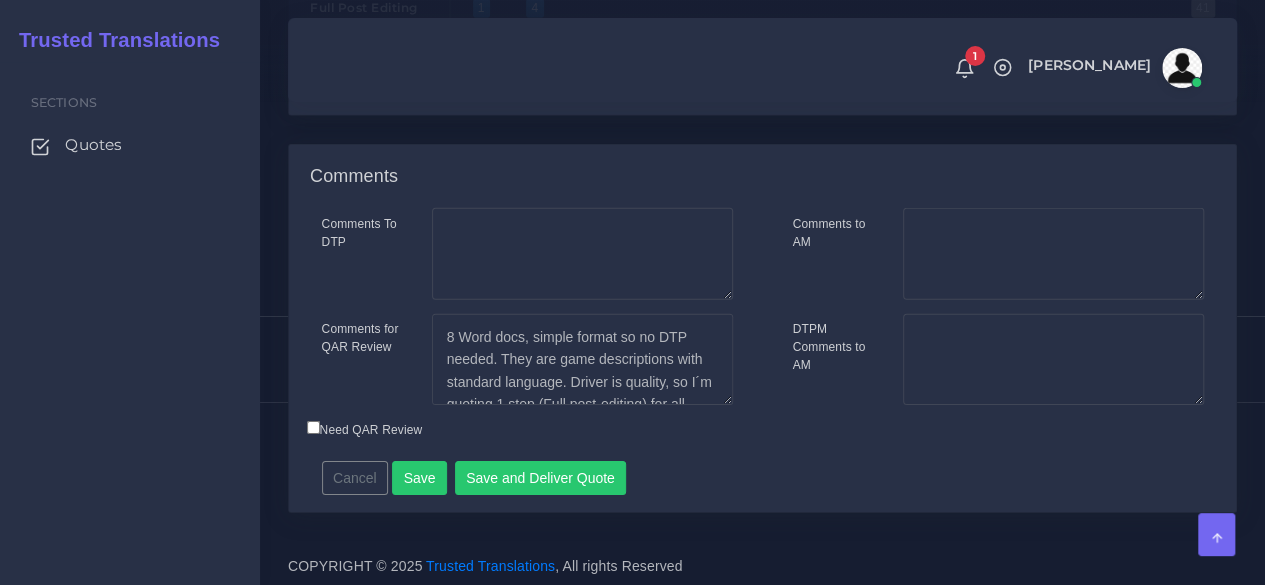 scroll, scrollTop: 2857, scrollLeft: 0, axis: vertical 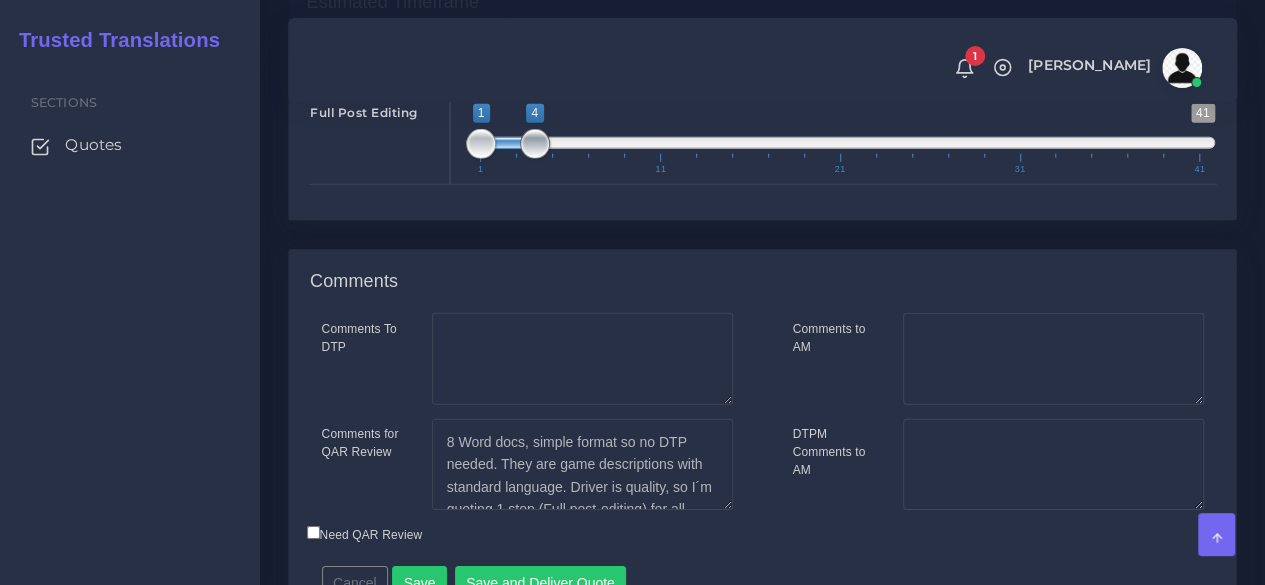 type on "1;3" 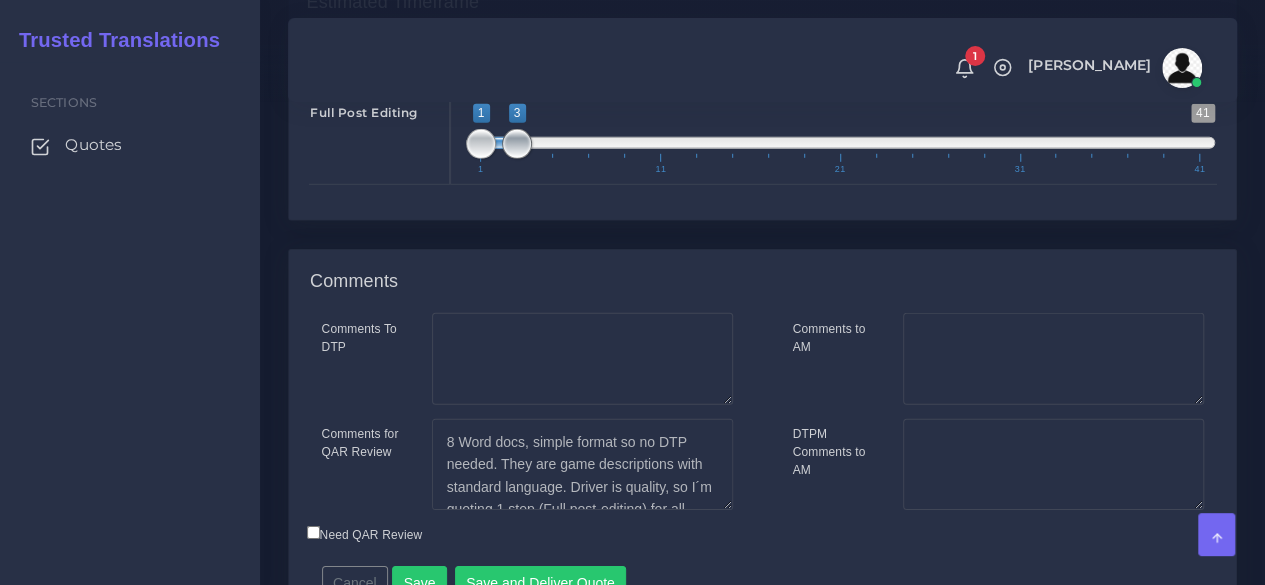 click at bounding box center (517, 144) 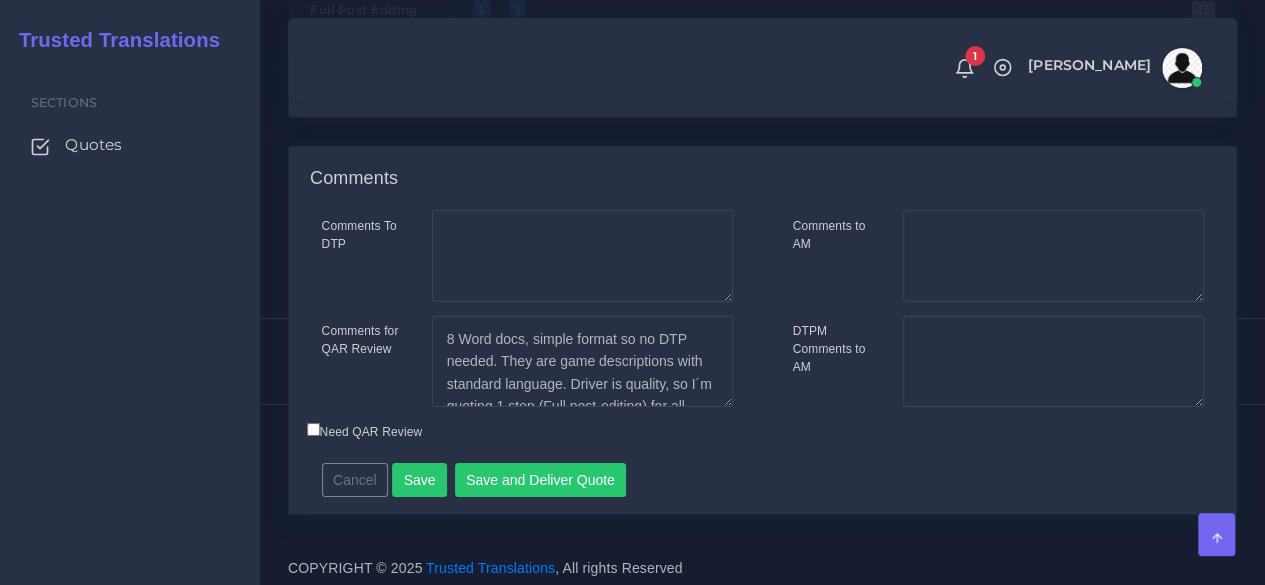 scroll, scrollTop: 3057, scrollLeft: 0, axis: vertical 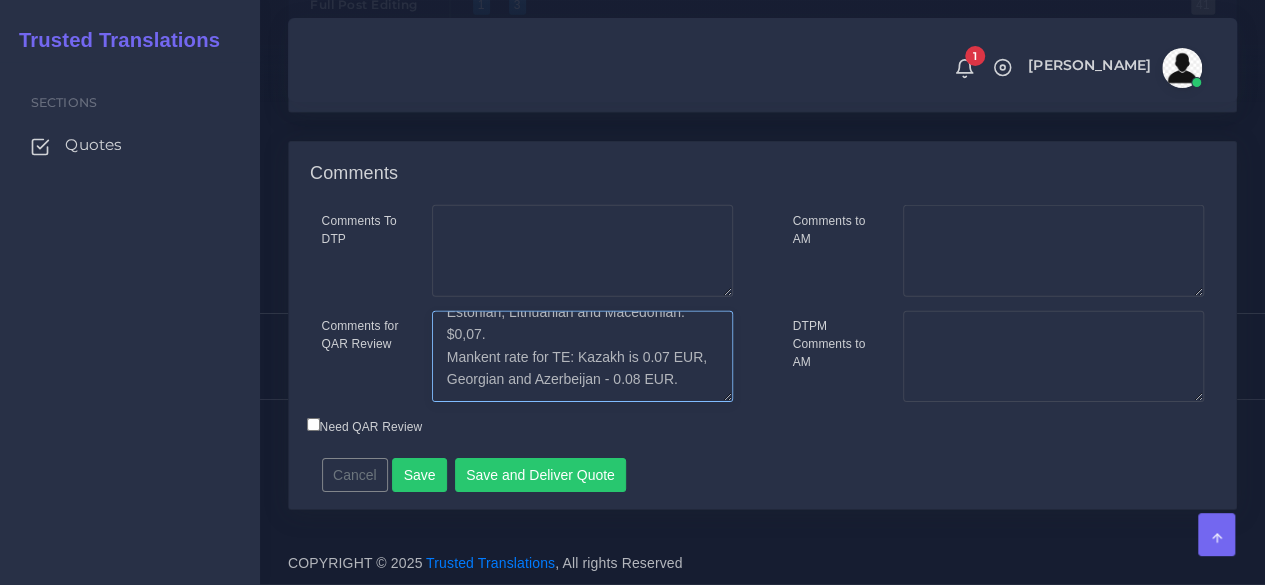 drag, startPoint x: 673, startPoint y: 329, endPoint x: 686, endPoint y: 412, distance: 84.0119 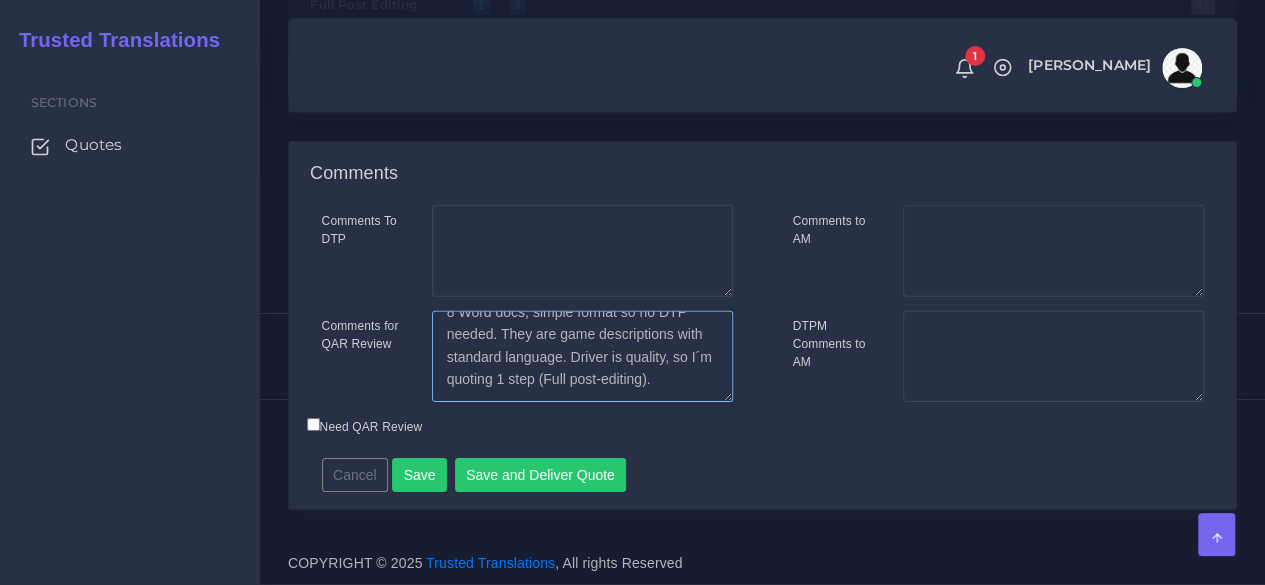scroll, scrollTop: 31, scrollLeft: 0, axis: vertical 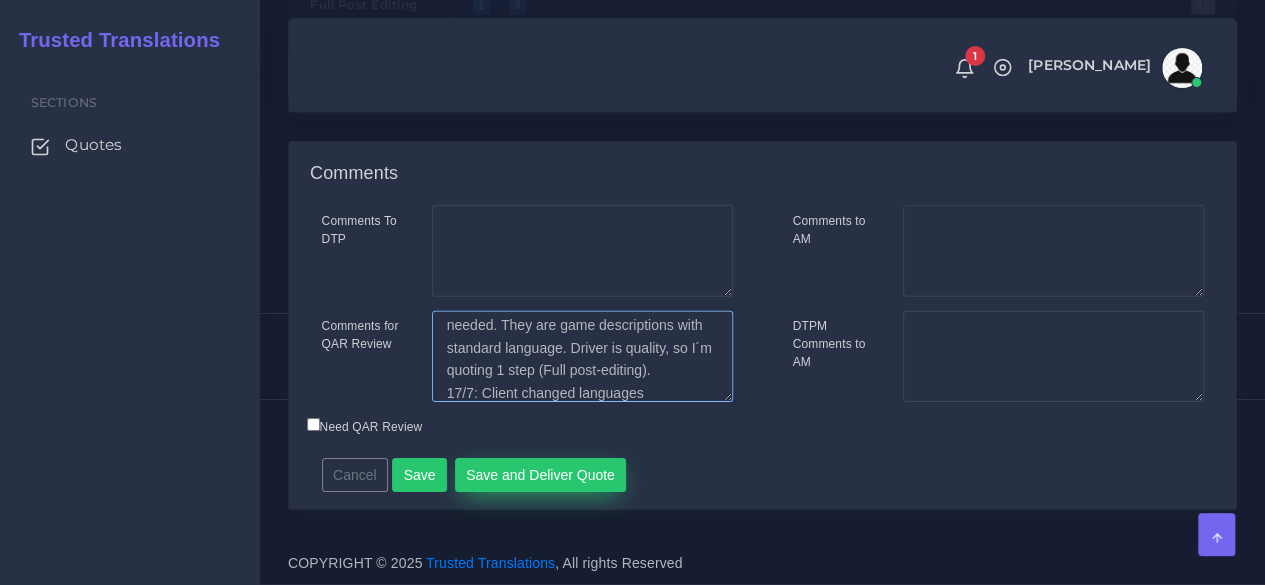 type on "8 Word docs, simple format so no DTP needed. They are game descriptions with standard language. Driver is quality, so I´m quoting 1 step (Full post-editing).
17/7: Client changed languages" 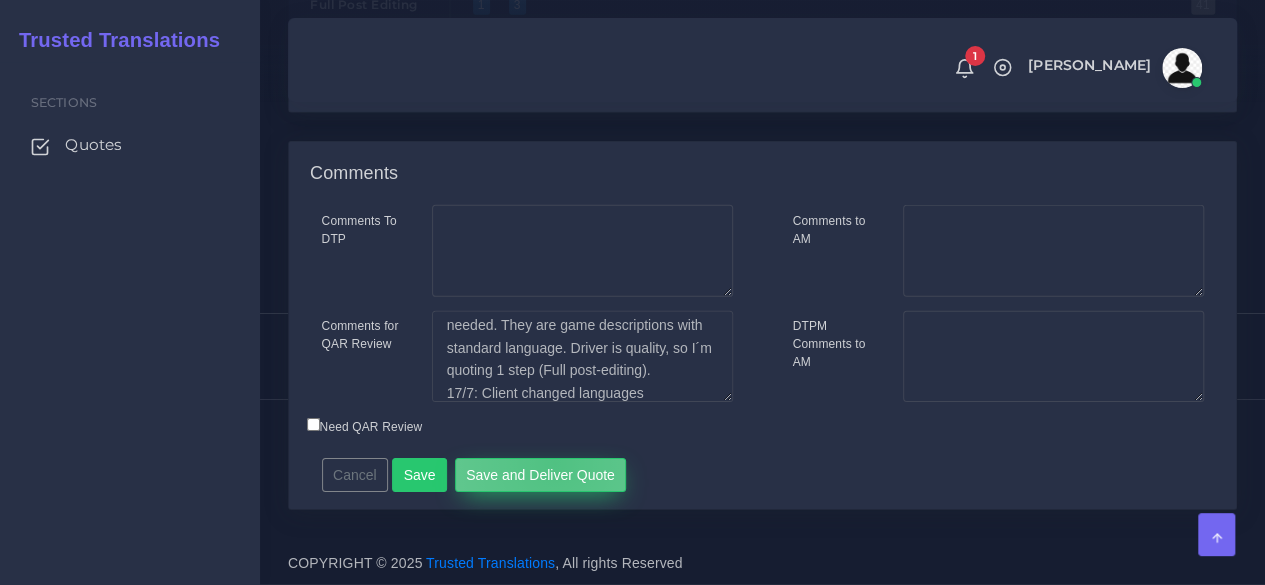 click on "Save and  Deliver Quote" at bounding box center (541, 475) 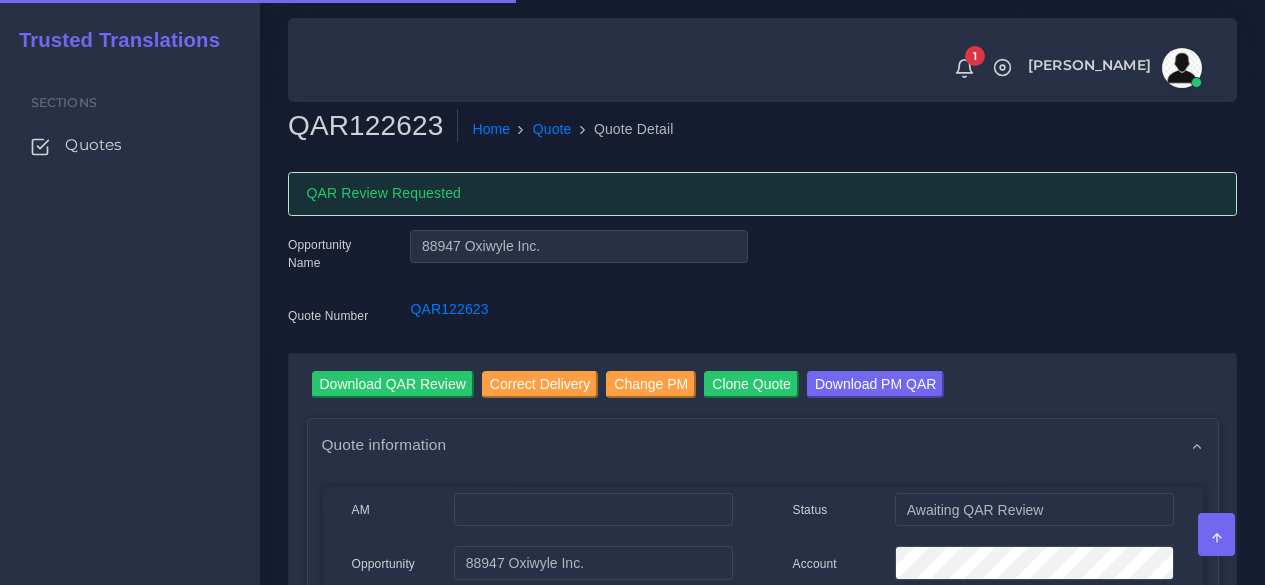 scroll, scrollTop: 0, scrollLeft: 0, axis: both 